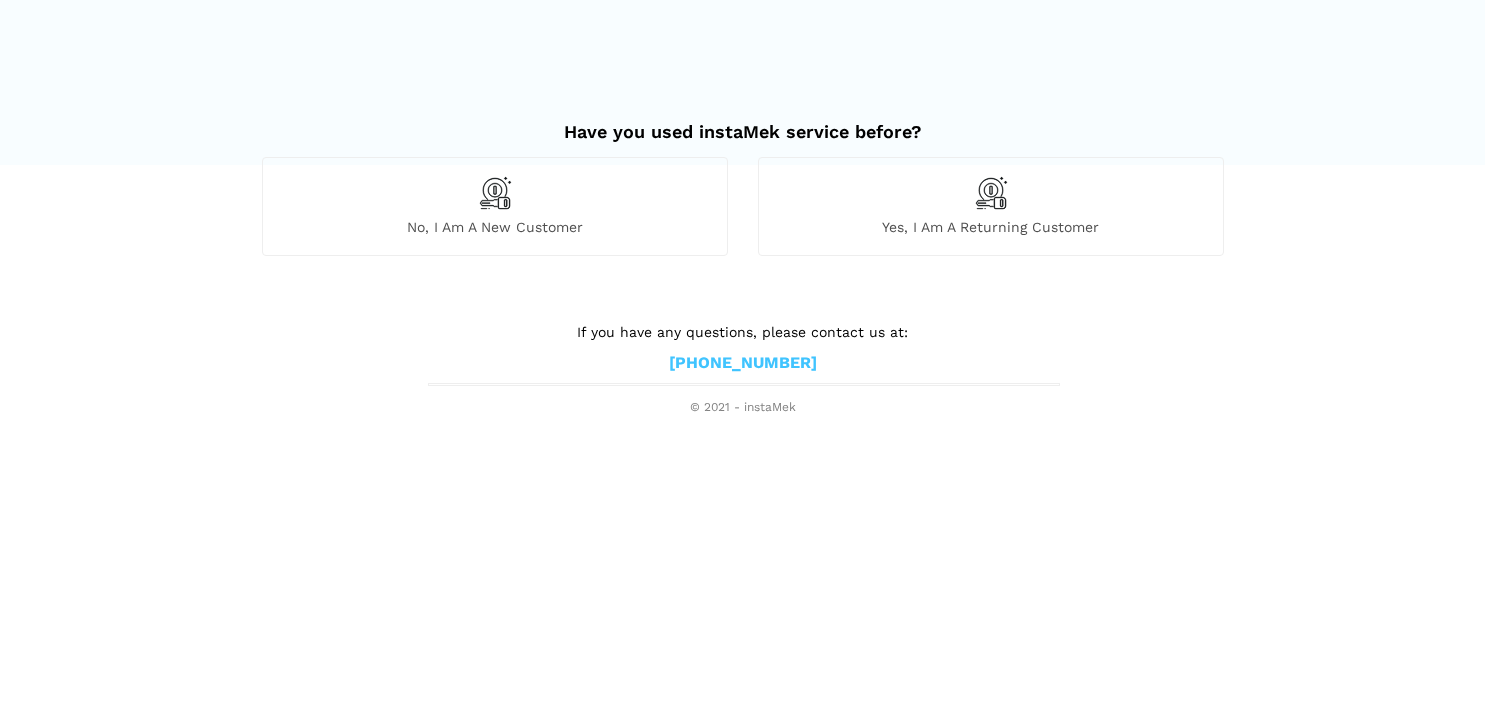 scroll, scrollTop: 0, scrollLeft: 0, axis: both 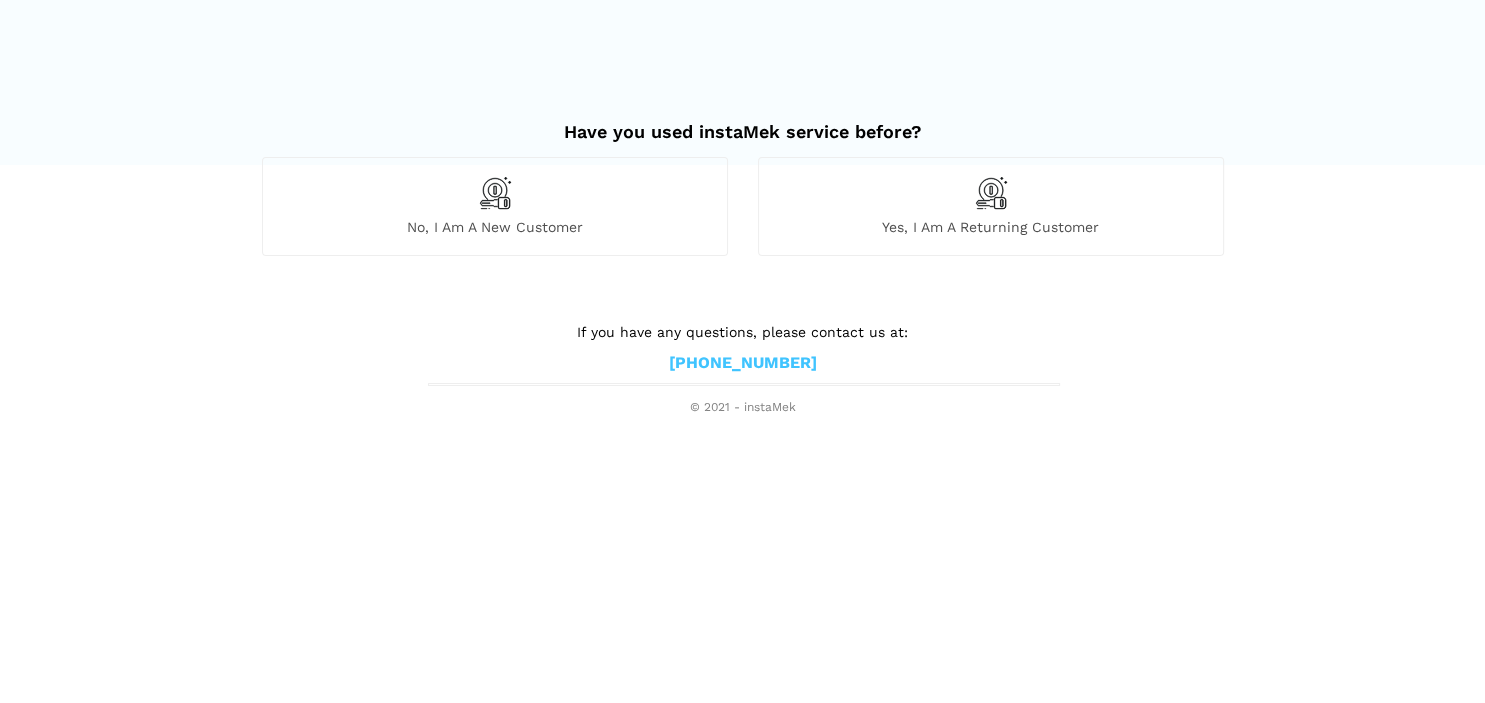click on "No, I am a new customer" at bounding box center (495, 227) 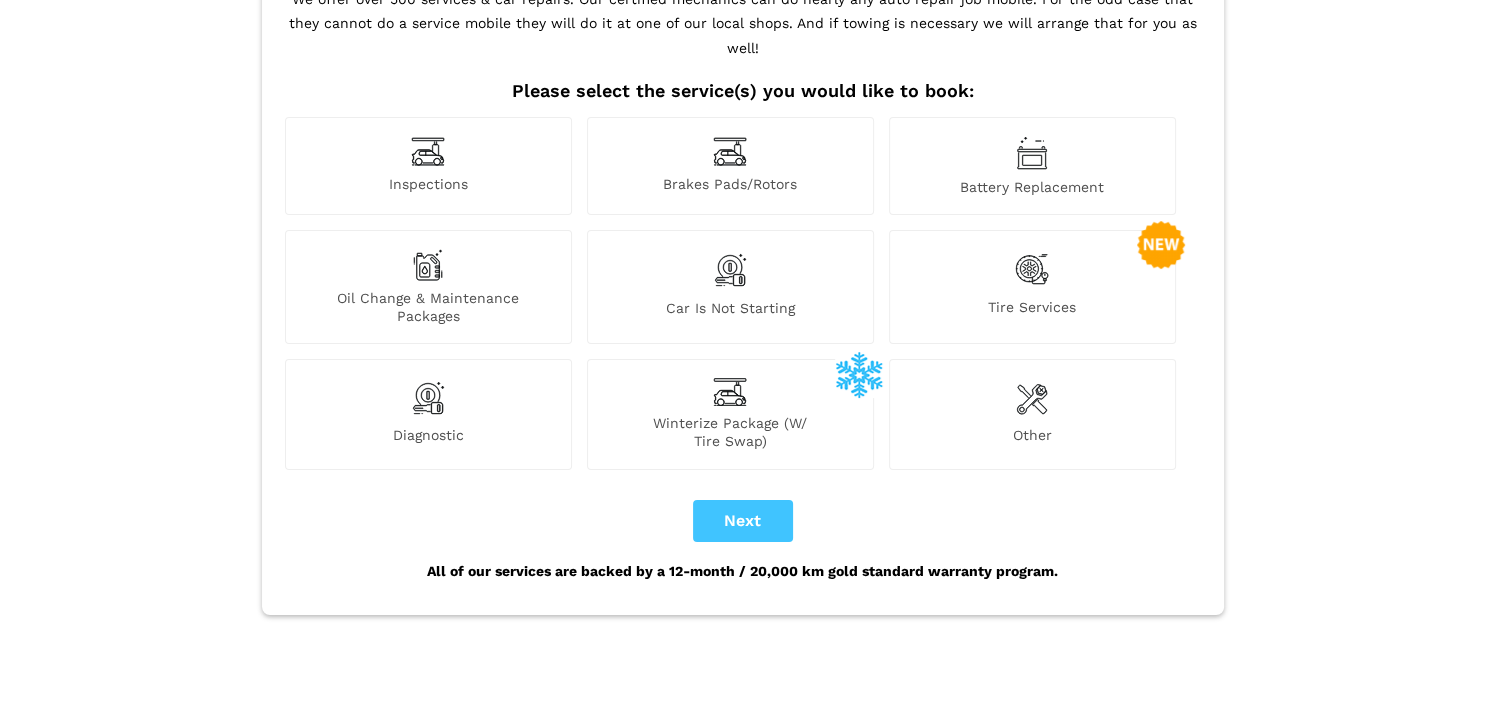 scroll, scrollTop: 183, scrollLeft: 0, axis: vertical 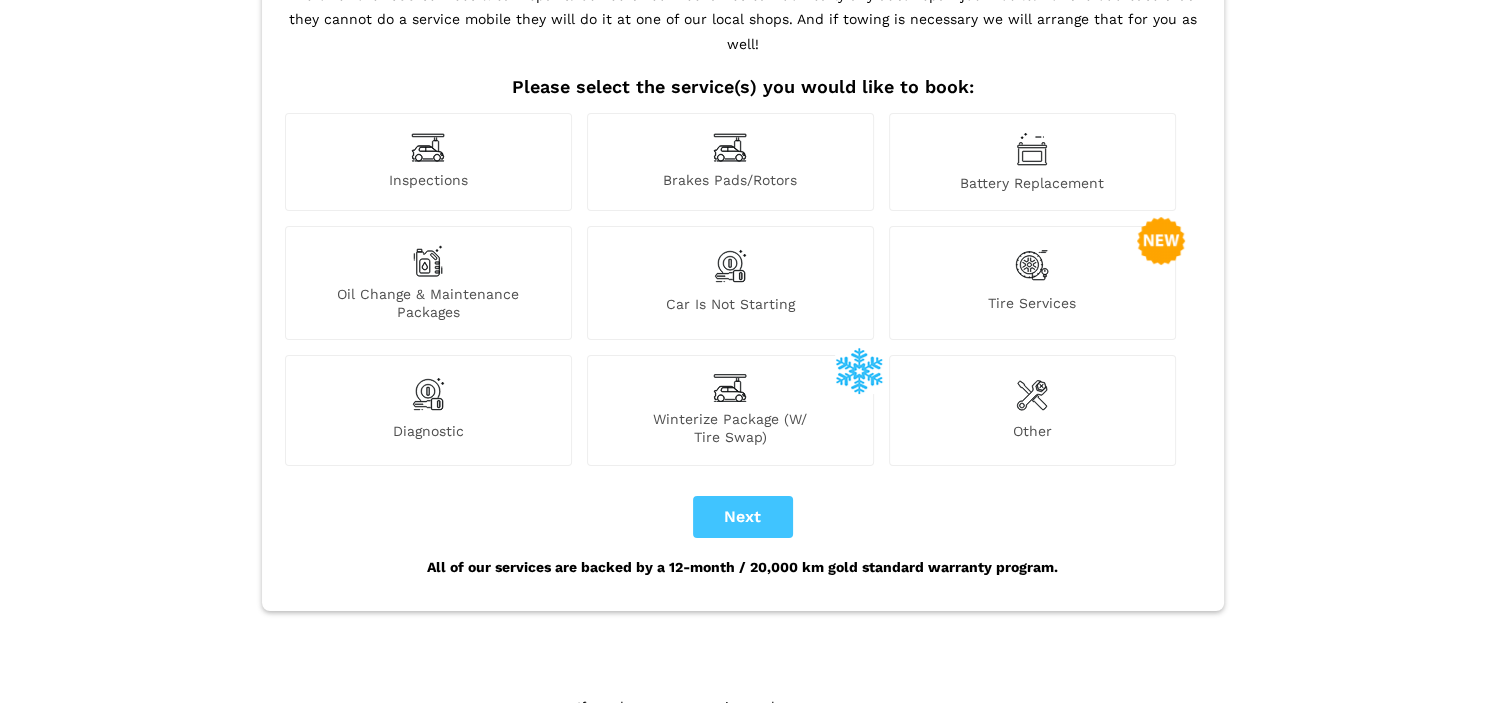click on "Inspections" at bounding box center [428, 181] 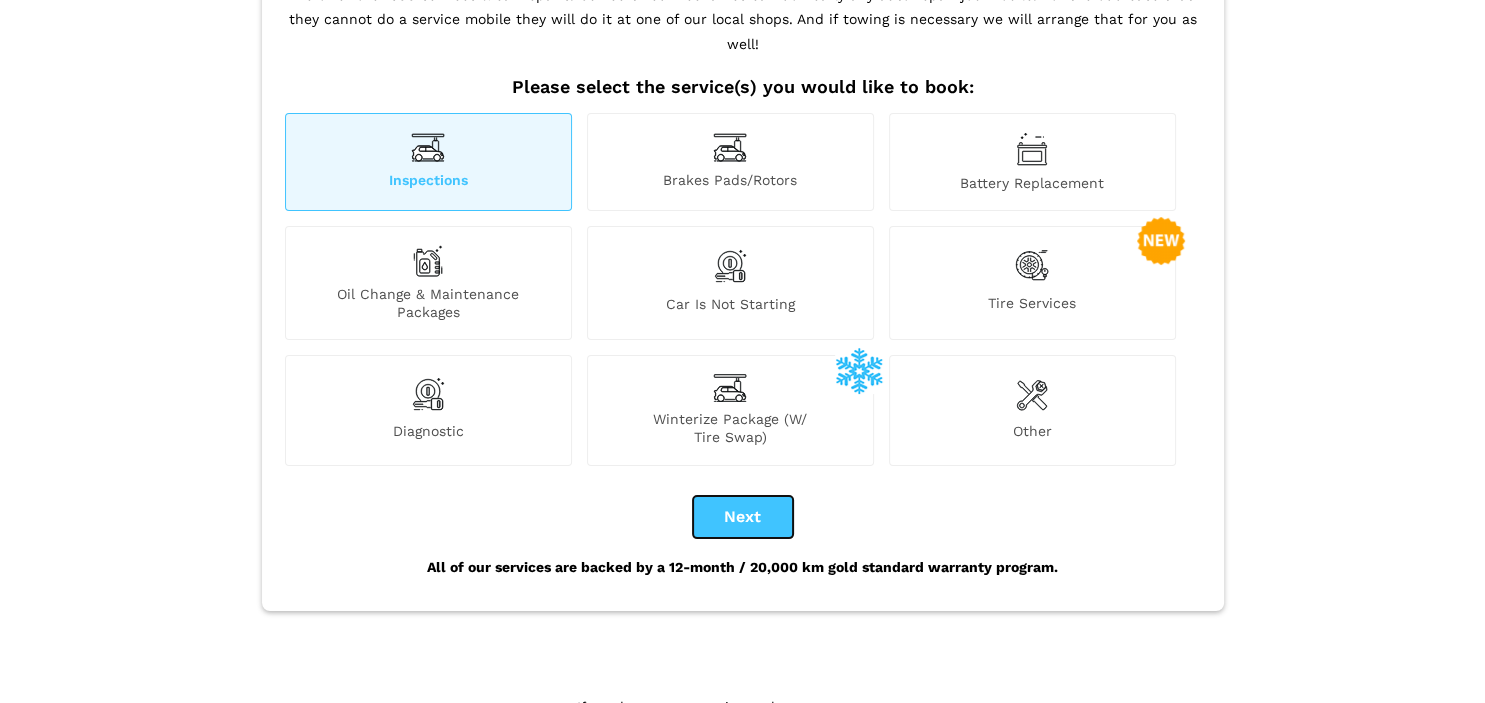 click on "Next" at bounding box center [743, 517] 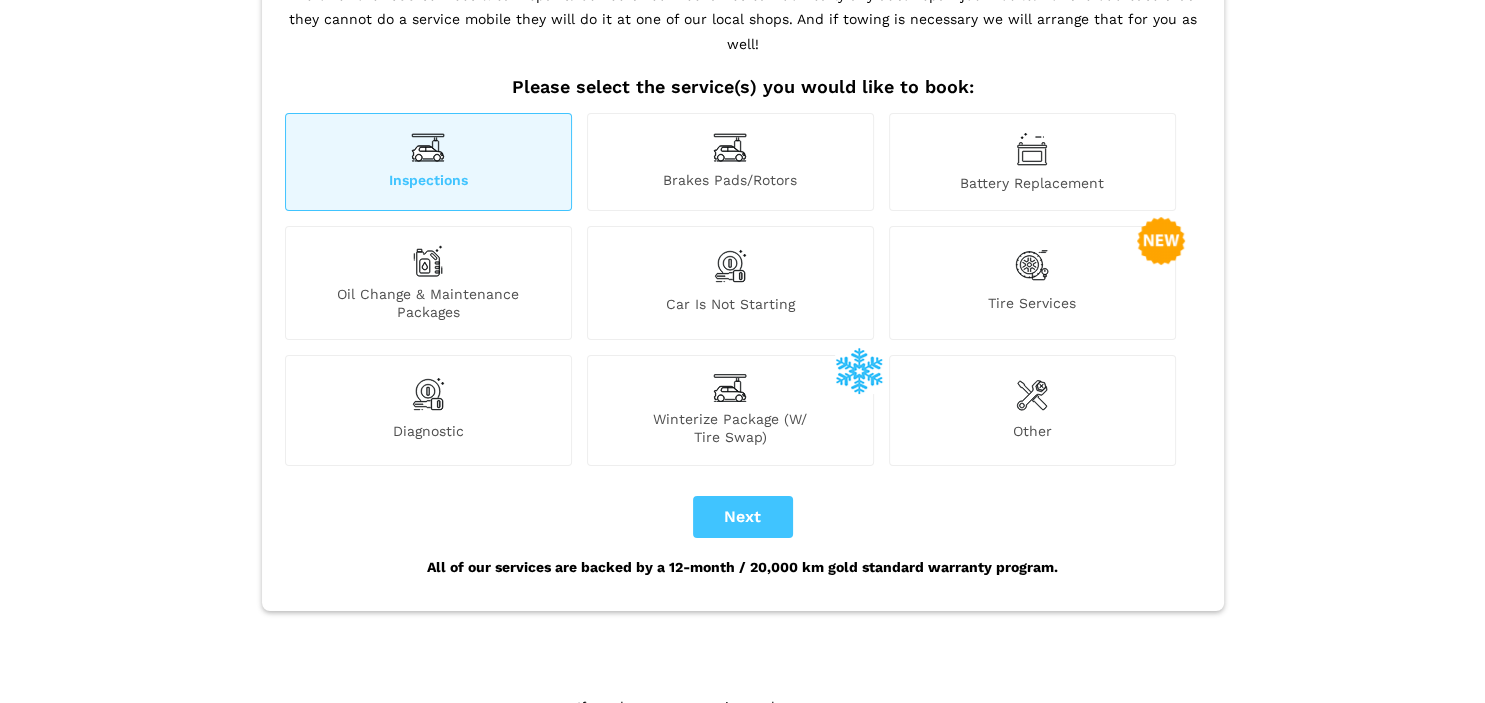 checkbox on "true" 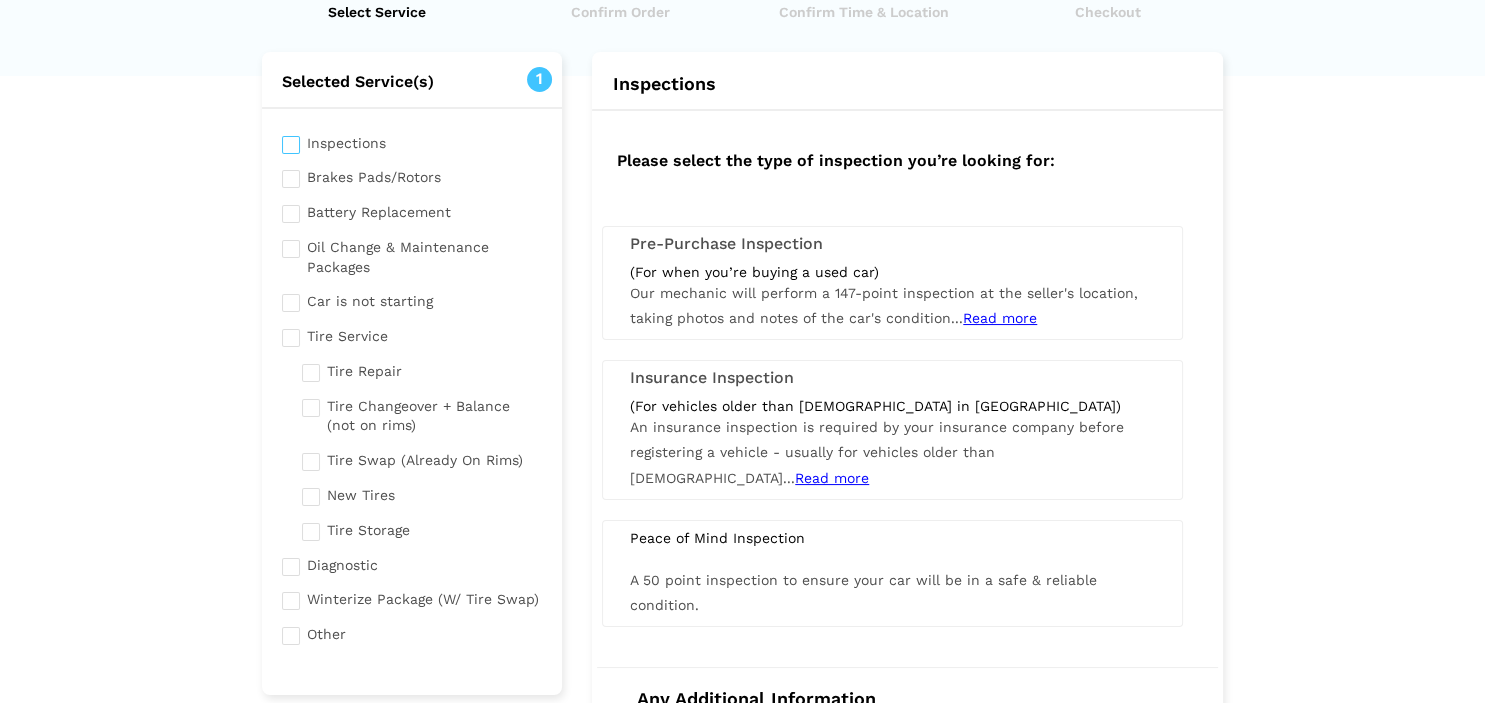 scroll, scrollTop: 88, scrollLeft: 0, axis: vertical 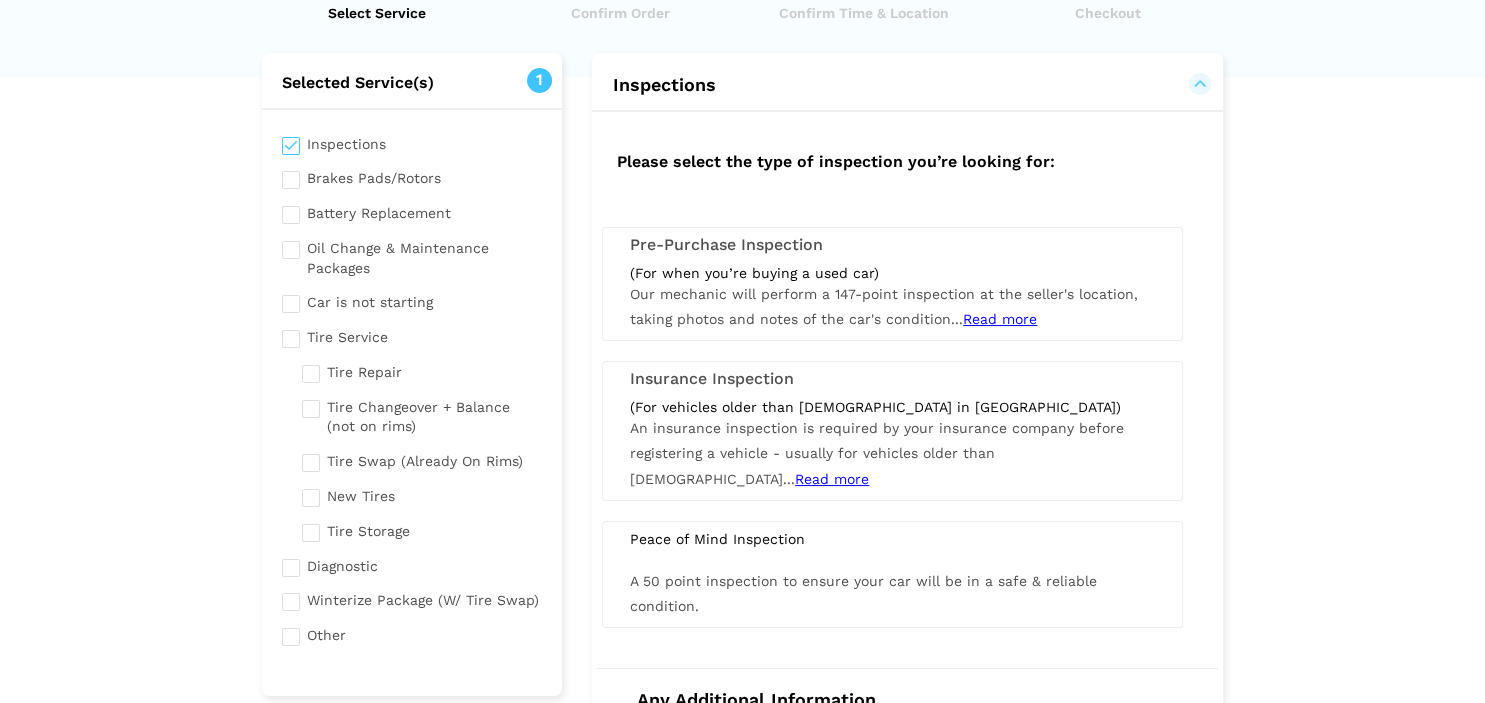 click on "(For when you’re buying a used car)" at bounding box center [892, 273] 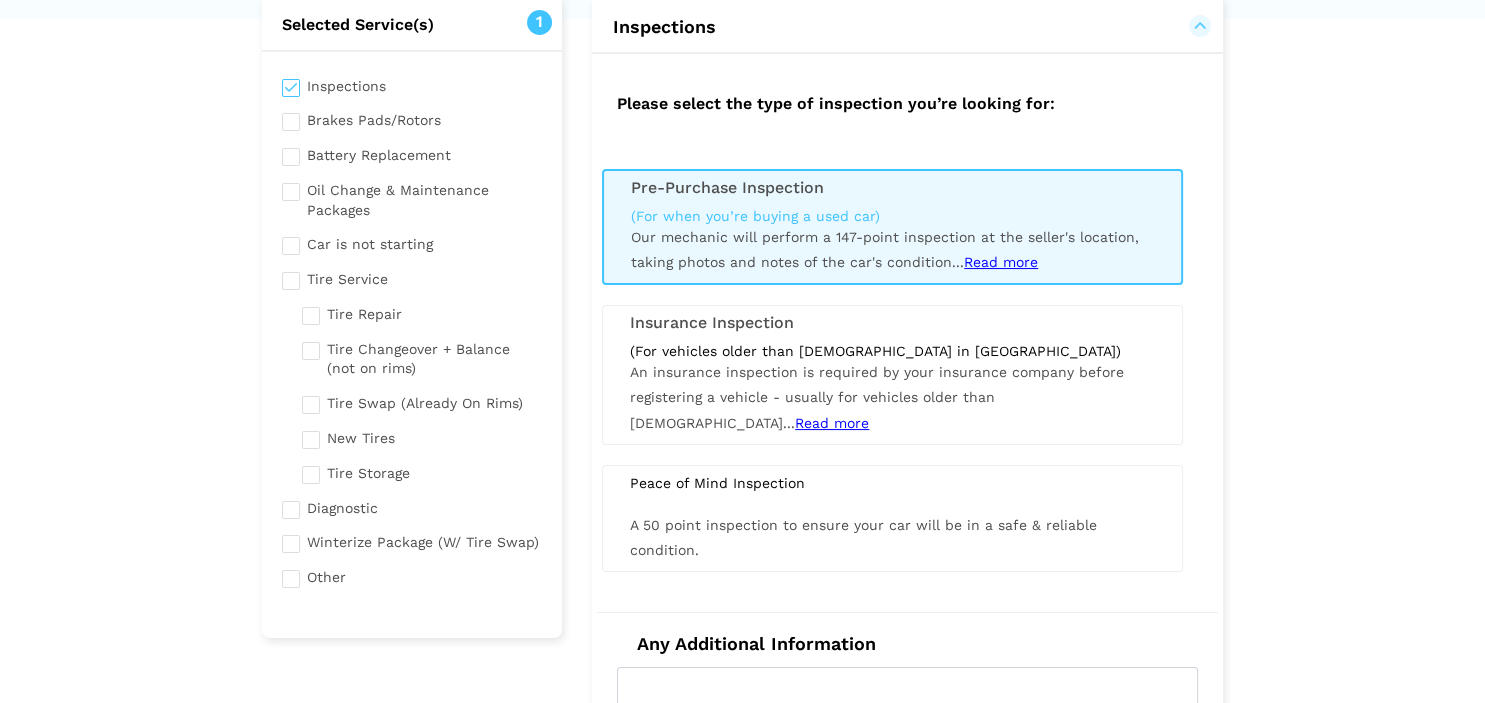 scroll, scrollTop: 196, scrollLeft: 0, axis: vertical 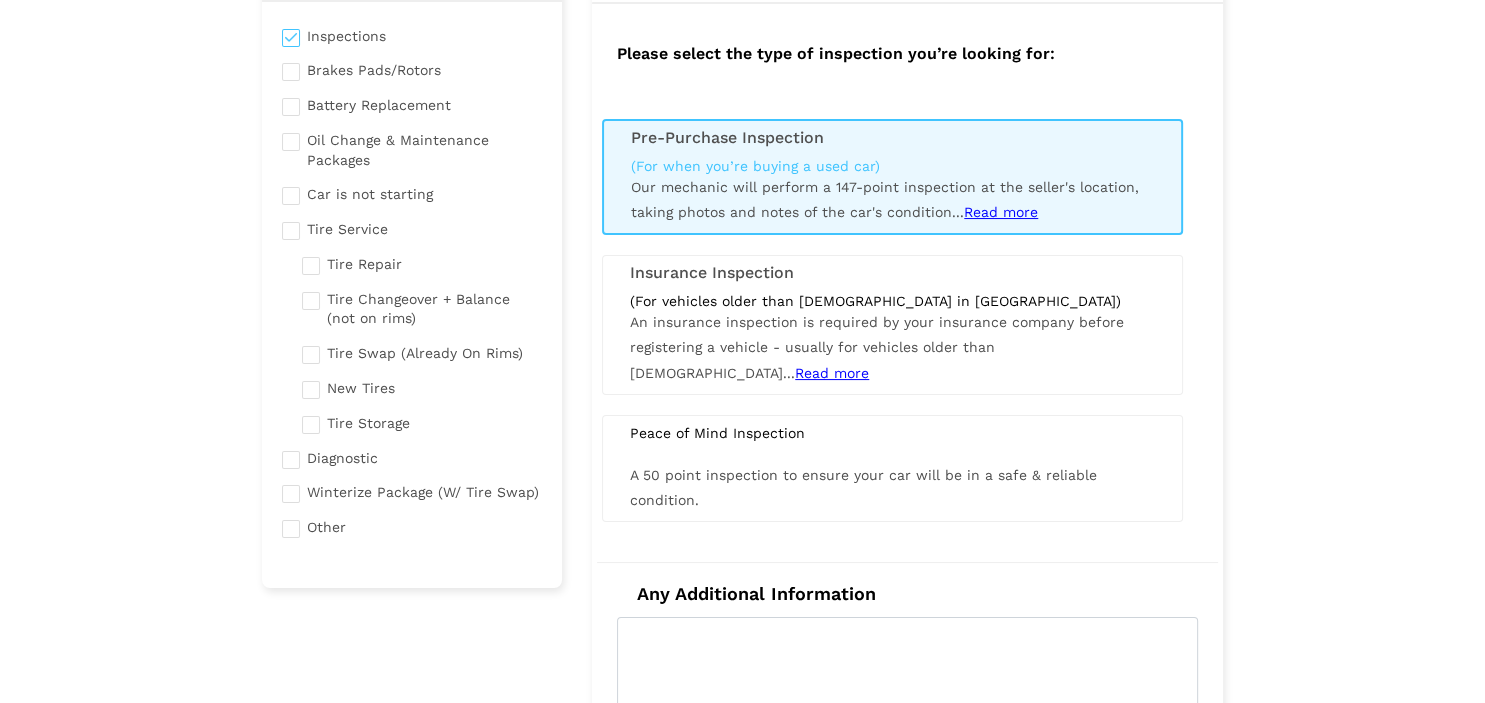 click on "Have you used instaMek service before?
No, I am a new customer
Yes, I am a returning customer
Returning Customer
Email" at bounding box center (742, 543) 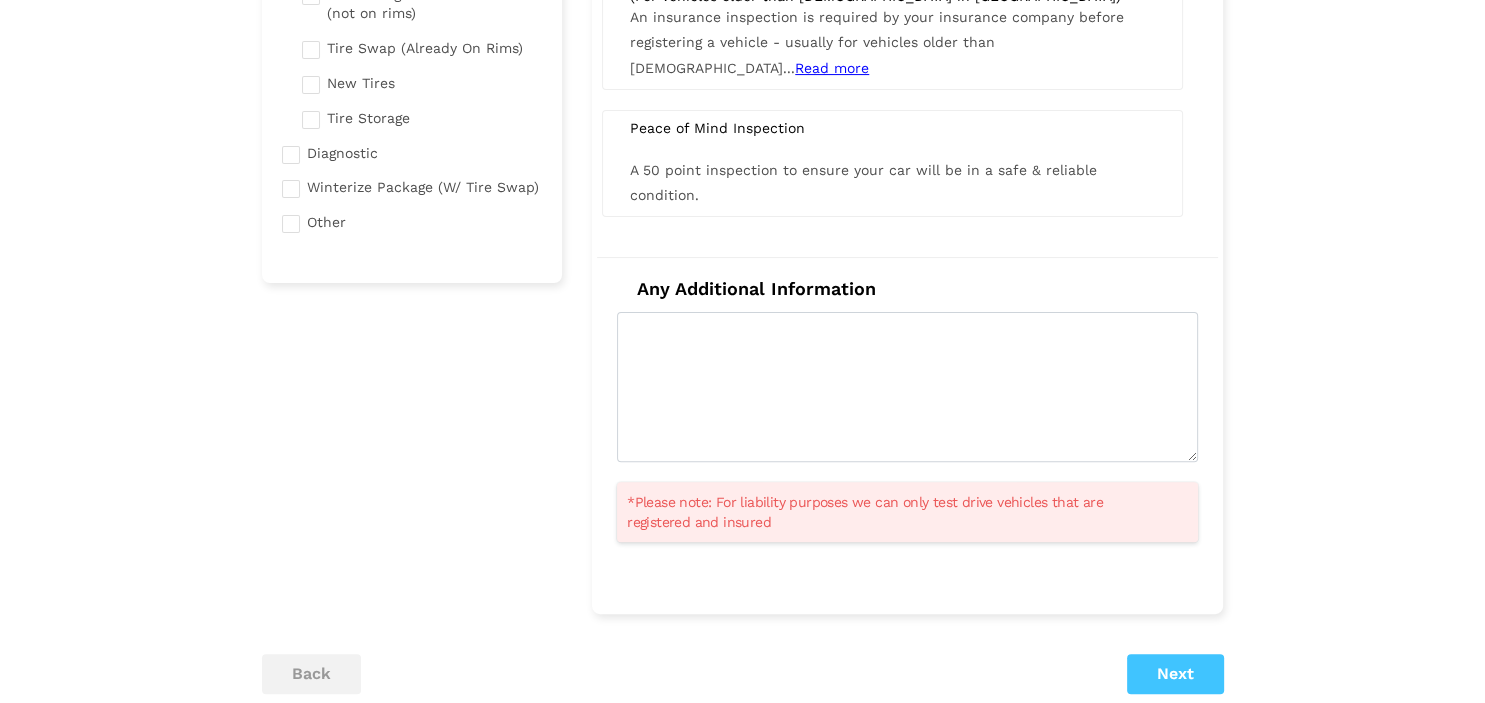 scroll, scrollTop: 538, scrollLeft: 0, axis: vertical 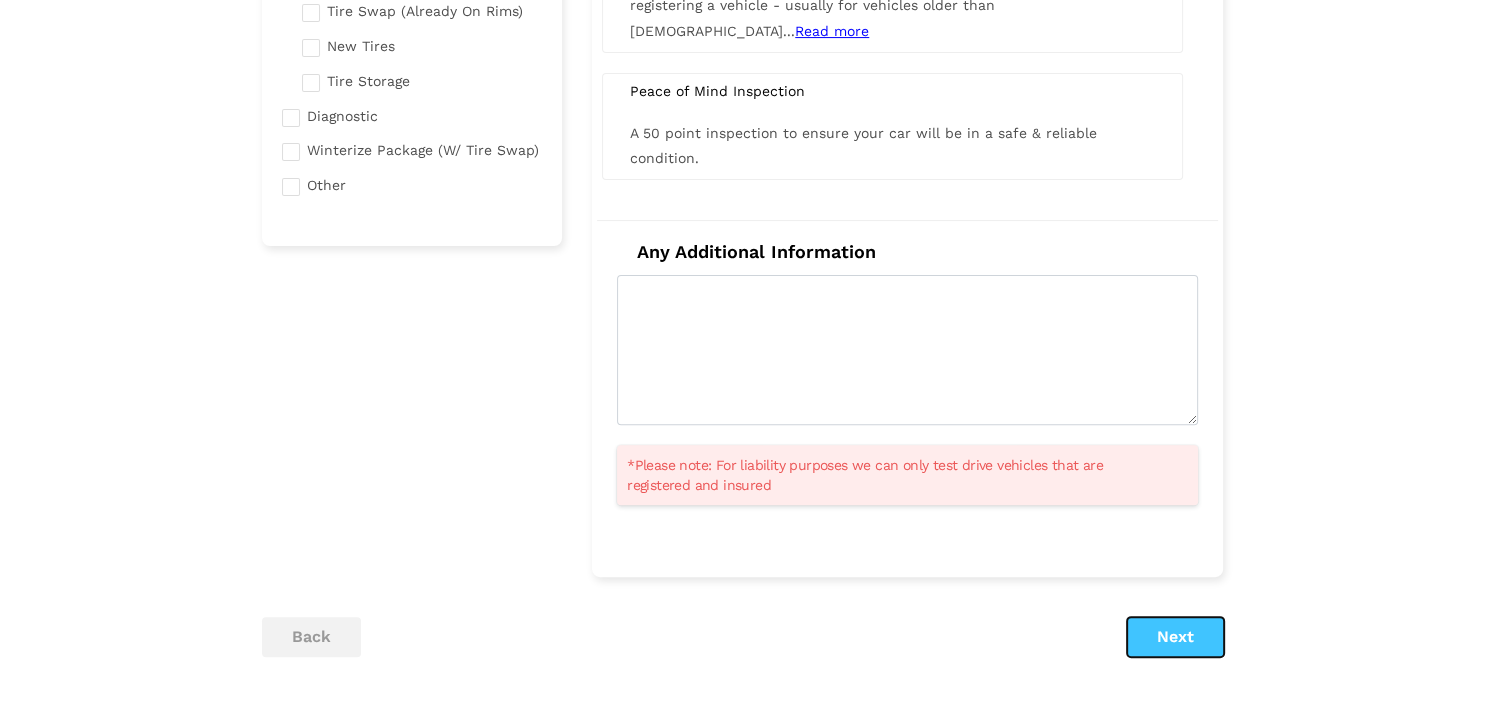 click on "Next" at bounding box center [1175, 637] 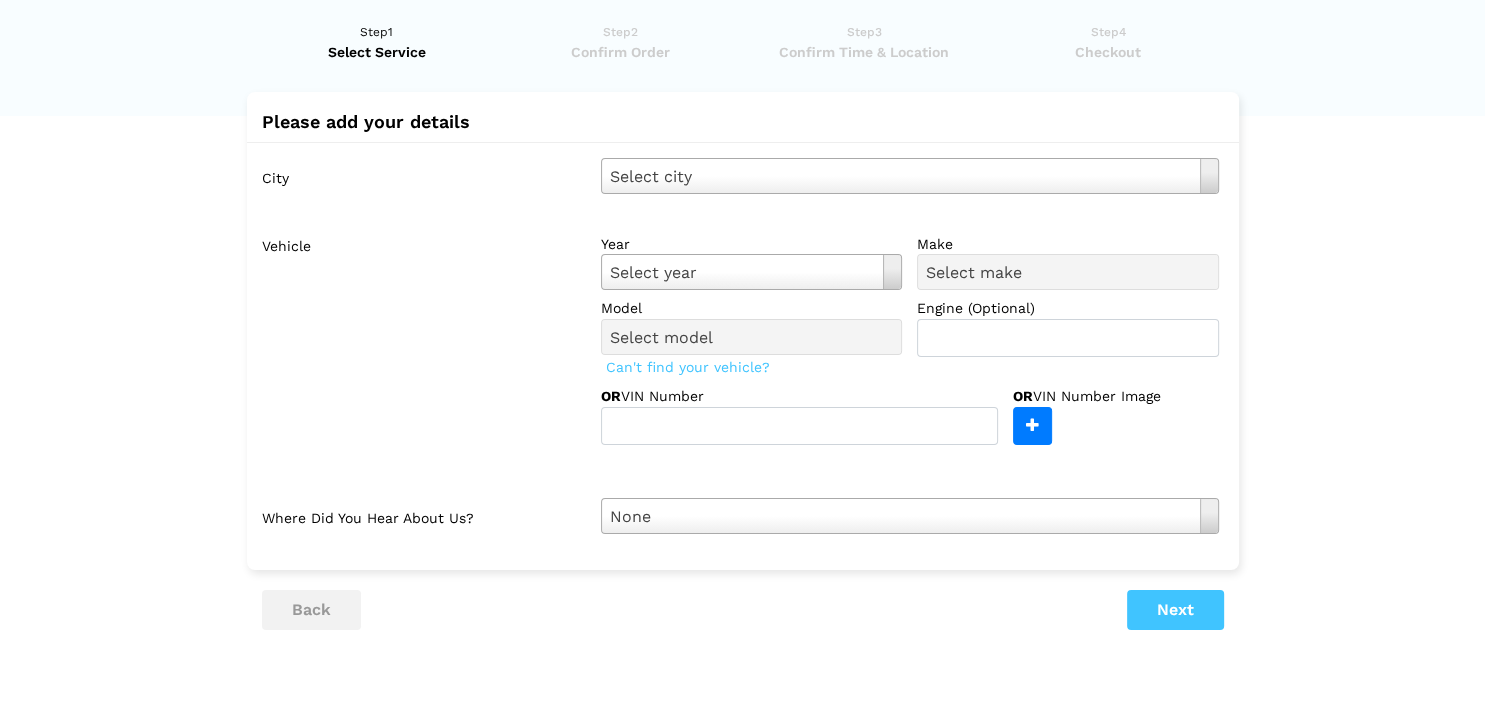 scroll, scrollTop: 50, scrollLeft: 0, axis: vertical 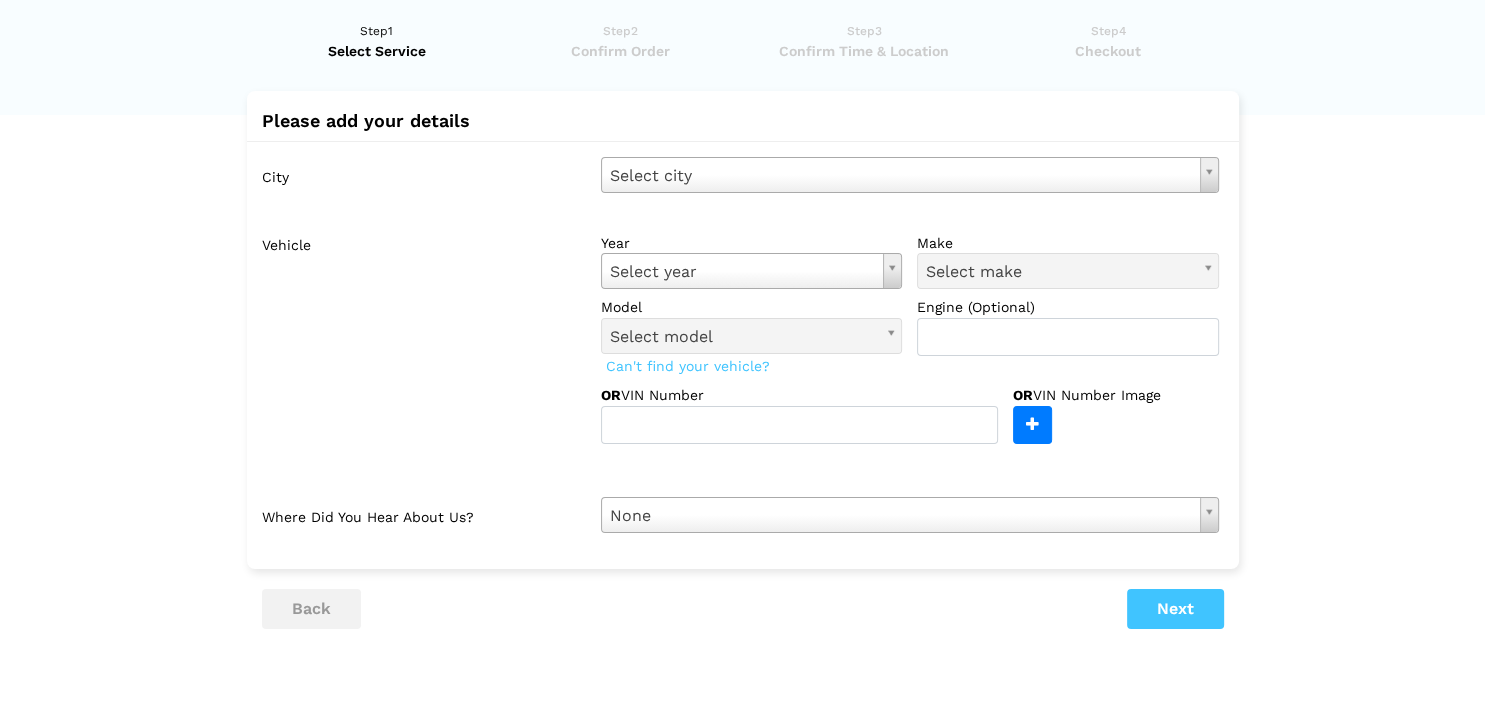 click on "Have you used instaMek service before?
No, I am a new customer
Yes, I am a returning customer
Returning Customer
1" at bounding box center [742, 380] 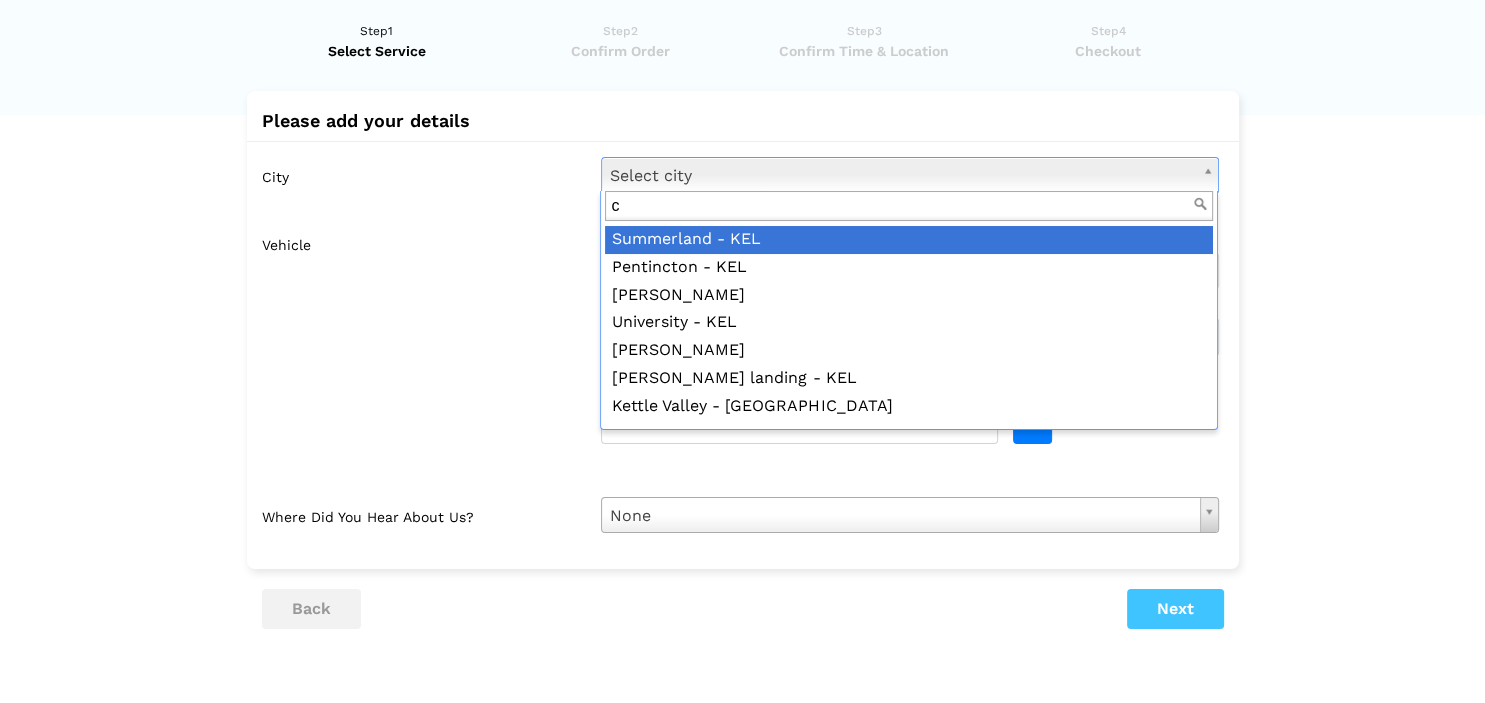 scroll, scrollTop: 0, scrollLeft: 0, axis: both 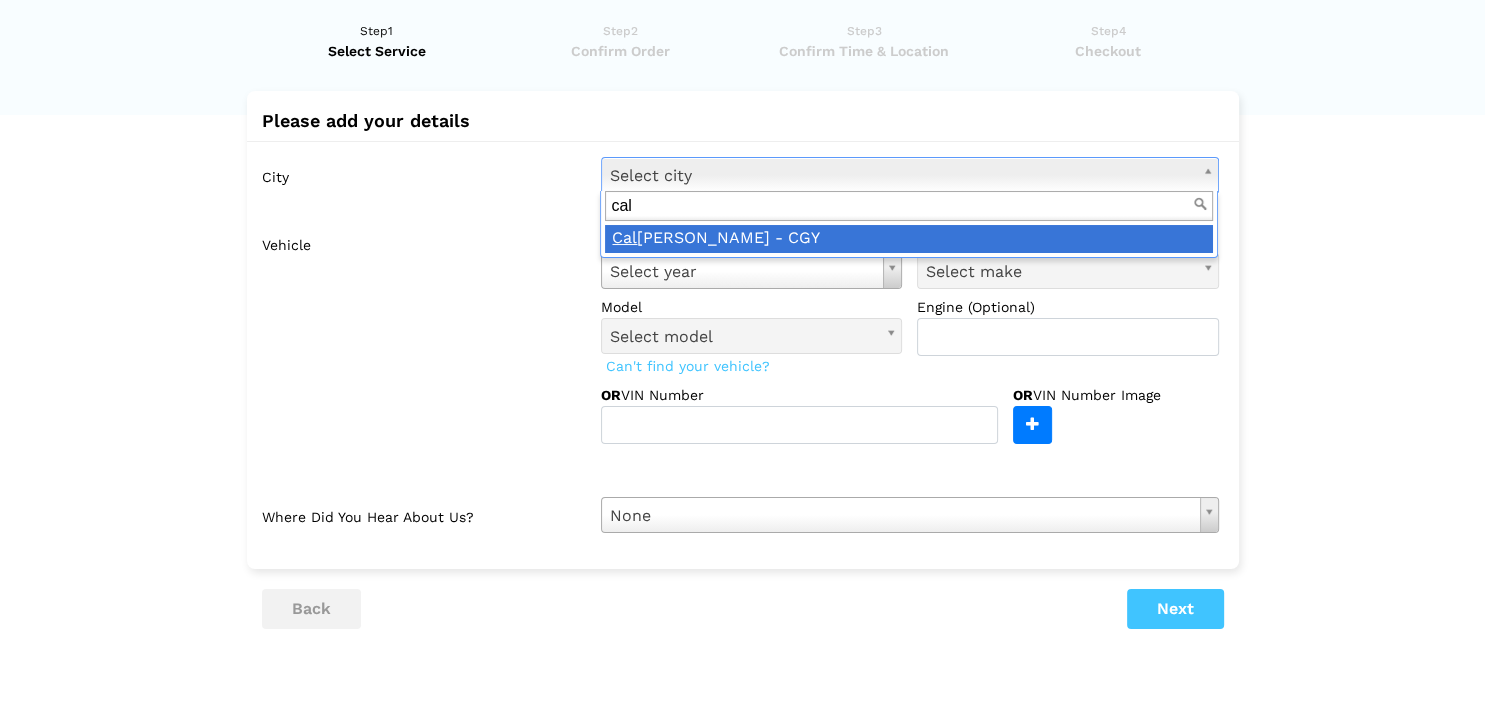 type on "cal" 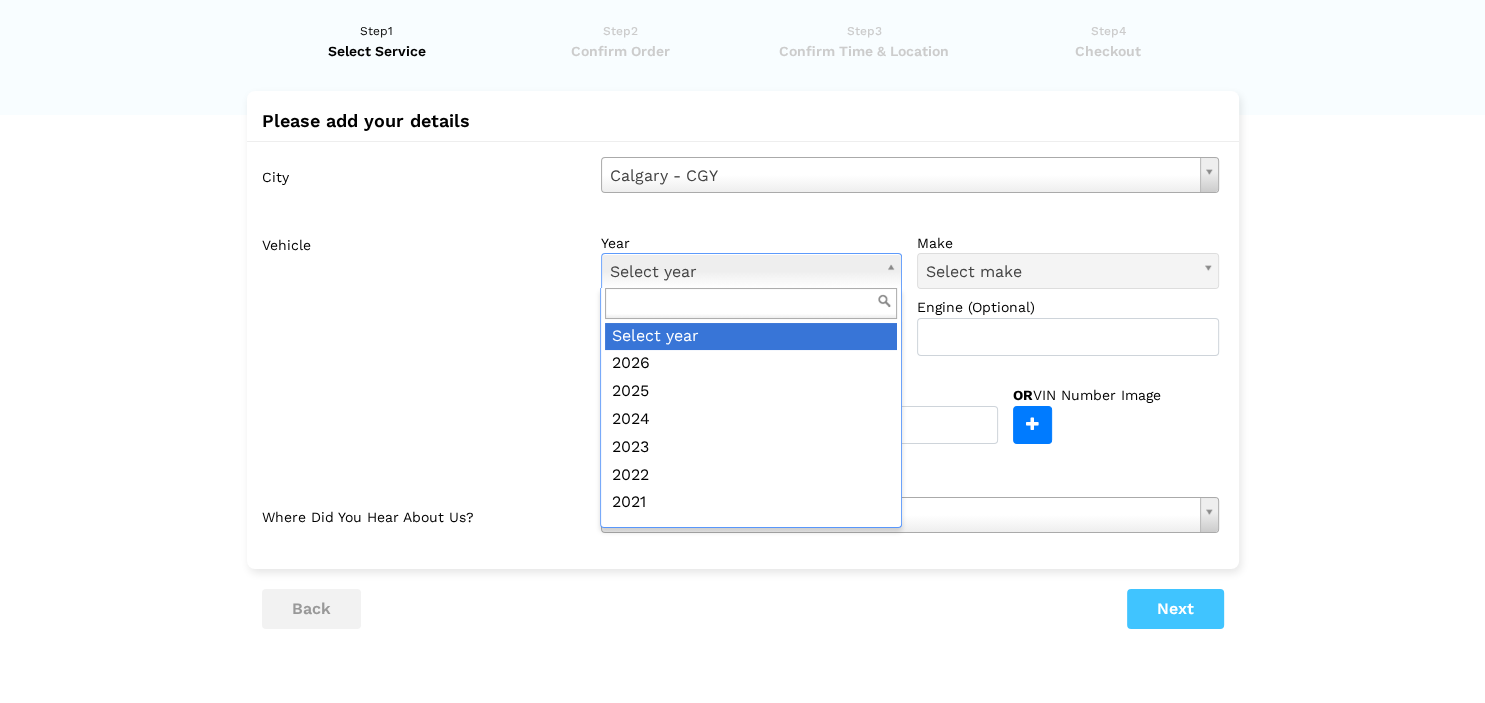 click on "Have you used instaMek service before?
No, I am a new customer
Yes, I am a returning customer
Returning Customer
1" at bounding box center [742, 380] 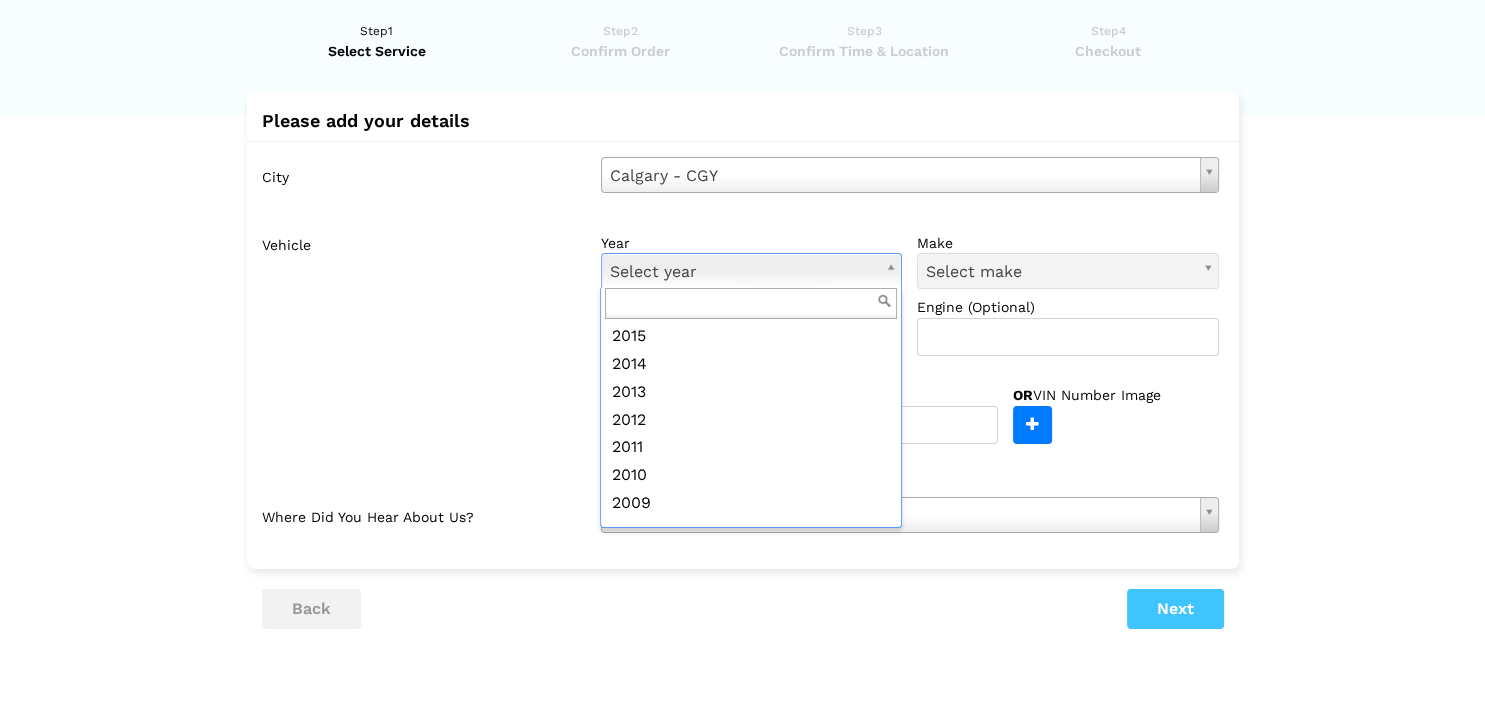 scroll, scrollTop: 344, scrollLeft: 0, axis: vertical 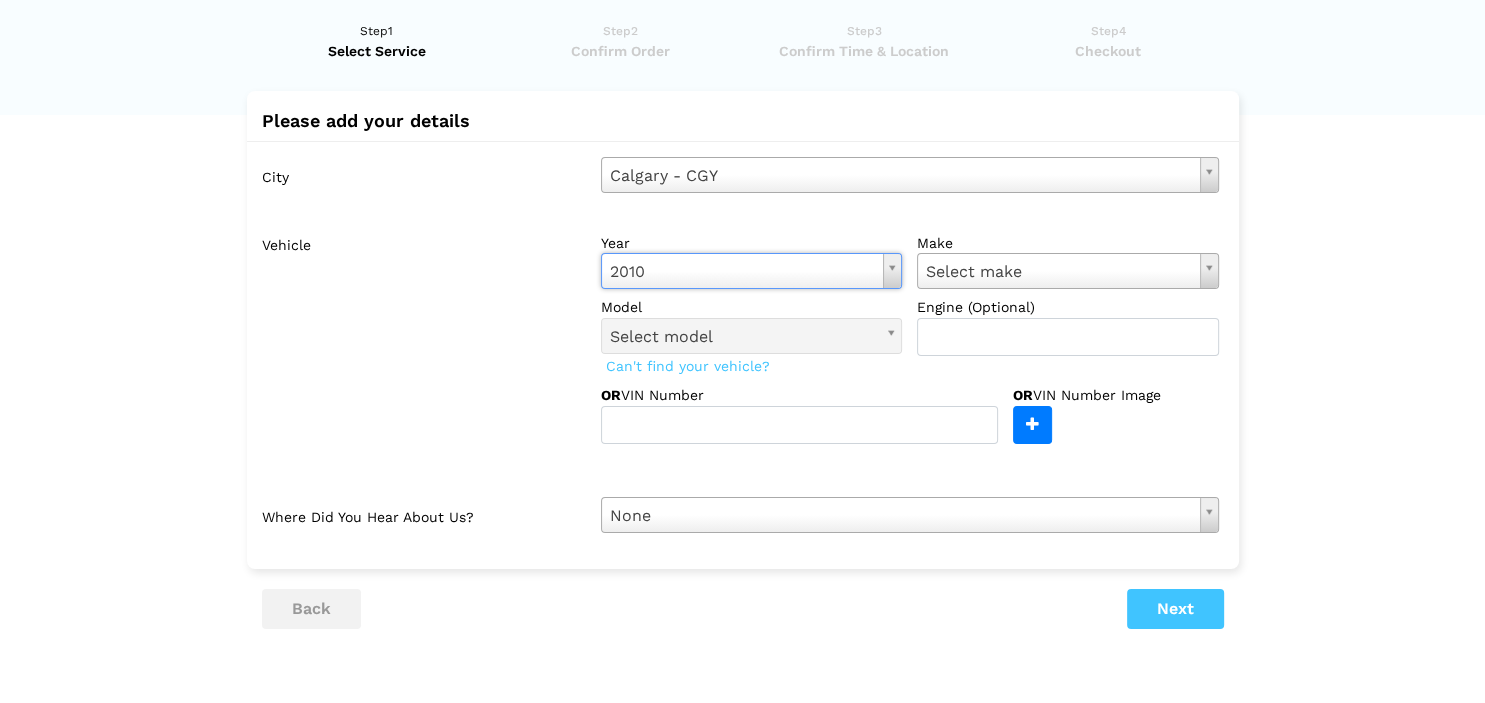 click on "Have you used instaMek service before?
No, I am a new customer
Yes, I am a returning customer
Returning Customer
1" at bounding box center (742, 380) 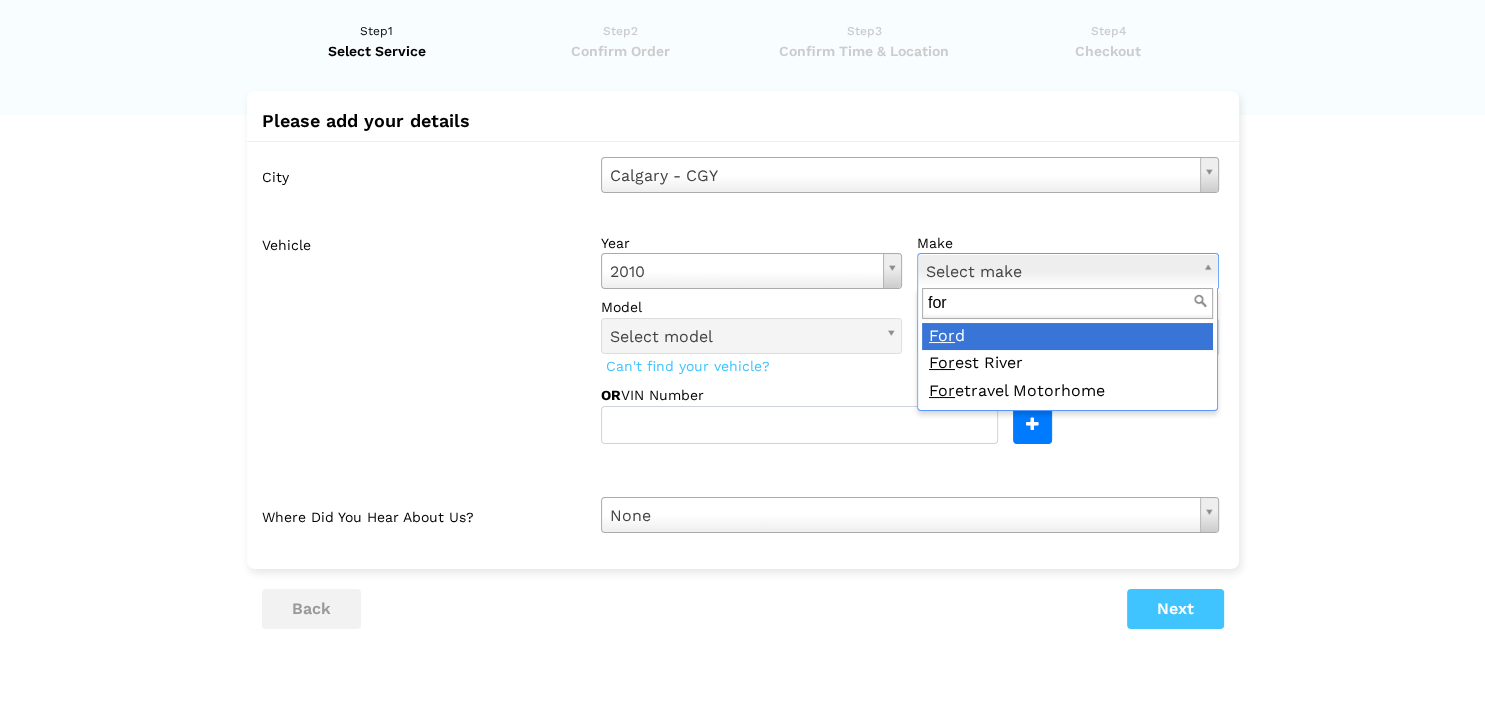 type on "for" 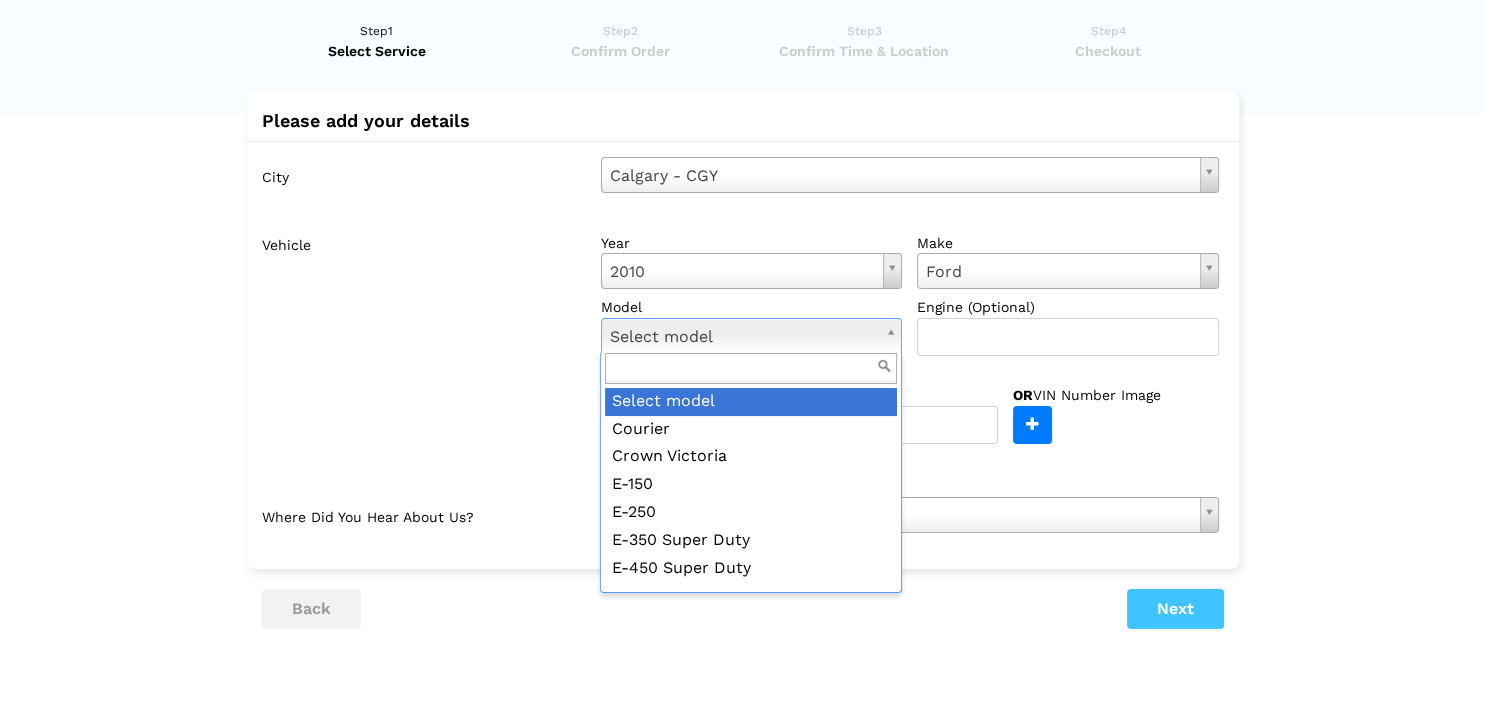 click on "Have you used instaMek service before?
No, I am a new customer
Yes, I am a returning customer
Returning Customer
1" at bounding box center [742, 380] 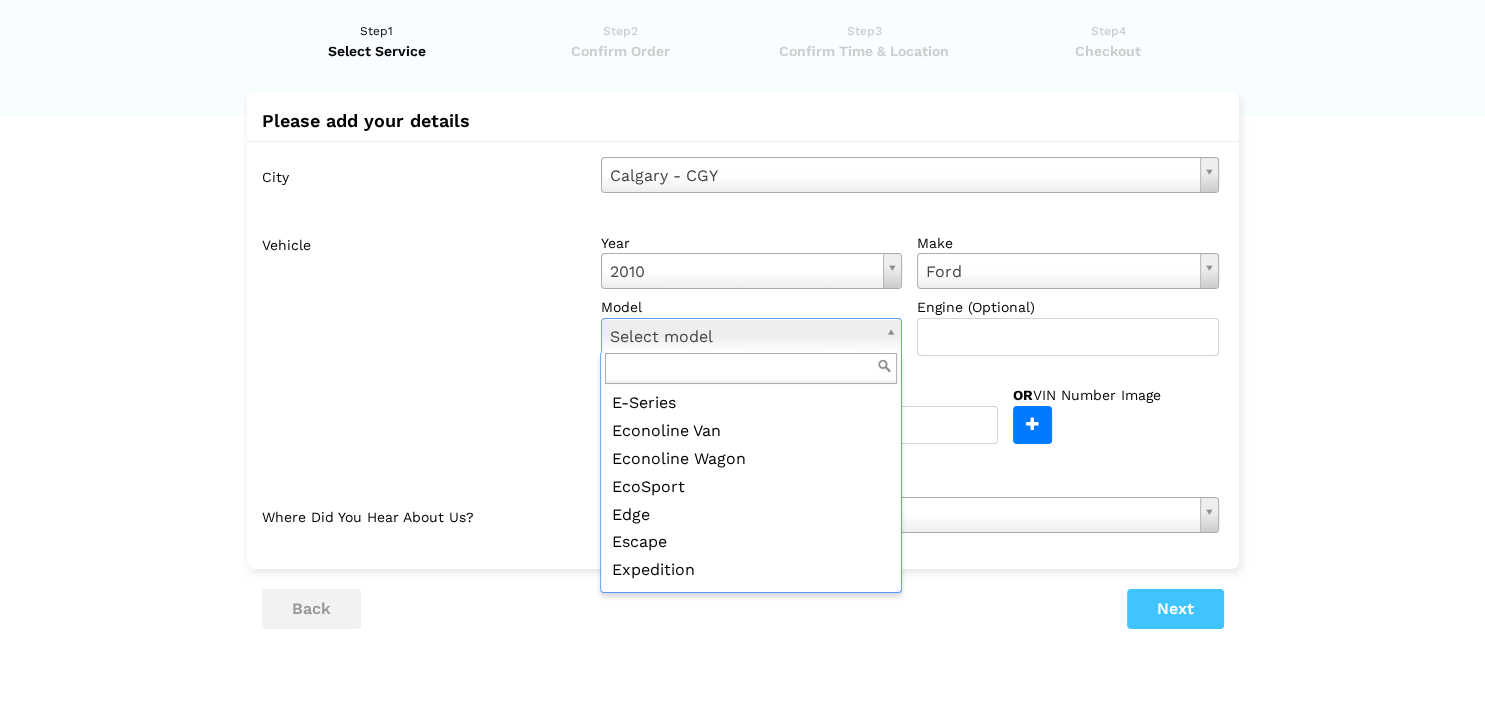 scroll, scrollTop: 177, scrollLeft: 0, axis: vertical 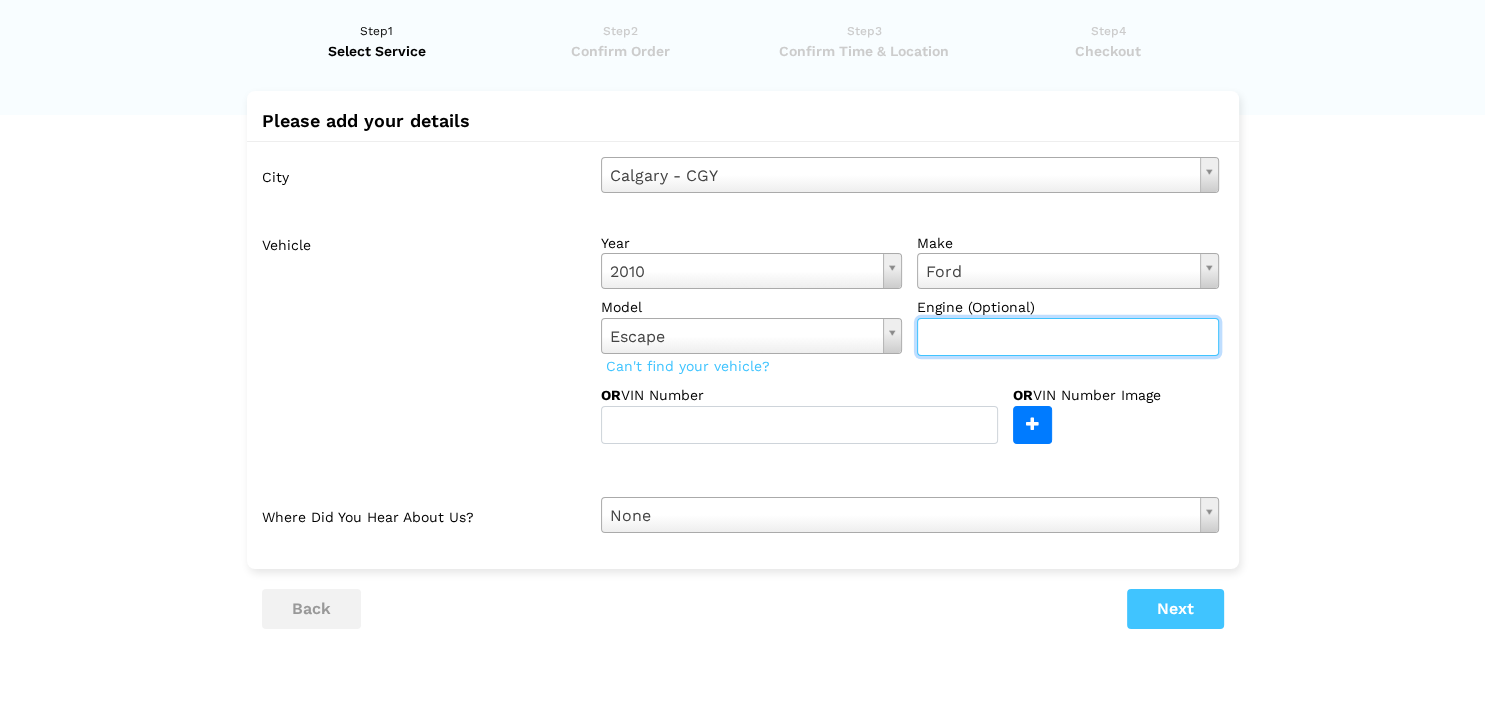 click at bounding box center [1068, 337] 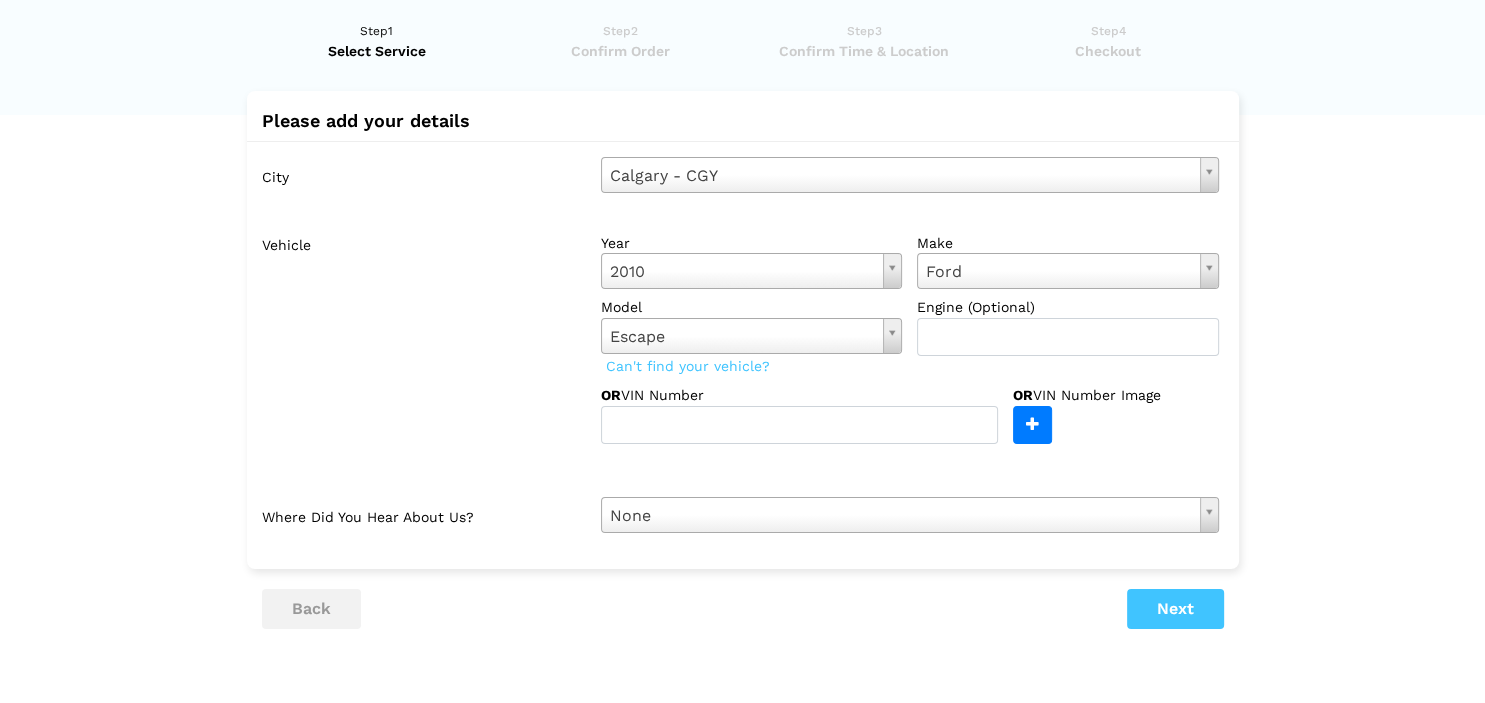 click on "Have you used instaMek service before?
No, I am a new customer
Yes, I am a returning customer
Returning Customer
Email" at bounding box center [742, 405] 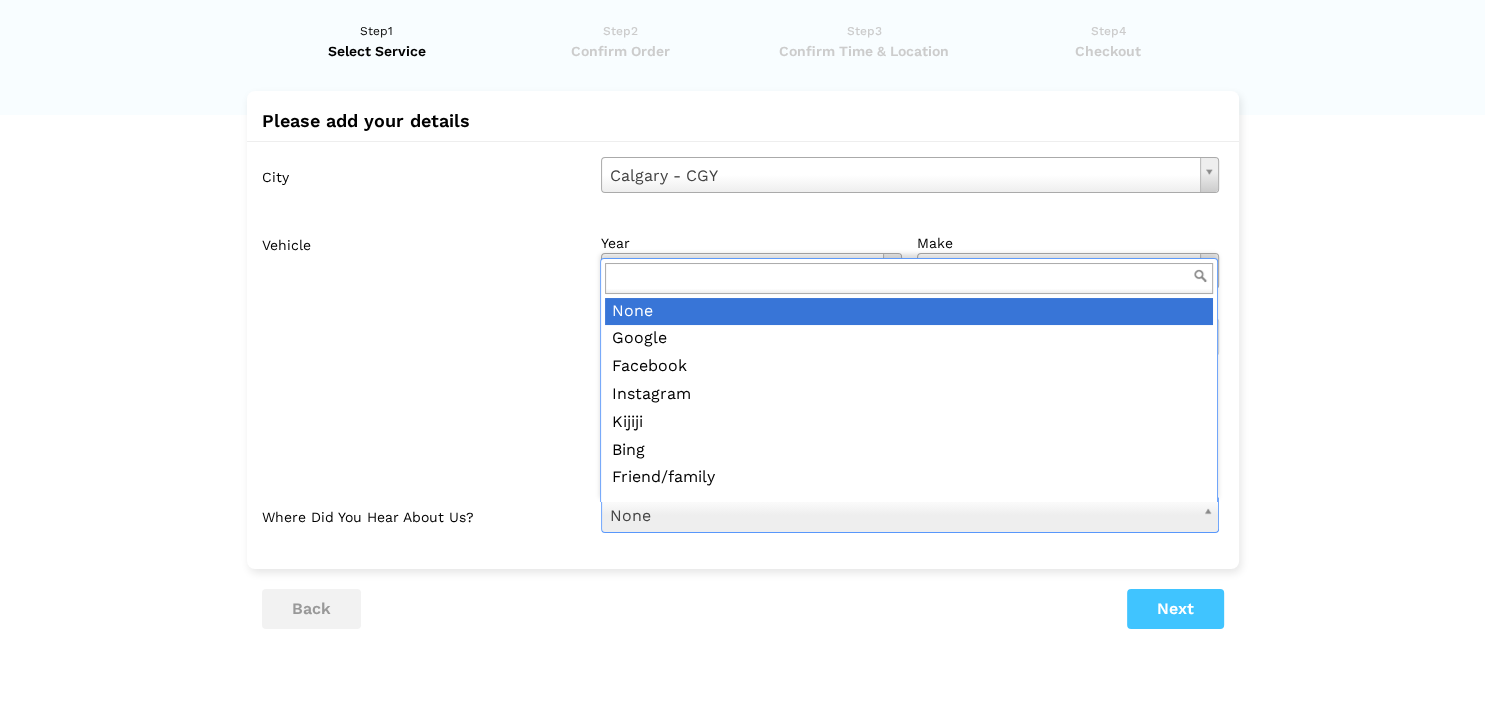 click on "Have you used instaMek service before?
No, I am a new customer
Yes, I am a returning customer
Returning Customer
1" at bounding box center (742, 380) 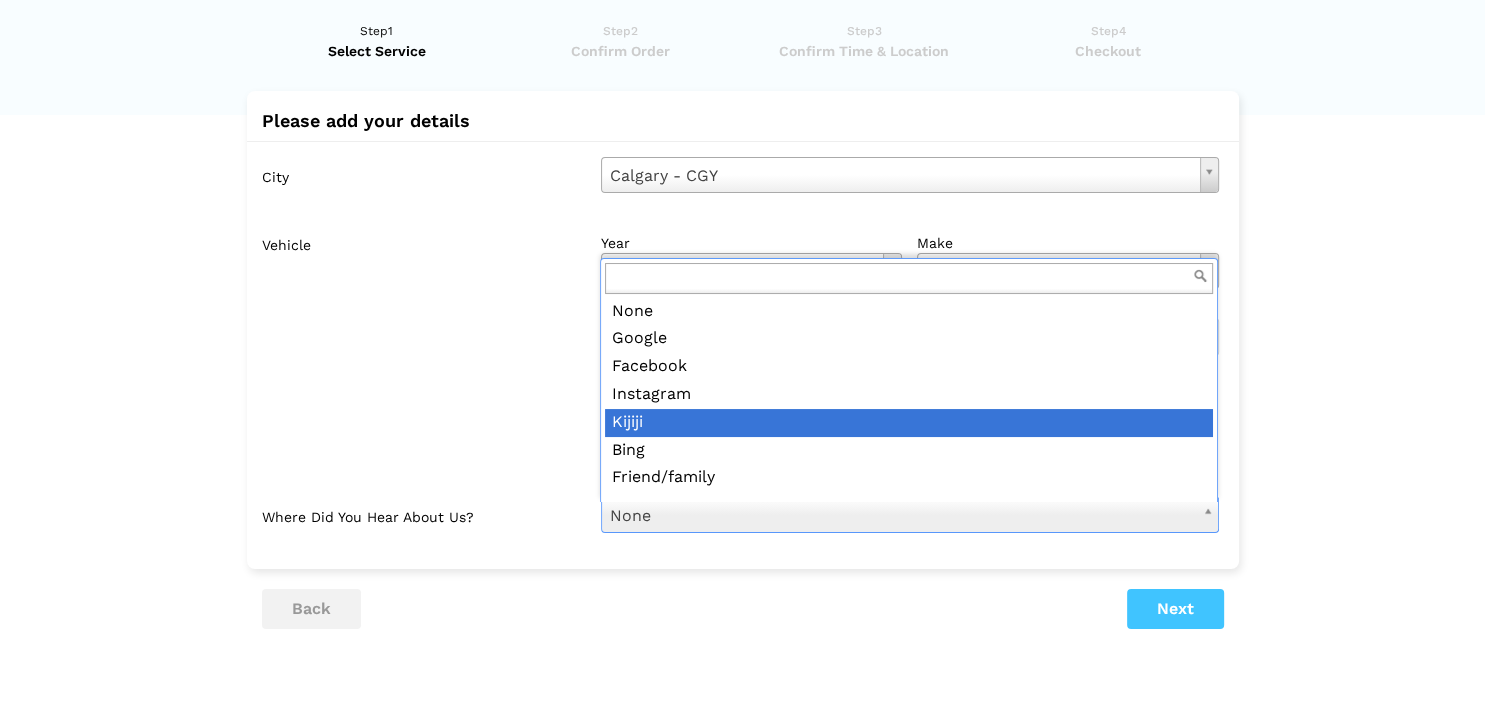 scroll, scrollTop: 1, scrollLeft: 0, axis: vertical 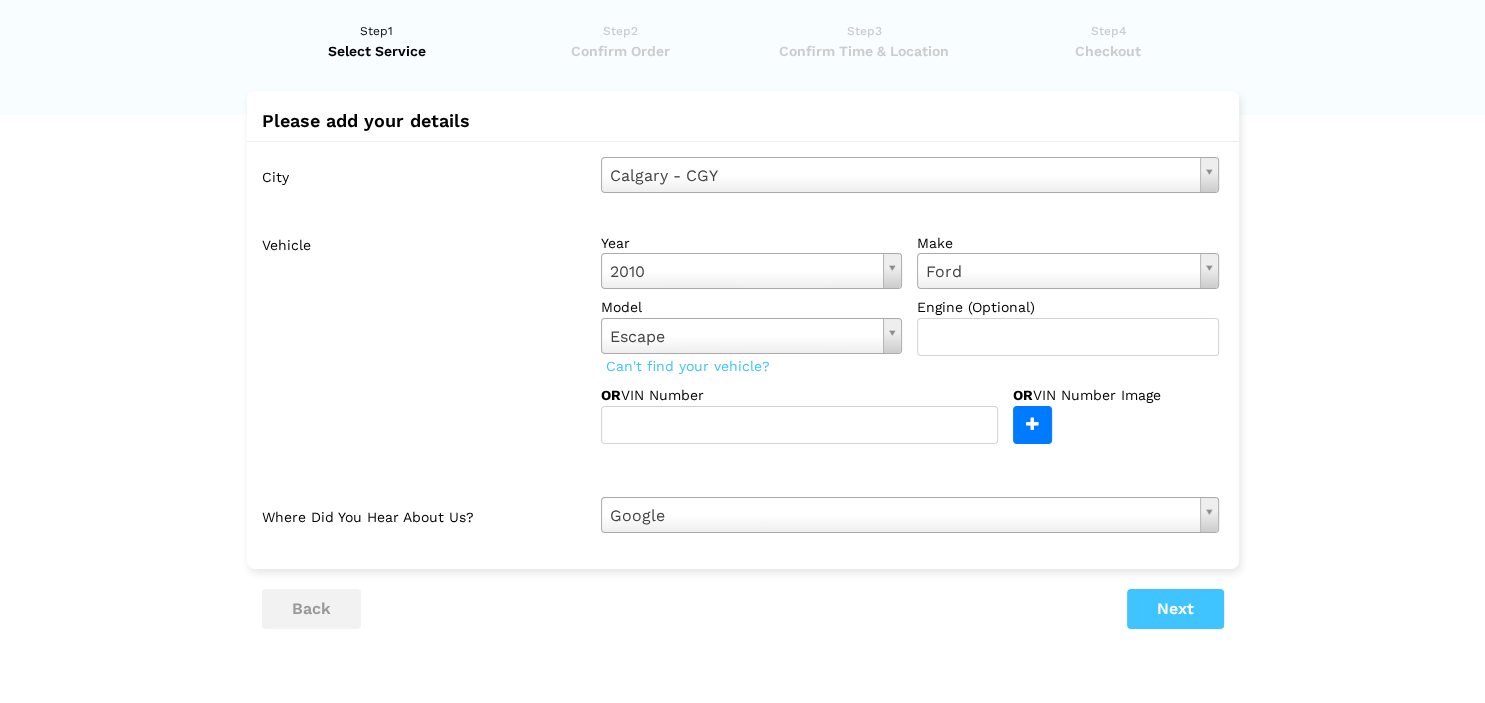click on "Have you used instaMek service before?
No, I am a new customer
Yes, I am a returning customer
Returning Customer
Email" at bounding box center [742, 405] 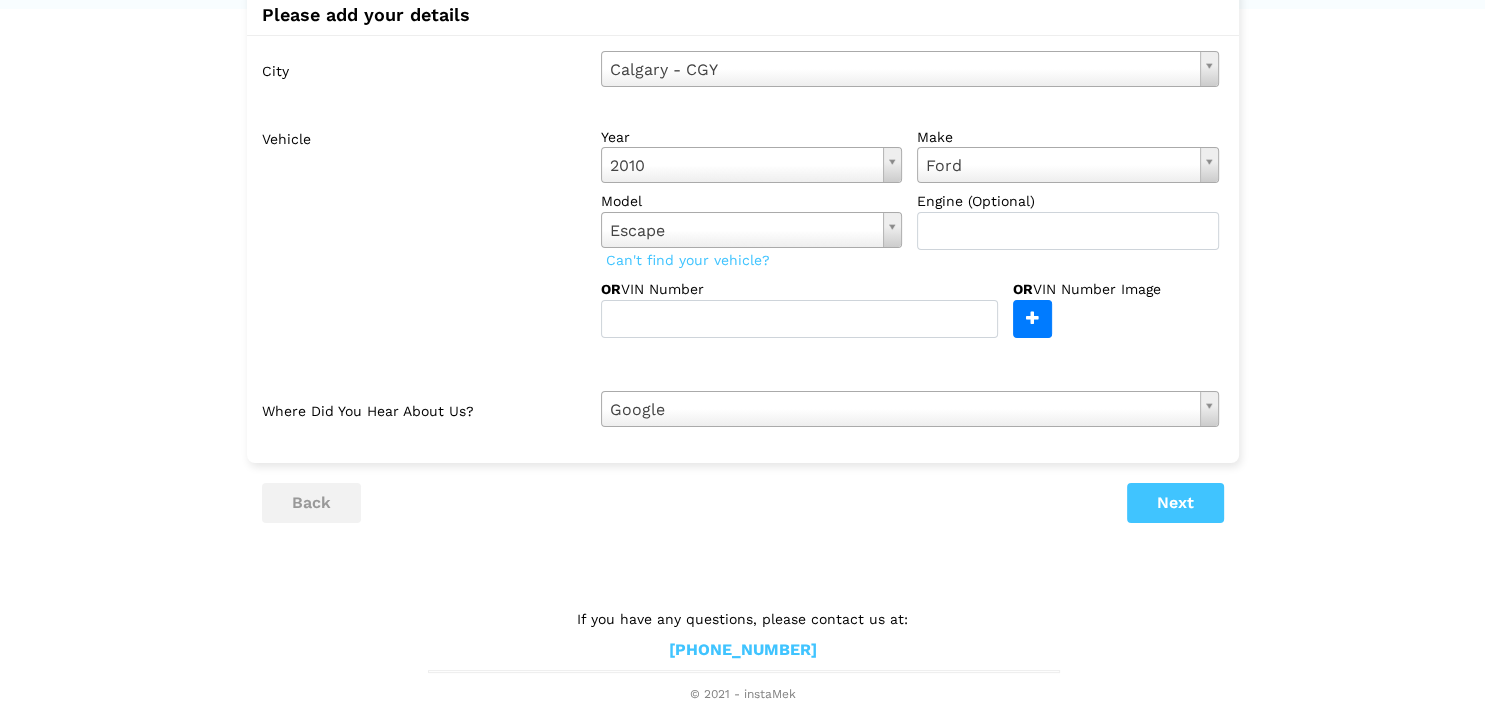 scroll, scrollTop: 0, scrollLeft: 0, axis: both 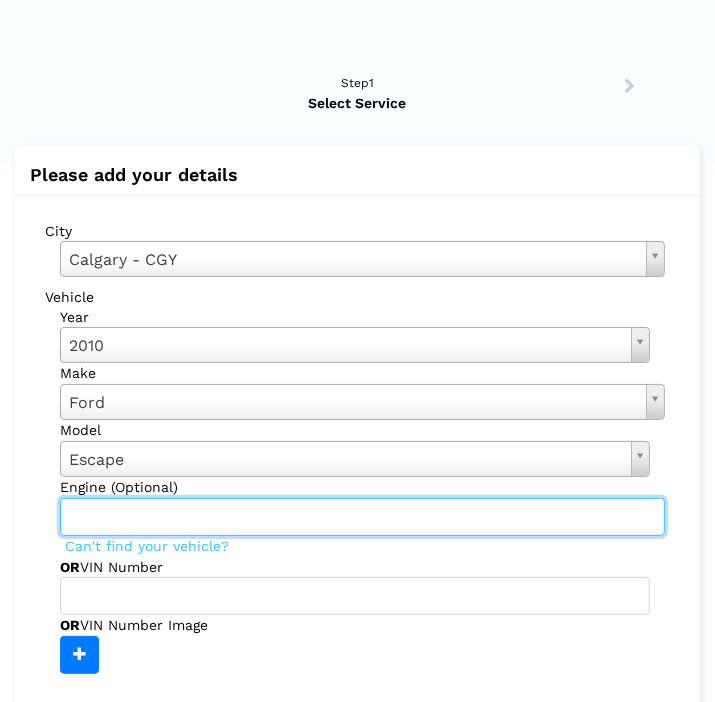click at bounding box center (362, 517) 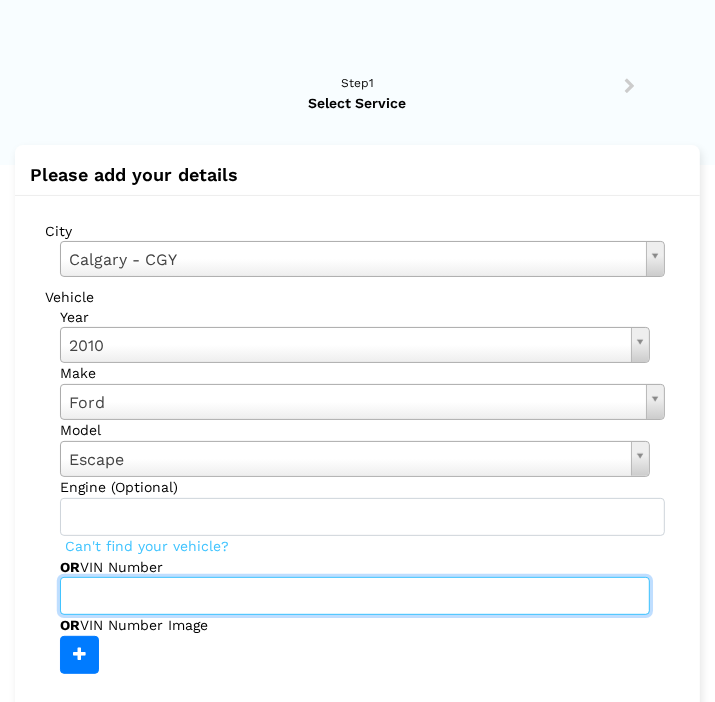click at bounding box center (355, 596) 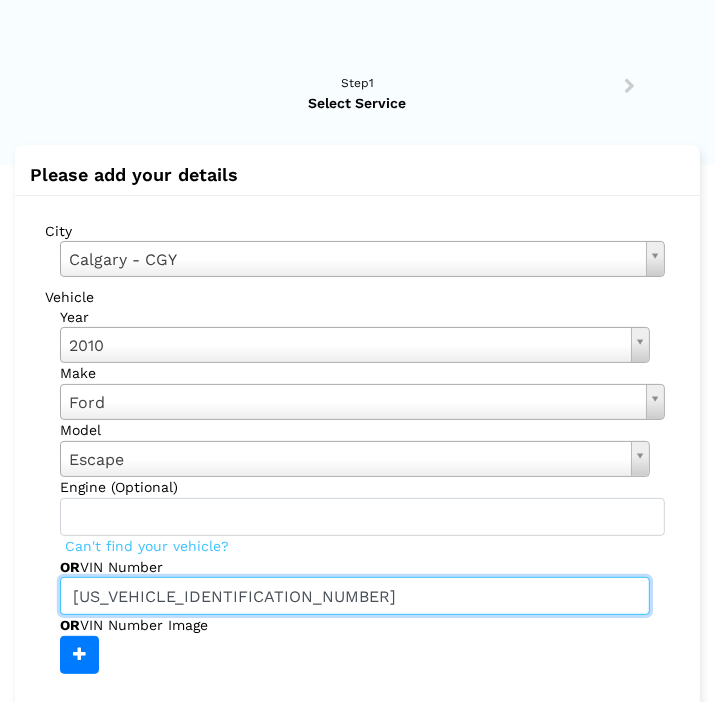 type on "[US_VEHICLE_IDENTIFICATION_NUMBER]" 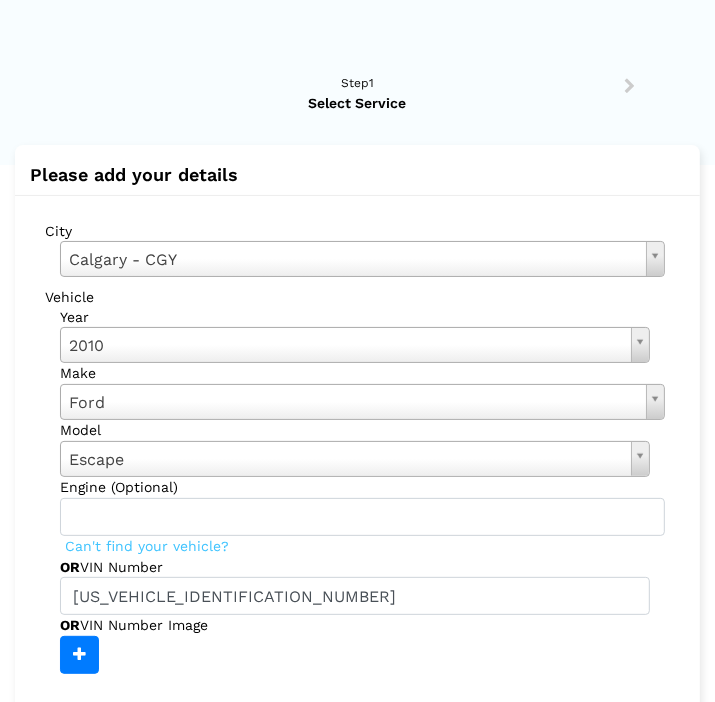 click on "year
[DATE]
Select year
[DATE] 2025 2024 2023 2022 2021 2020 2019 2018 2017 2016 2015 2014 2013 2012 2011 2010 2009 2008 2007 2006 2005 2004 2003 2002 2001 2000 1999 1998
make
Ford
Select make Acura American [PERSON_NAME] [PERSON_NAME] Audi Autocar LLC. Bentley Blue Bird BMW Buick" at bounding box center (362, 491) 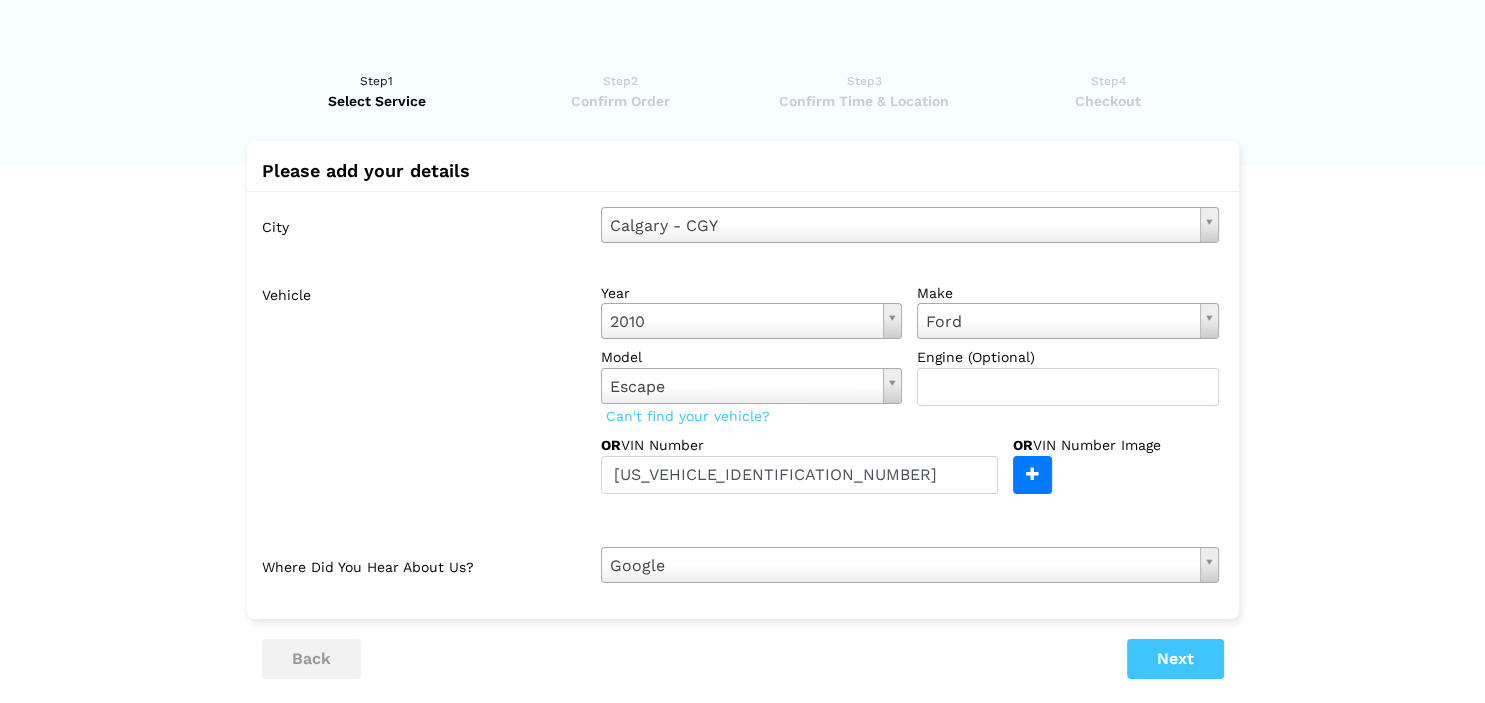 click on "Have you used instaMek service before?
No, I am a new customer
Yes, I am a returning customer
Returning Customer
Email" at bounding box center (742, 455) 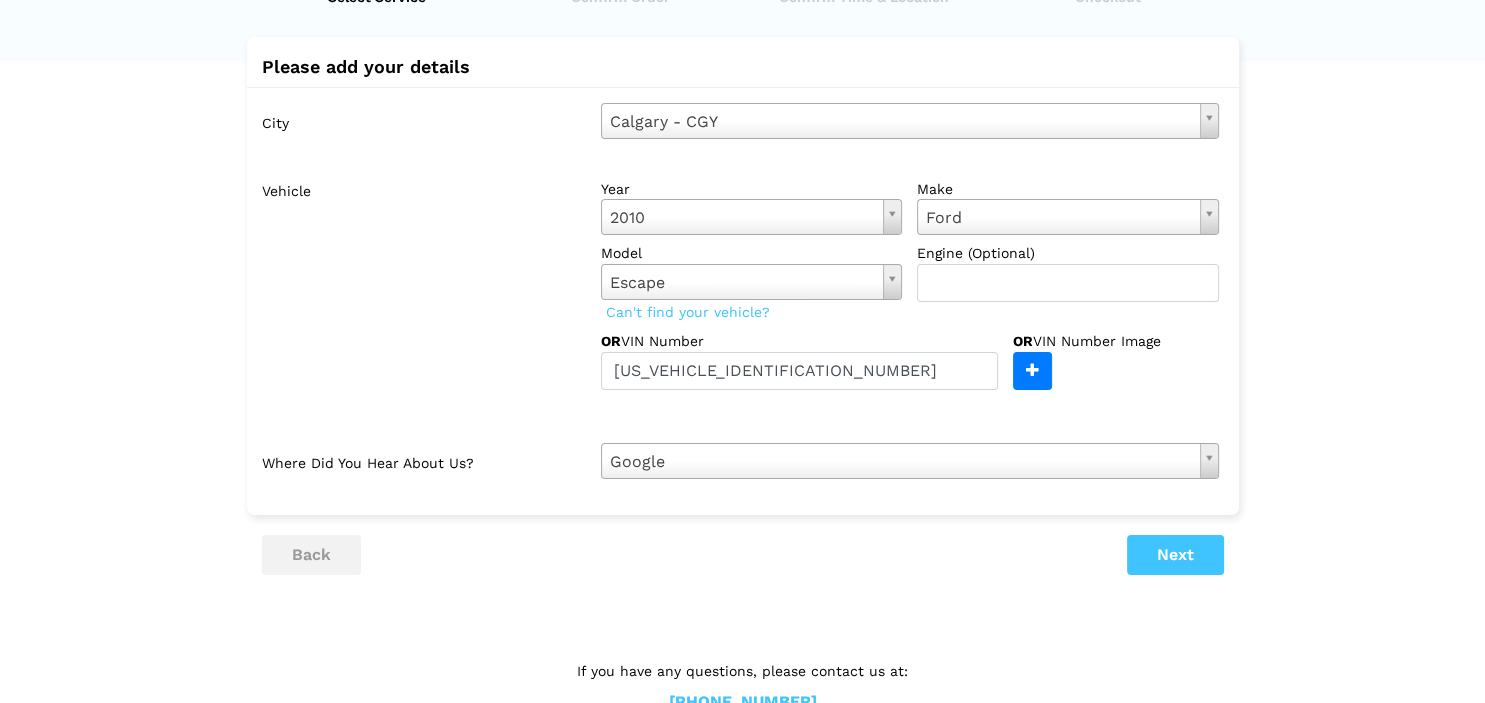 click on "Have you used instaMek service before?
No, I am a new customer
Yes, I am a returning customer
Returning Customer
Email" at bounding box center (742, 351) 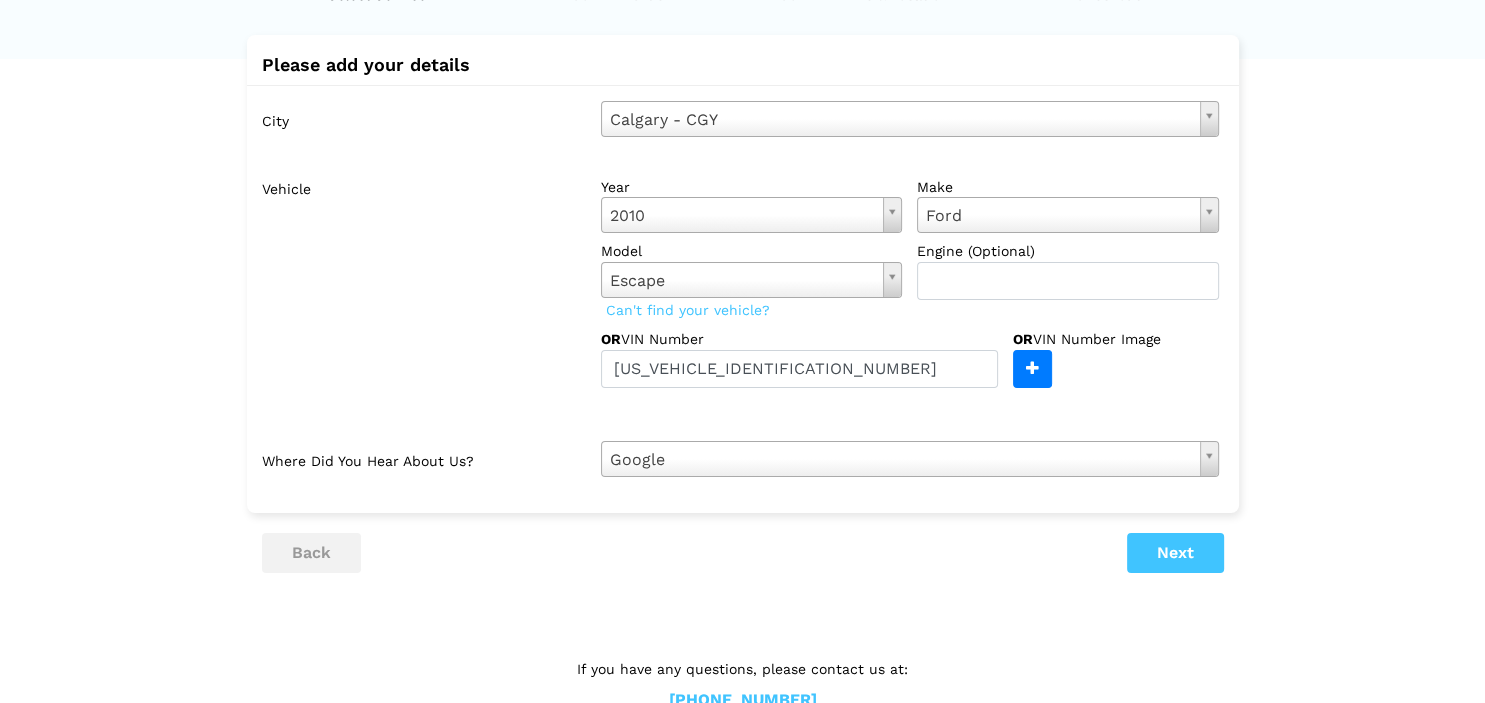 scroll, scrollTop: 108, scrollLeft: 0, axis: vertical 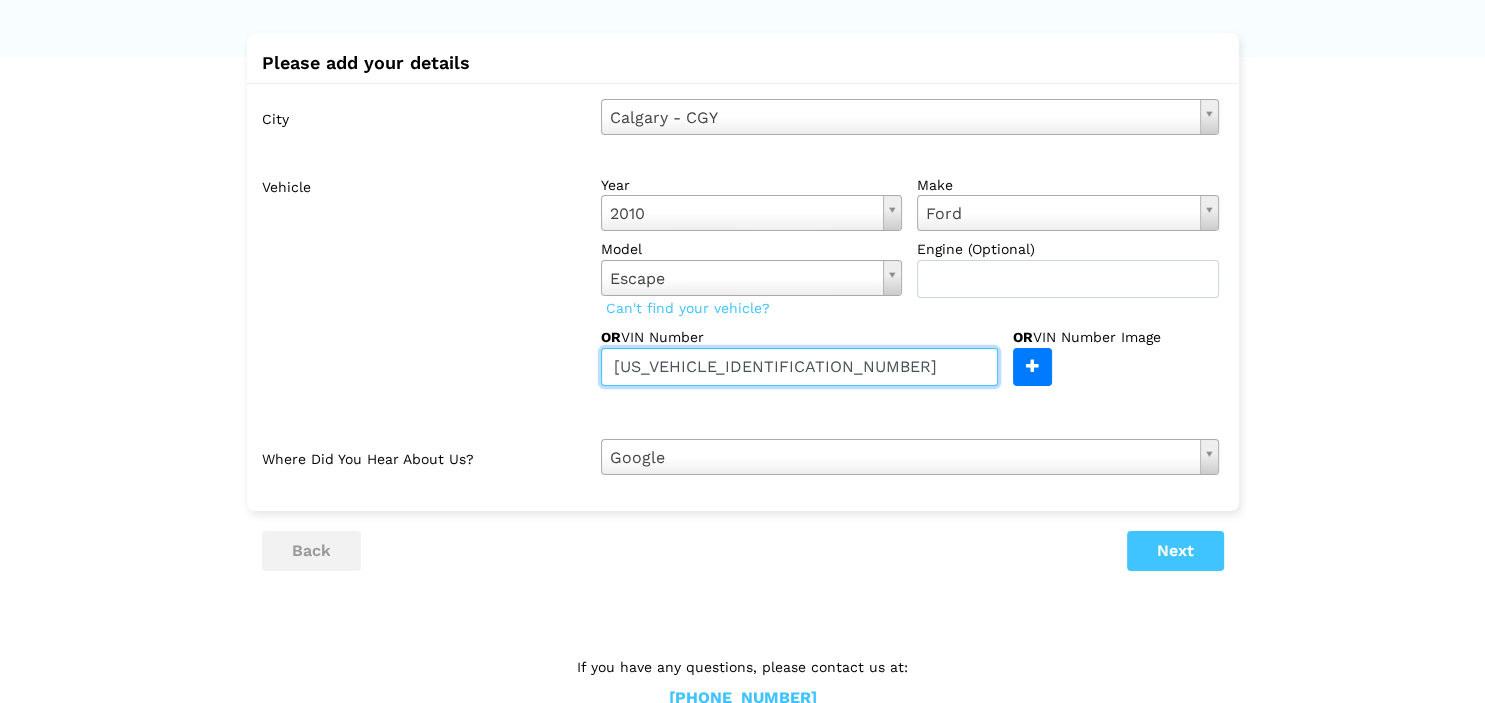 click on "[US_VEHICLE_IDENTIFICATION_NUMBER]" at bounding box center [799, 367] 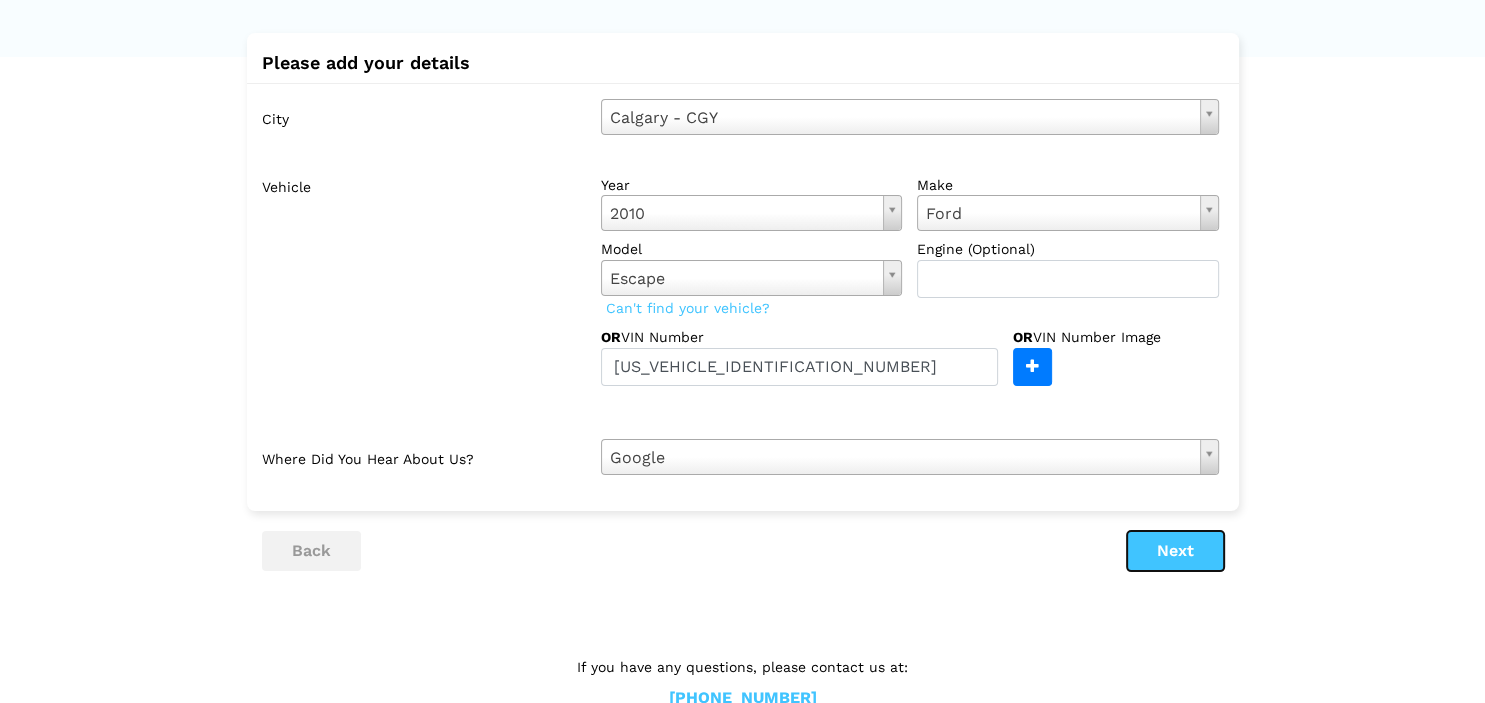 click on "Next" at bounding box center (1175, 551) 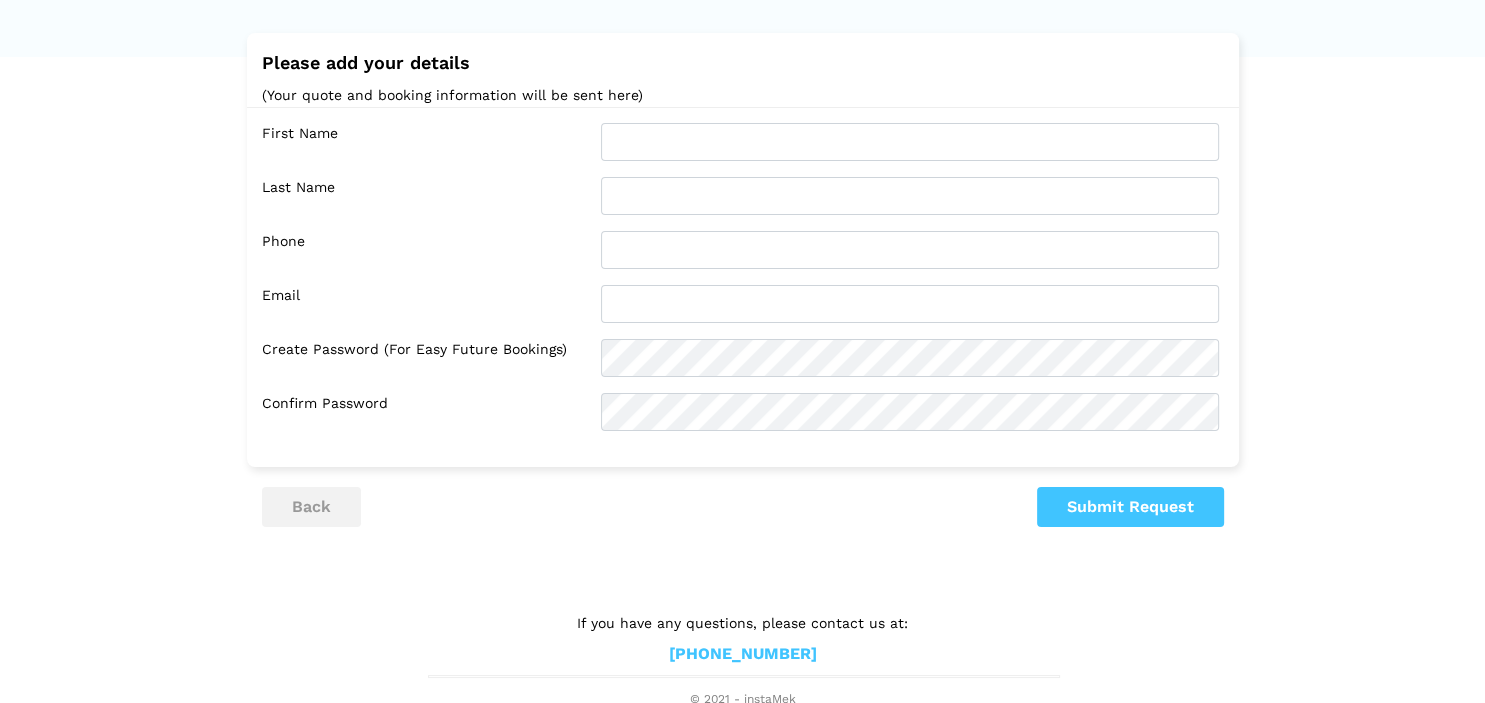 scroll, scrollTop: 0, scrollLeft: 0, axis: both 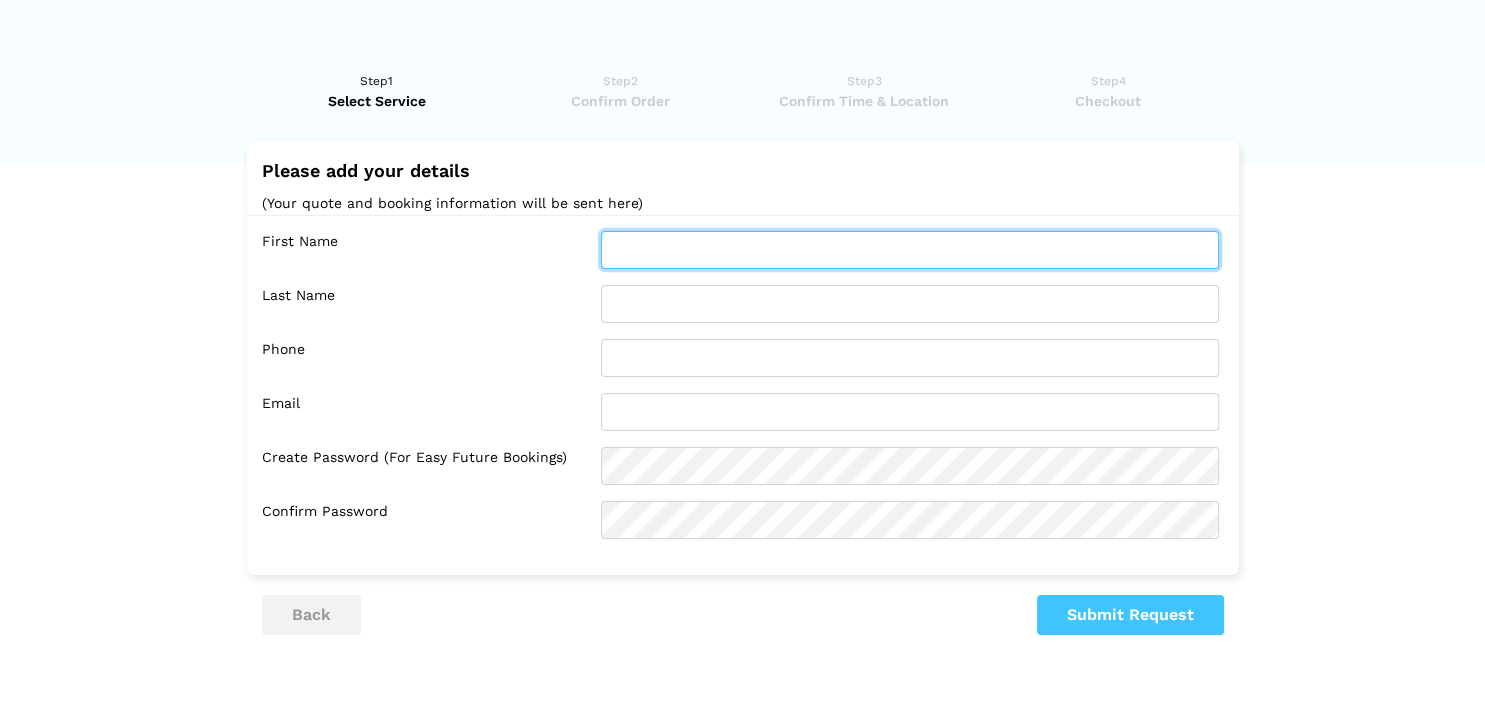 click at bounding box center [910, 250] 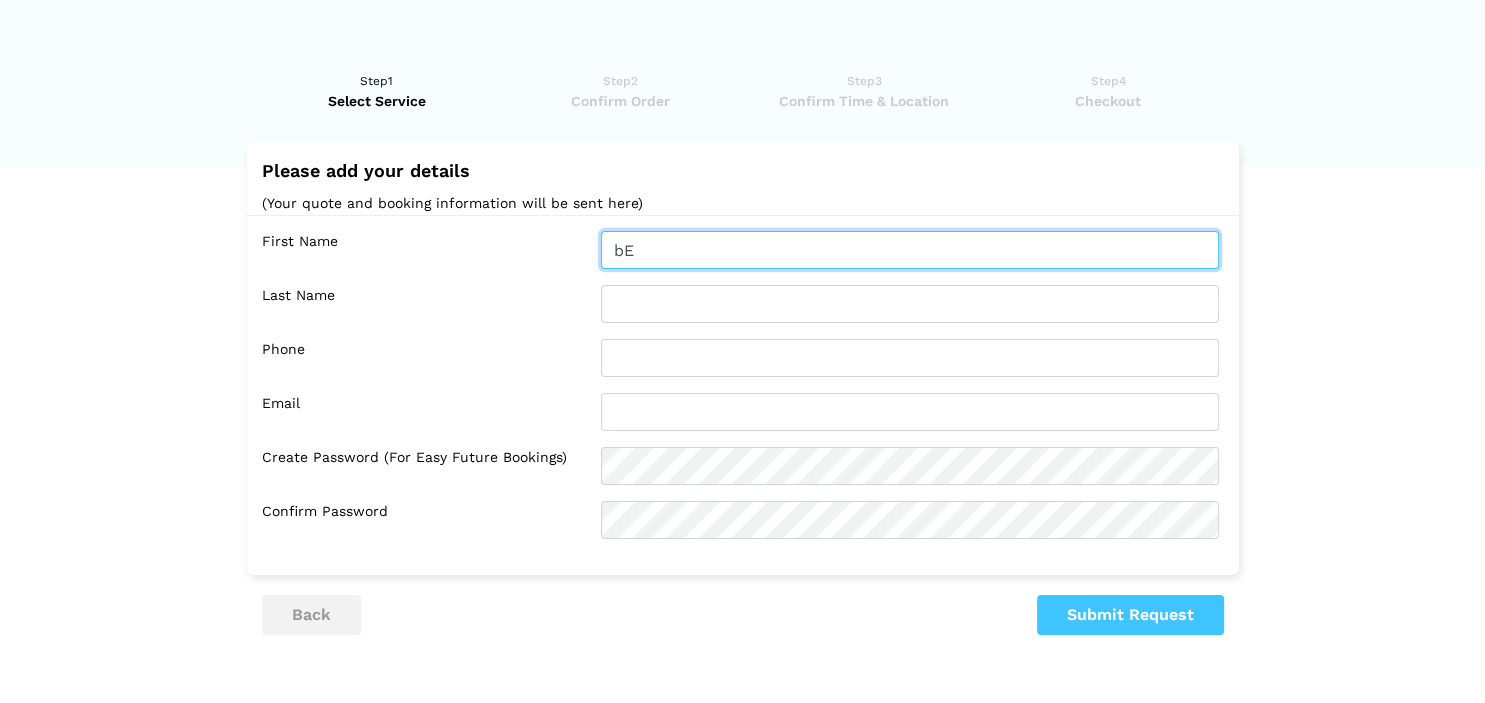 type on "b" 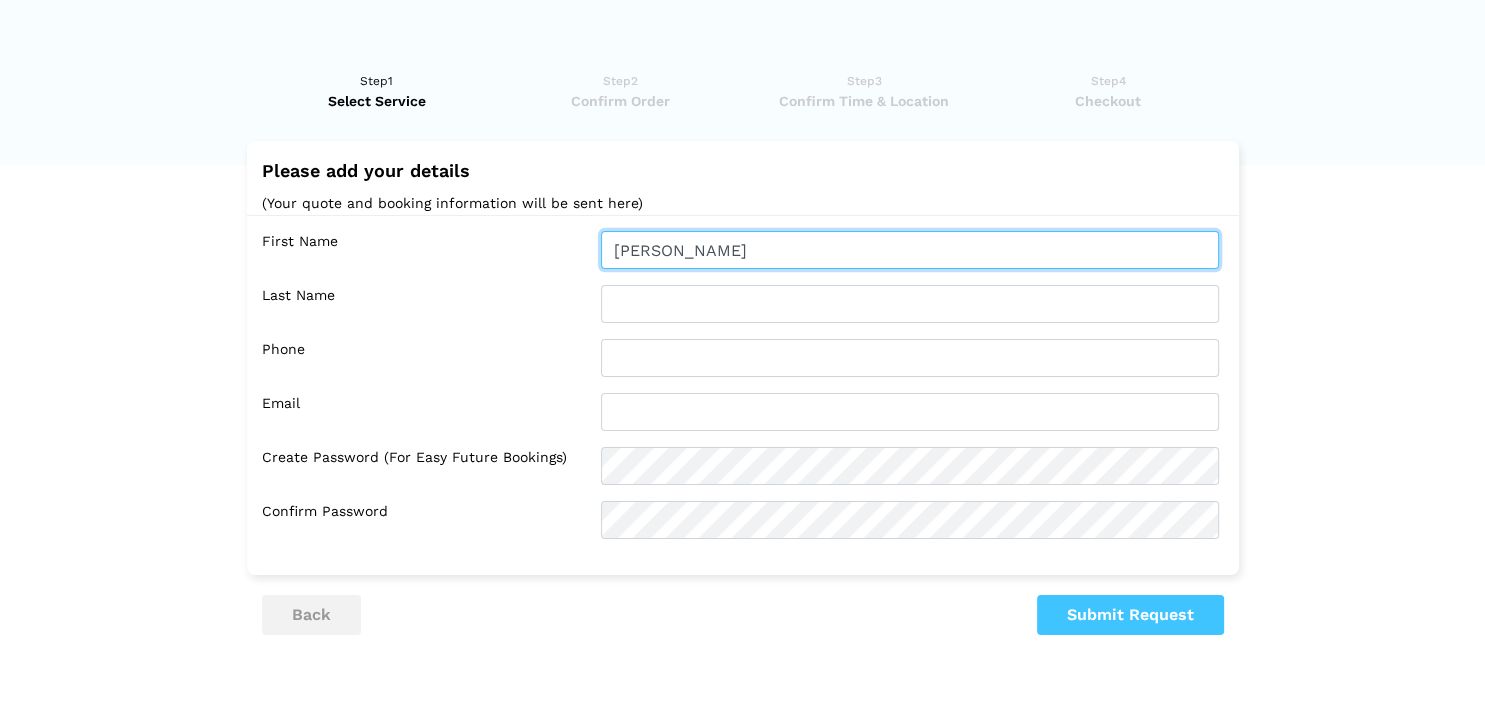 type on "[PERSON_NAME]" 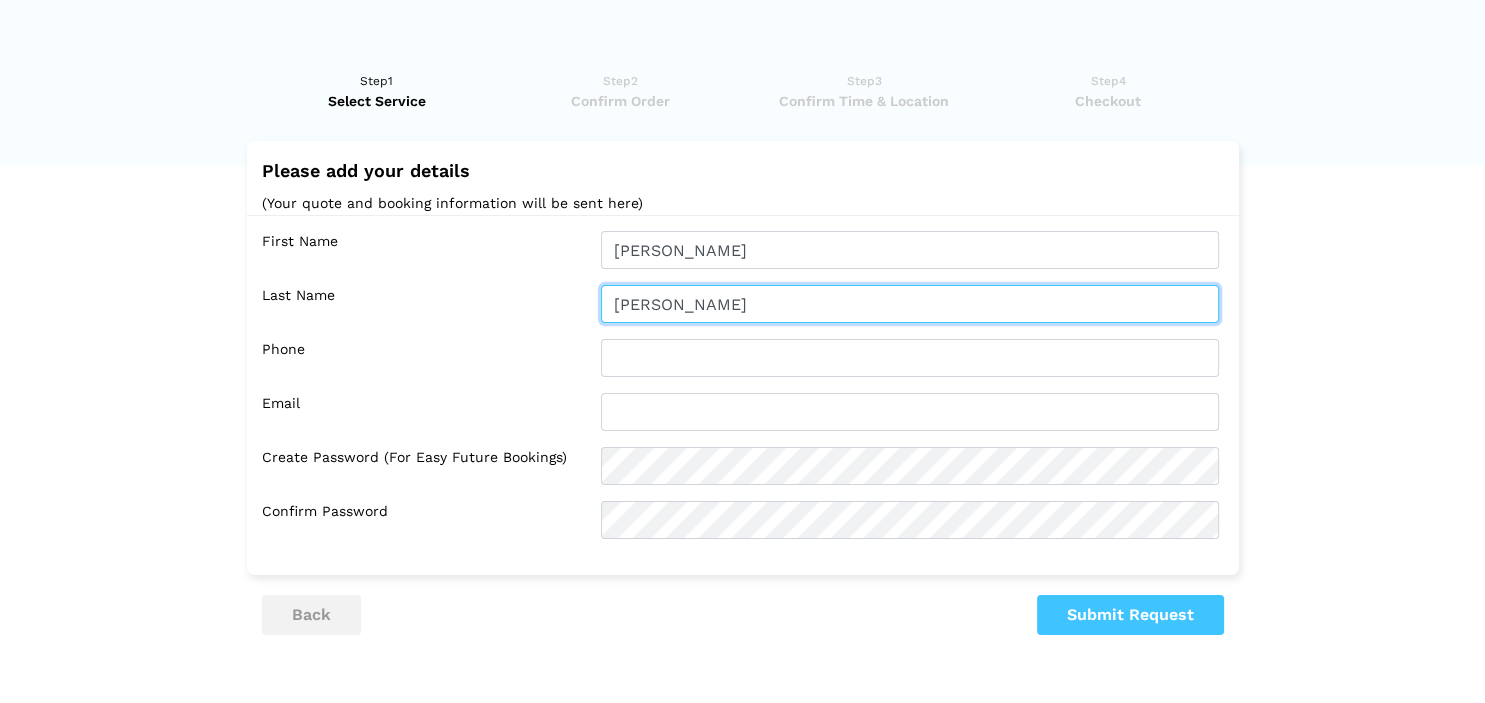 type on "[PERSON_NAME]" 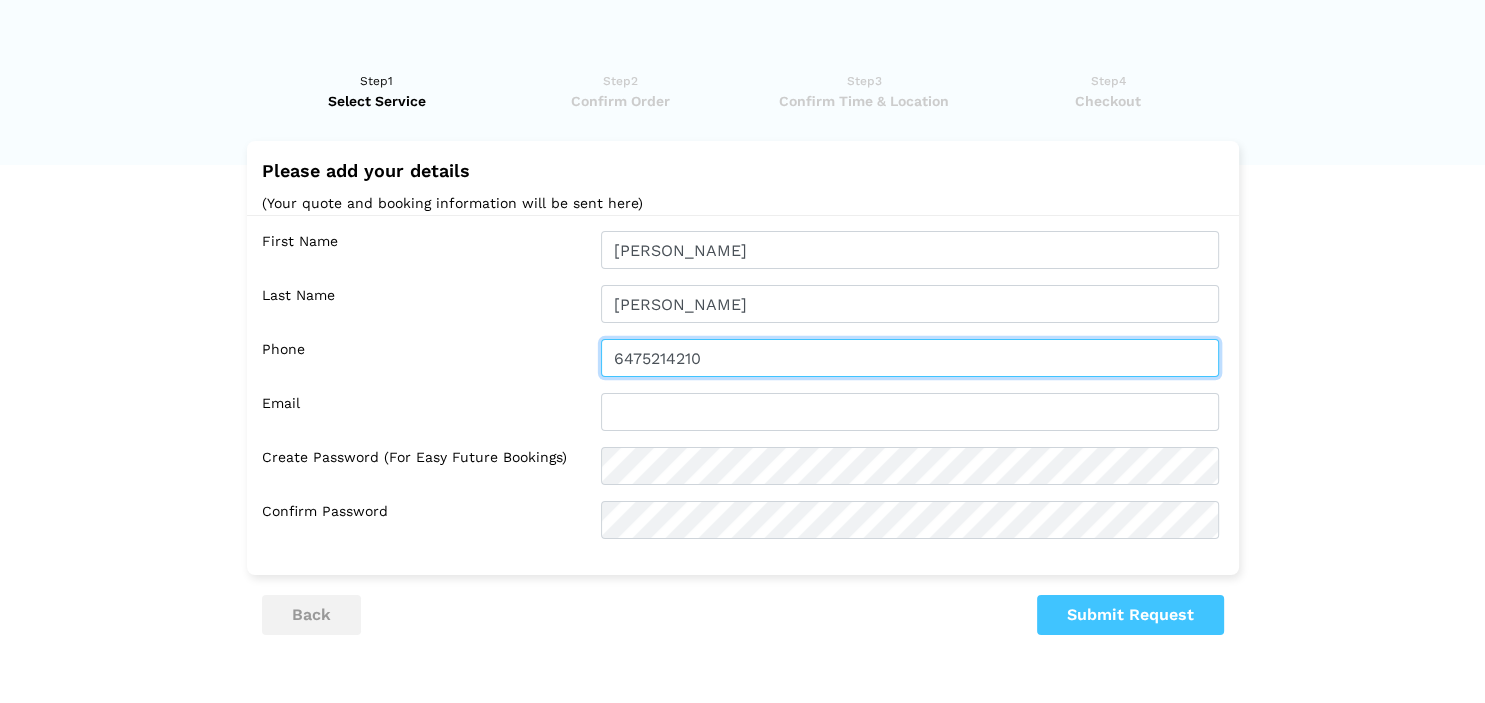 type on "6475214210" 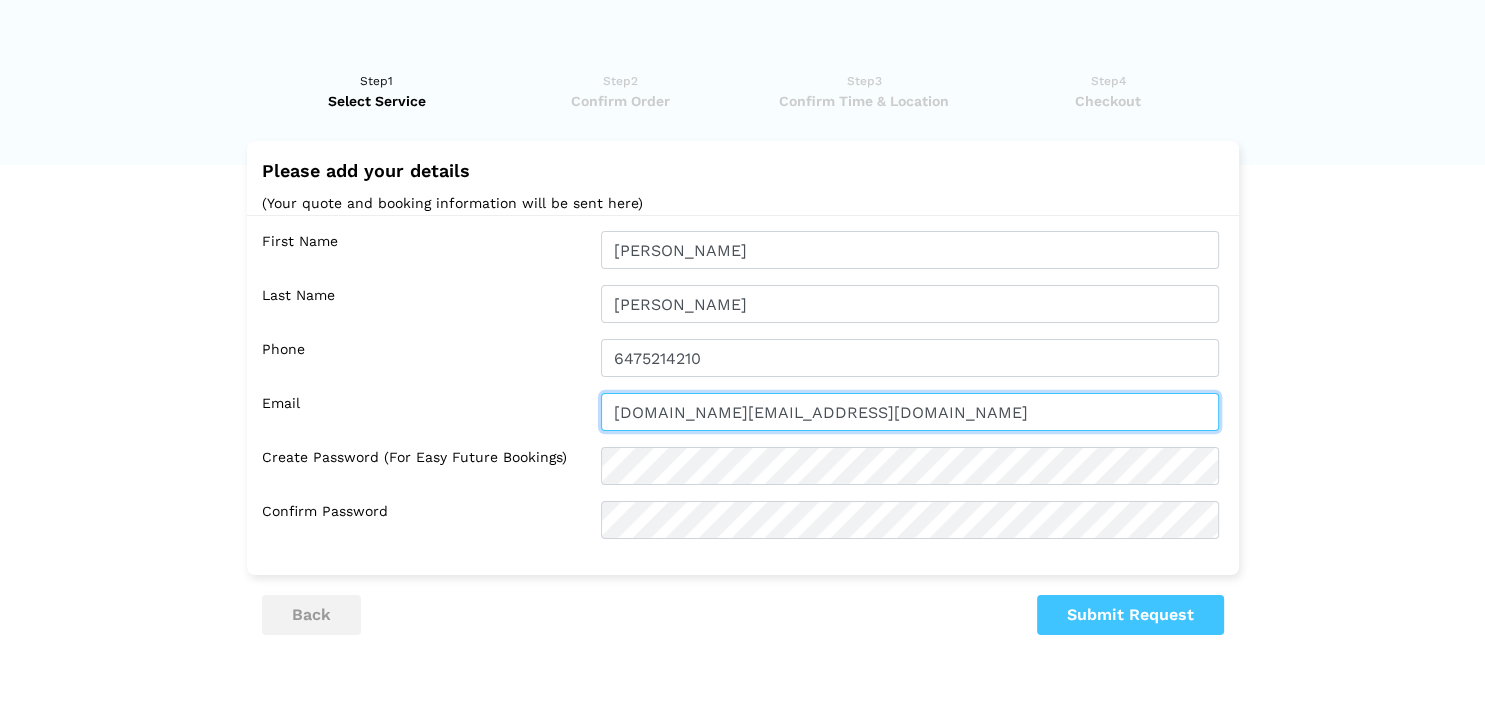 type on "[DOMAIN_NAME][EMAIL_ADDRESS][DOMAIN_NAME]" 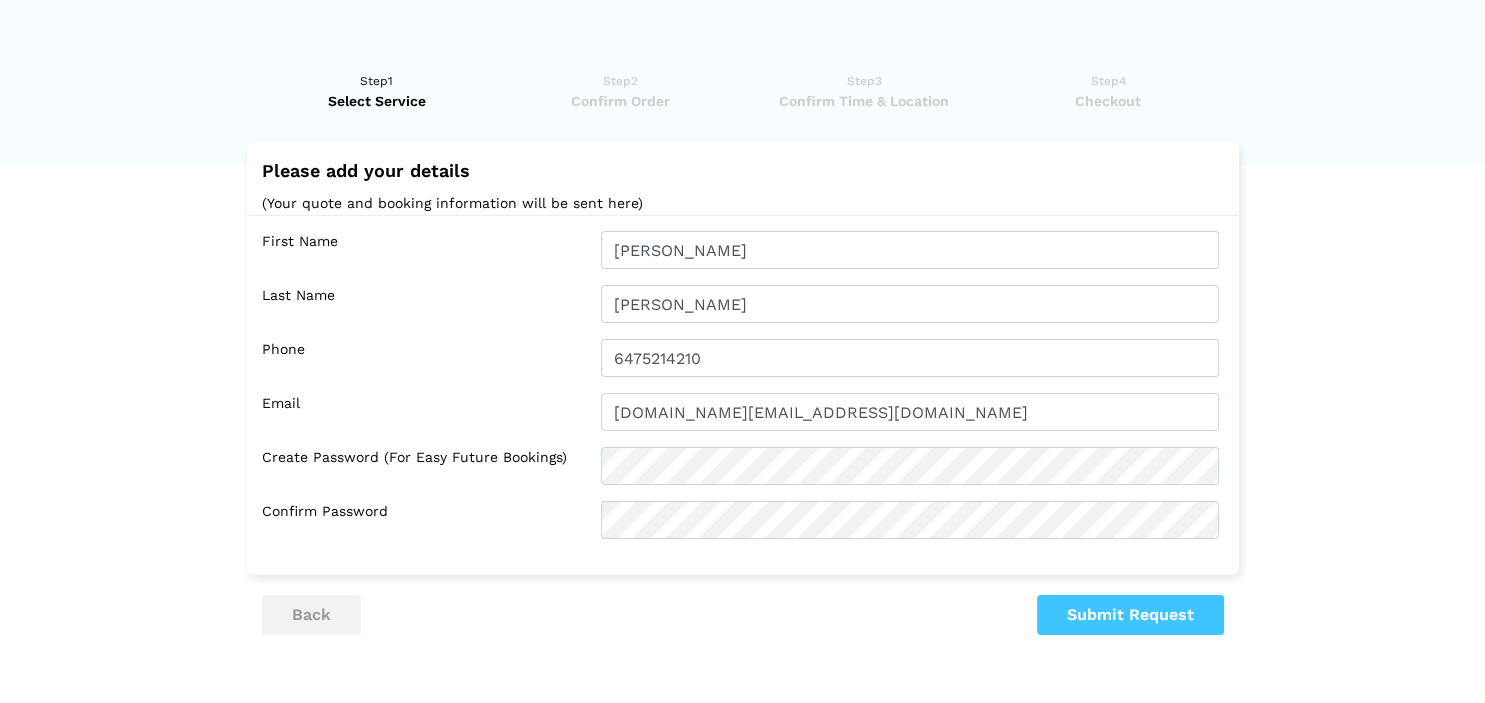 click on "Have you used instaMek service before?
No, I am a new customer
Yes, I am a returning customer
Returning Customer
Email" at bounding box center [742, 434] 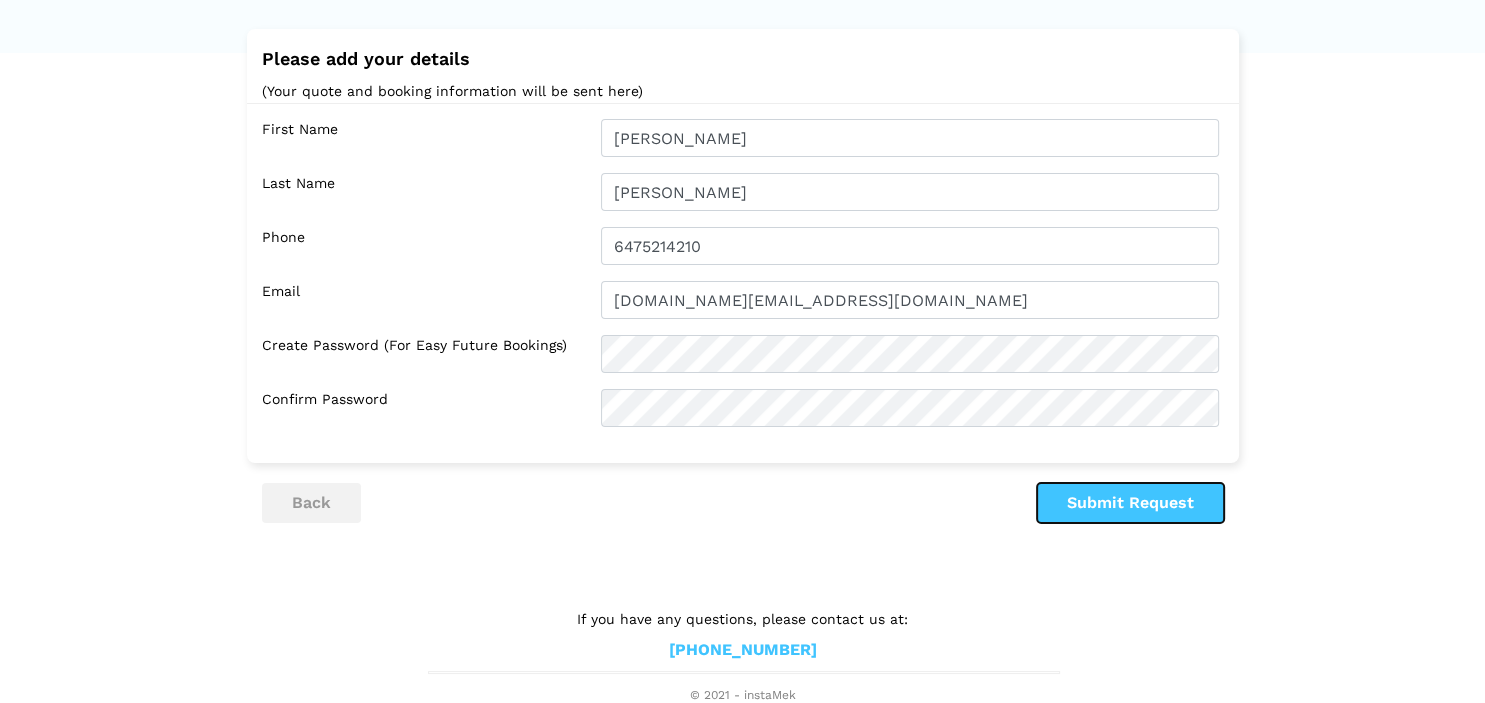 click on "Submit Request" at bounding box center (1130, 503) 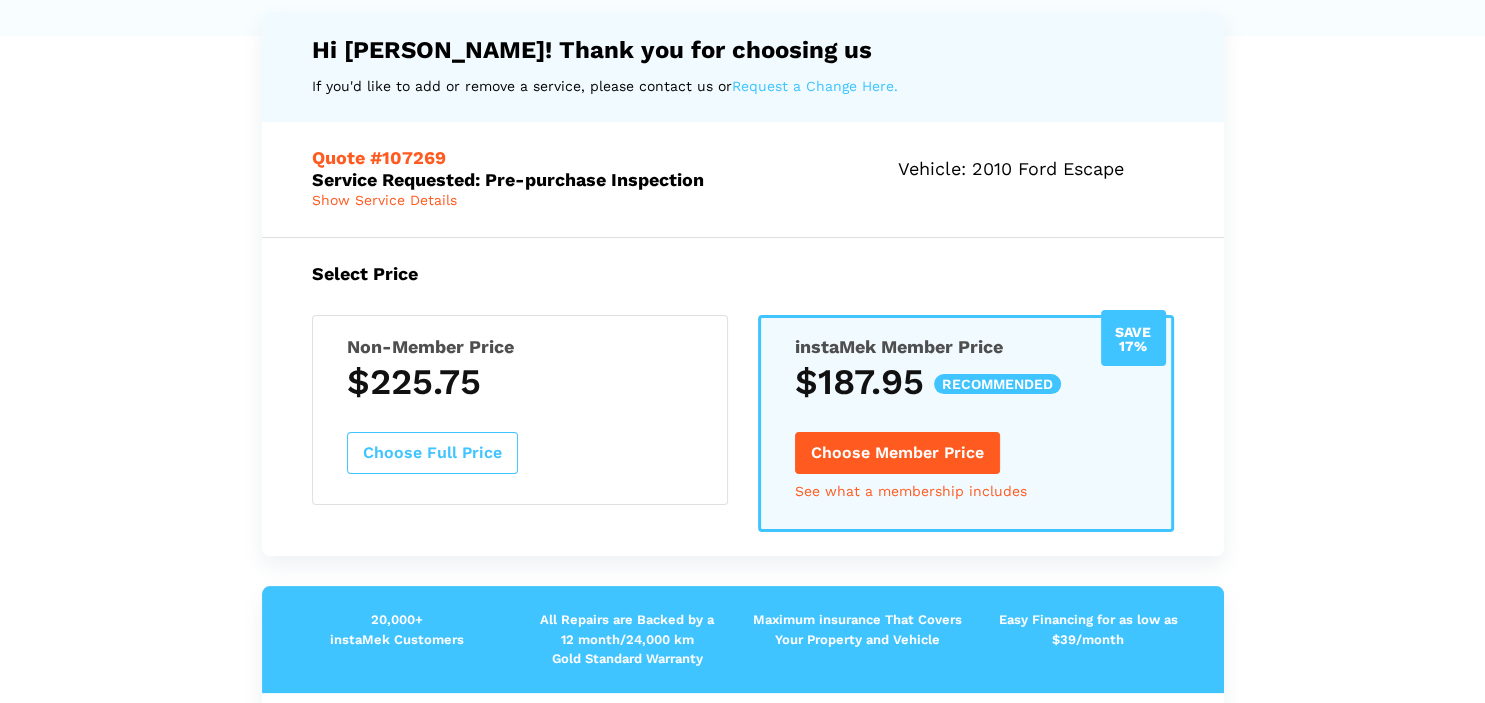 scroll, scrollTop: 196, scrollLeft: 0, axis: vertical 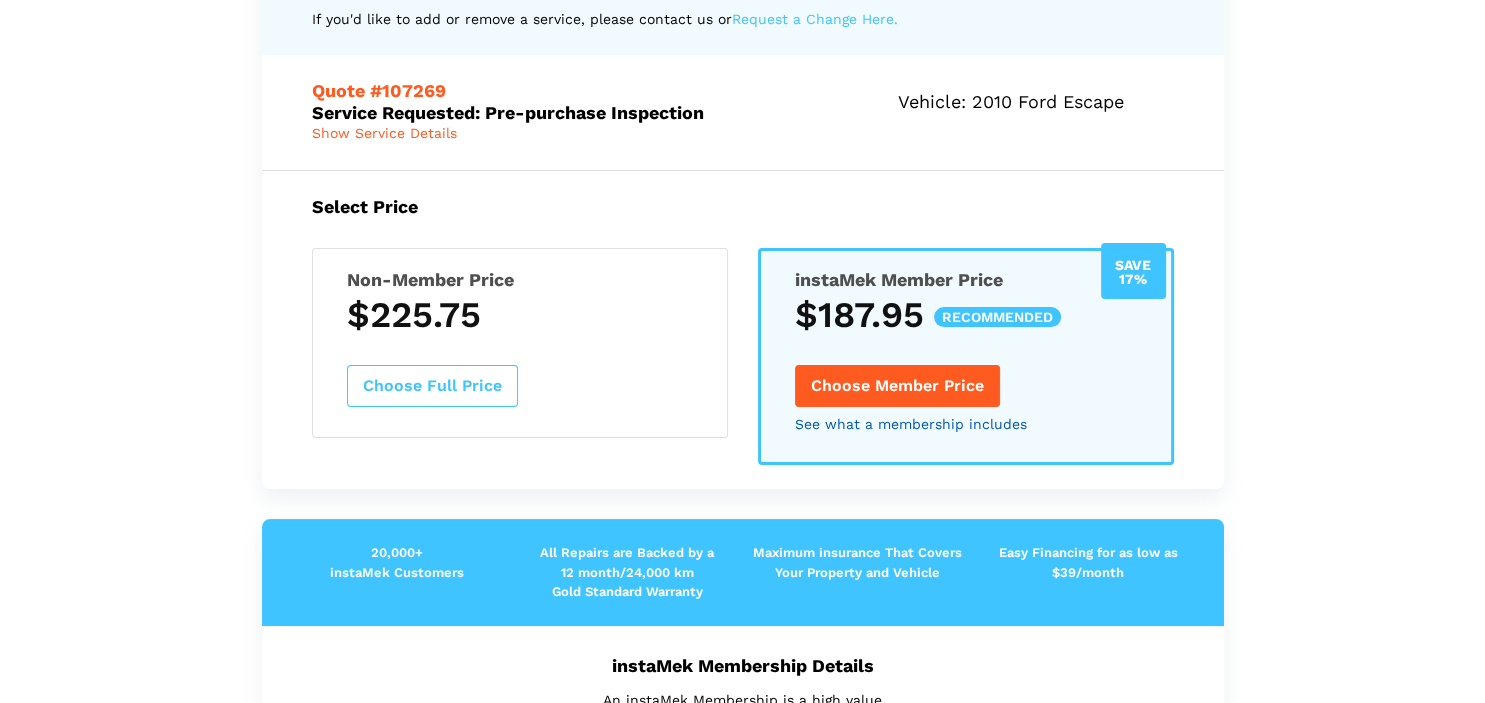 click on "See what a membership includes" at bounding box center (911, 424) 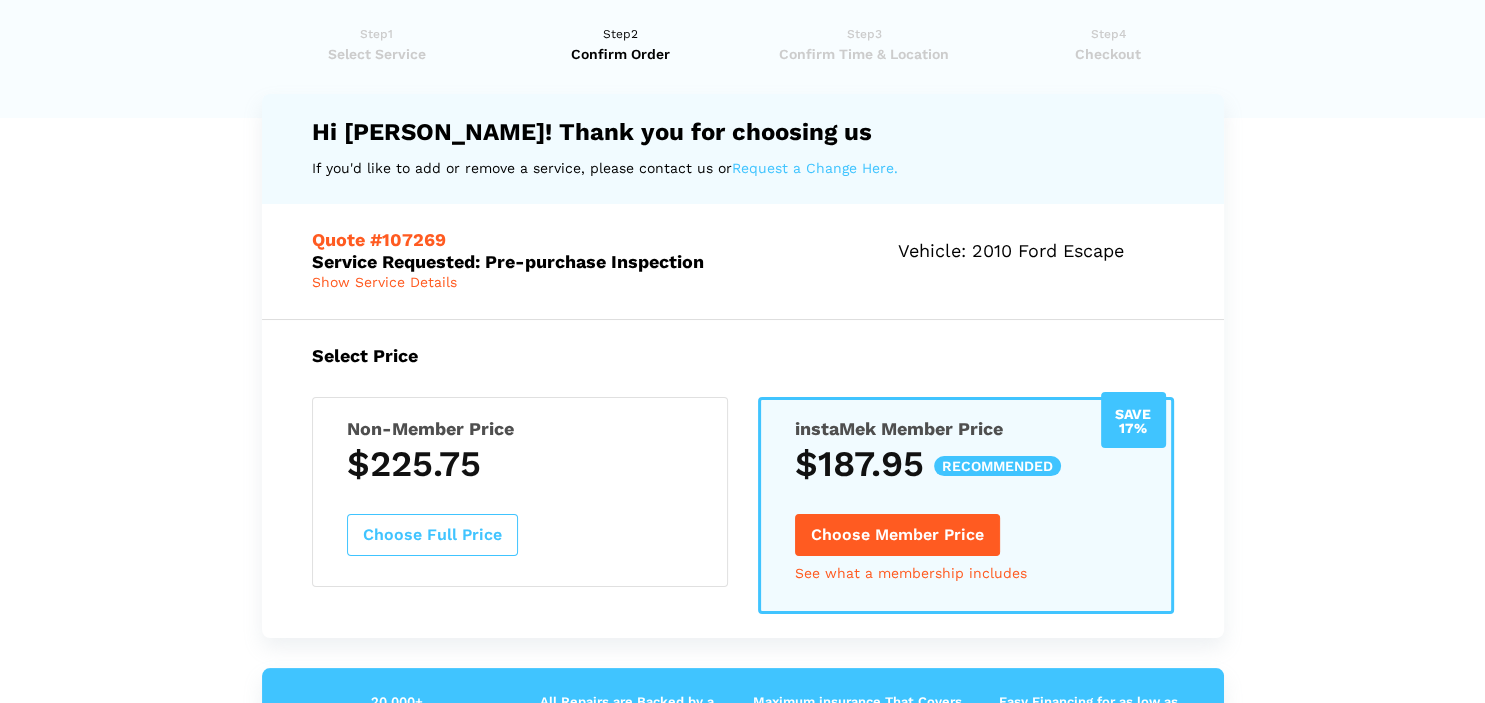 scroll, scrollTop: 0, scrollLeft: 0, axis: both 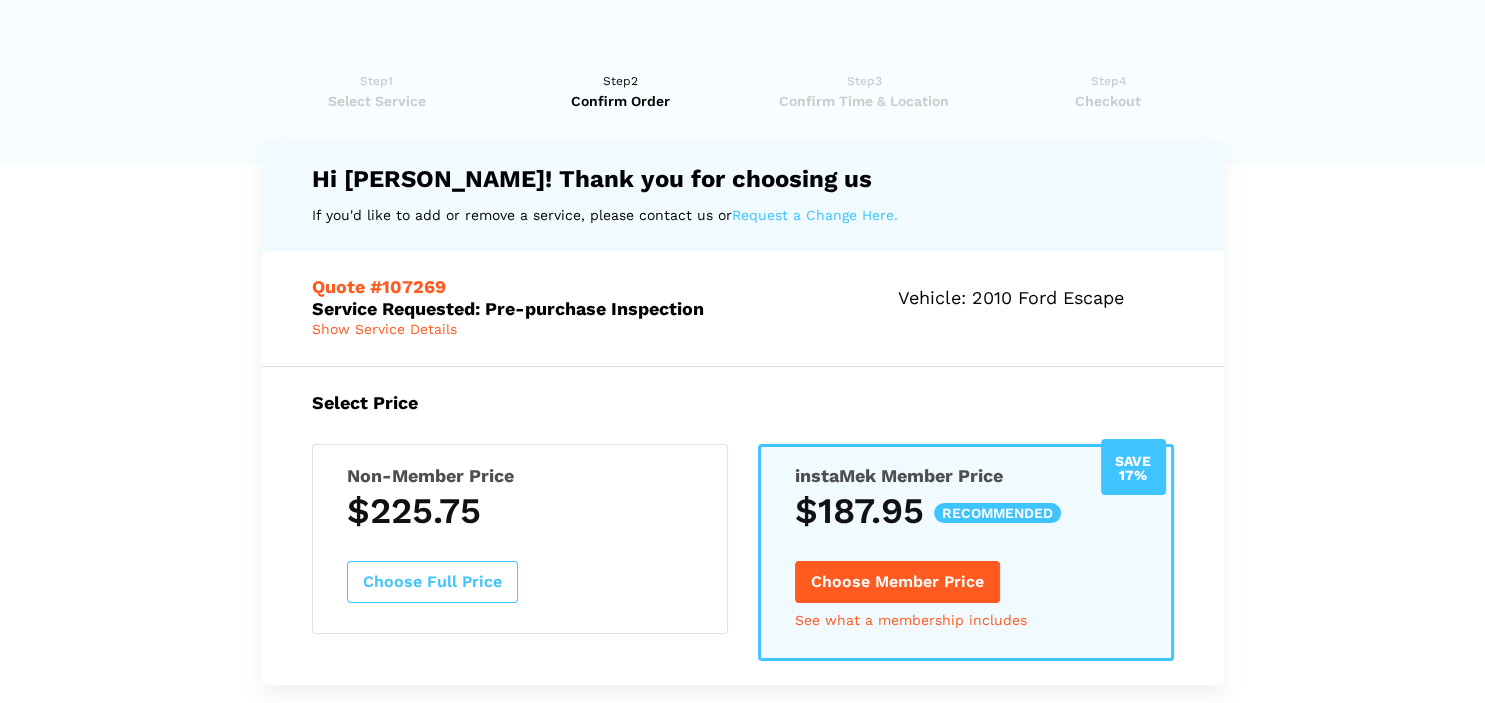 click on "Choose Member Price" at bounding box center [897, 582] 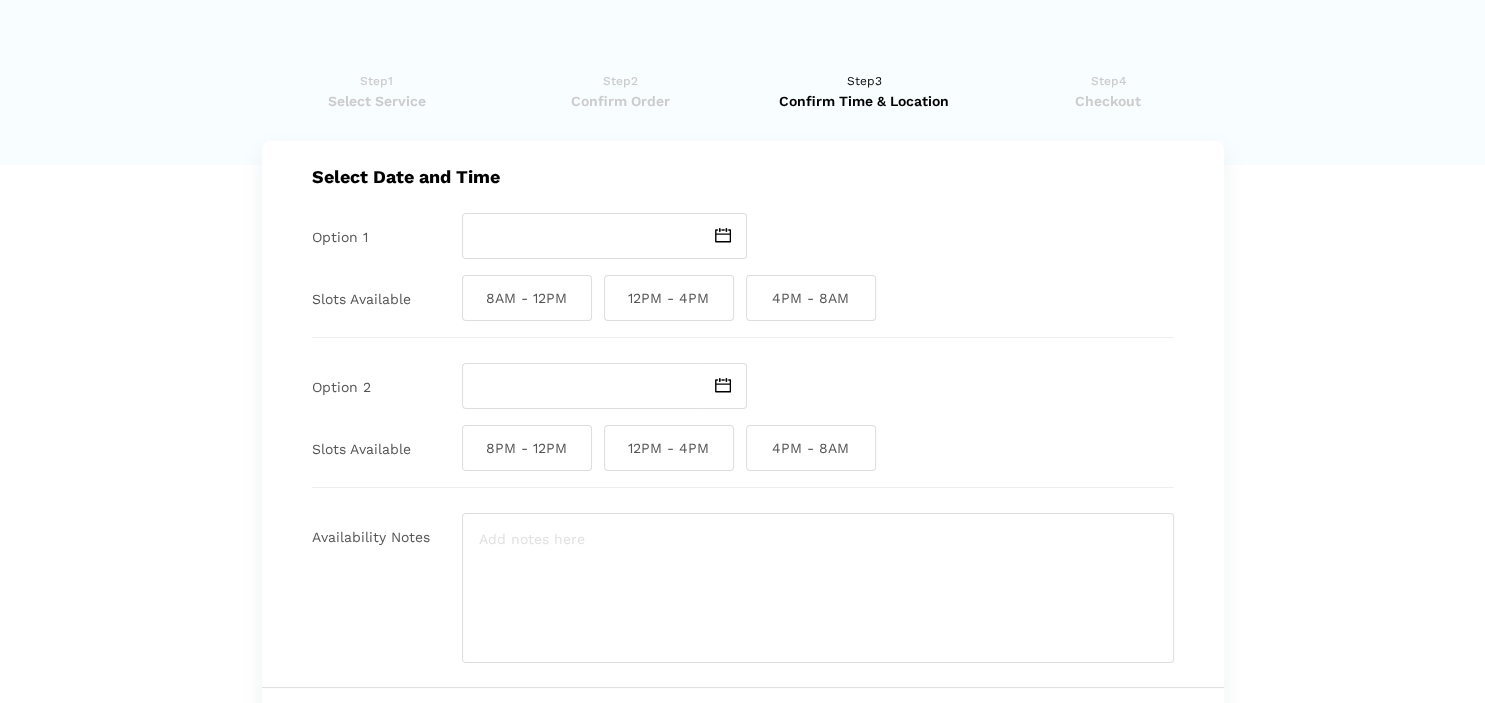 click on "8PM - 12PM
12PM - 4PM
4PM - 8AM" at bounding box center [818, 448] 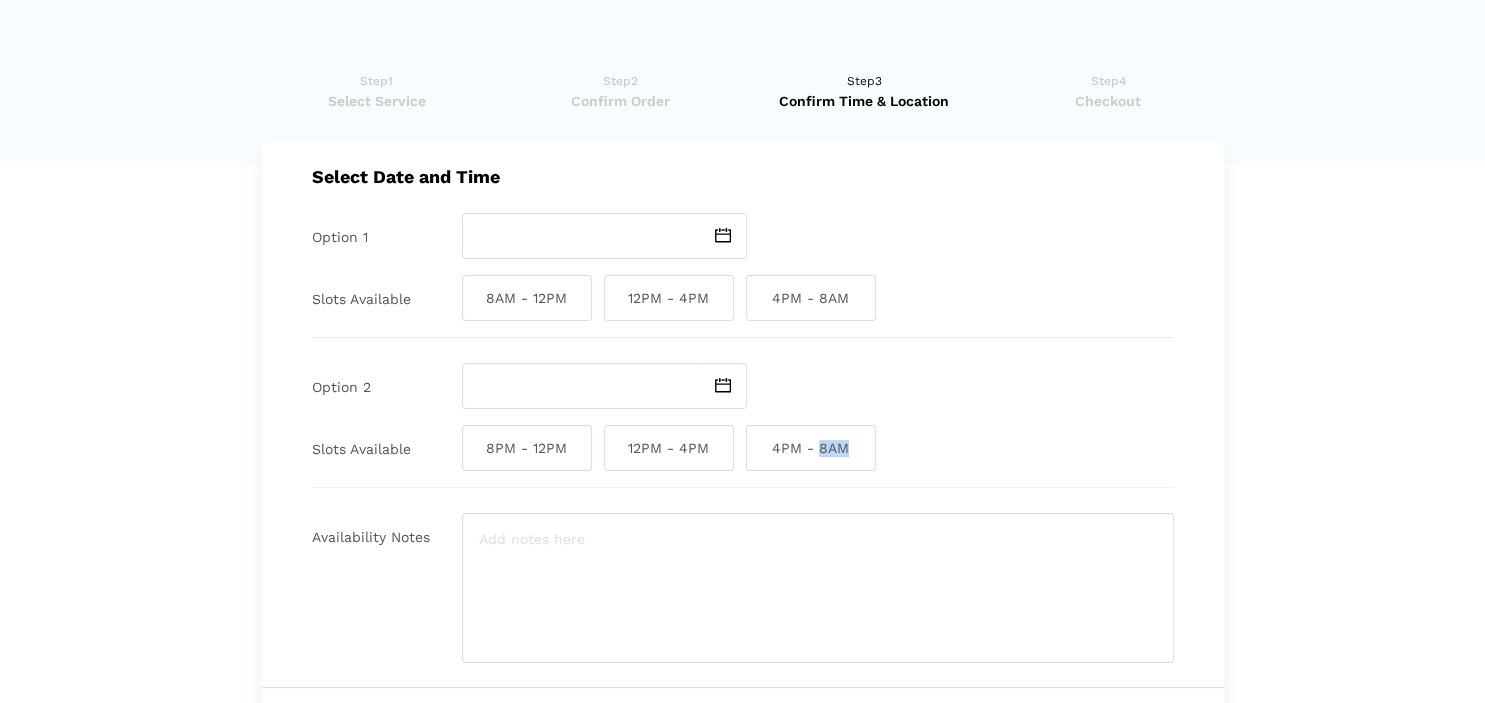 click on "8PM - 12PM
12PM - 4PM
4PM - 8AM" at bounding box center [818, 448] 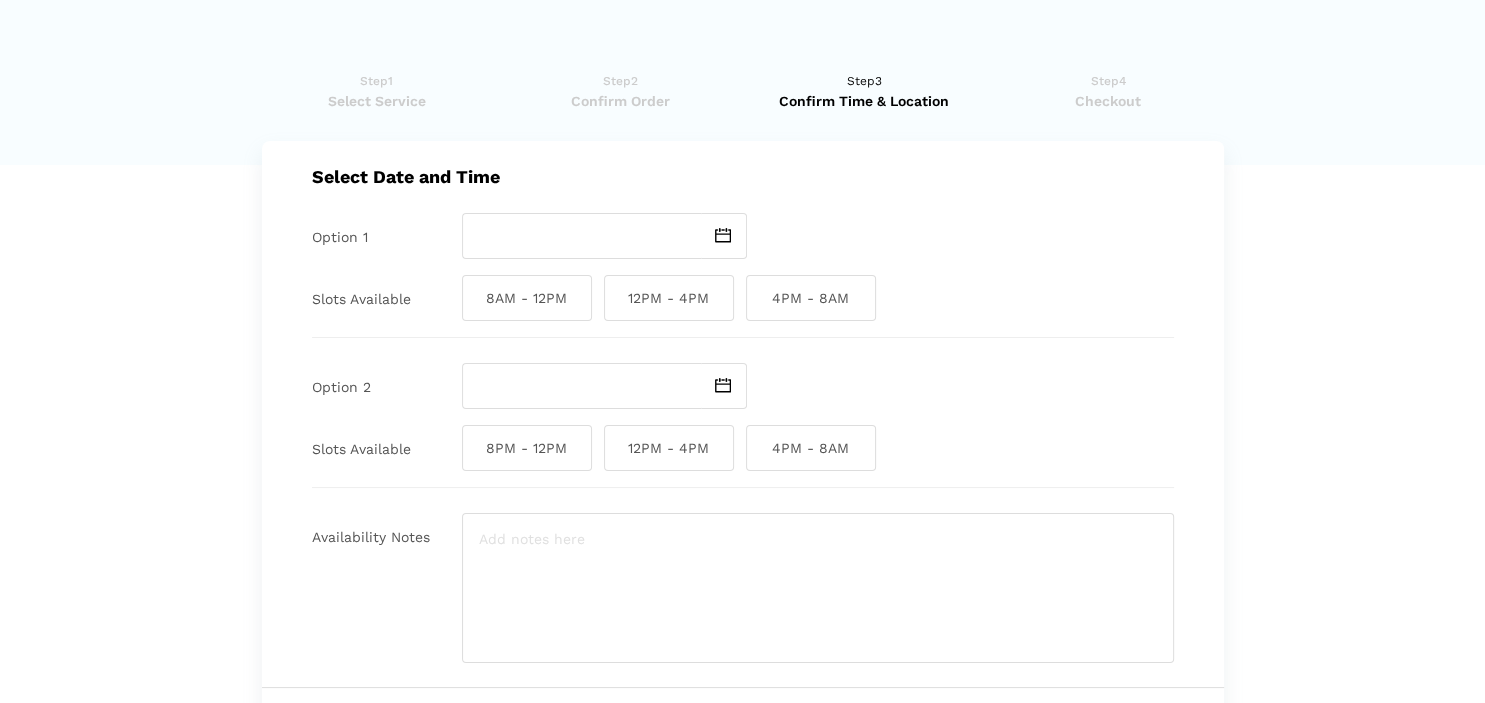 click on "Have you used instaMek service before?
No, I am a new customer
Yes, I am a returning customer
Returning Customer
Email" at bounding box center [742, 740] 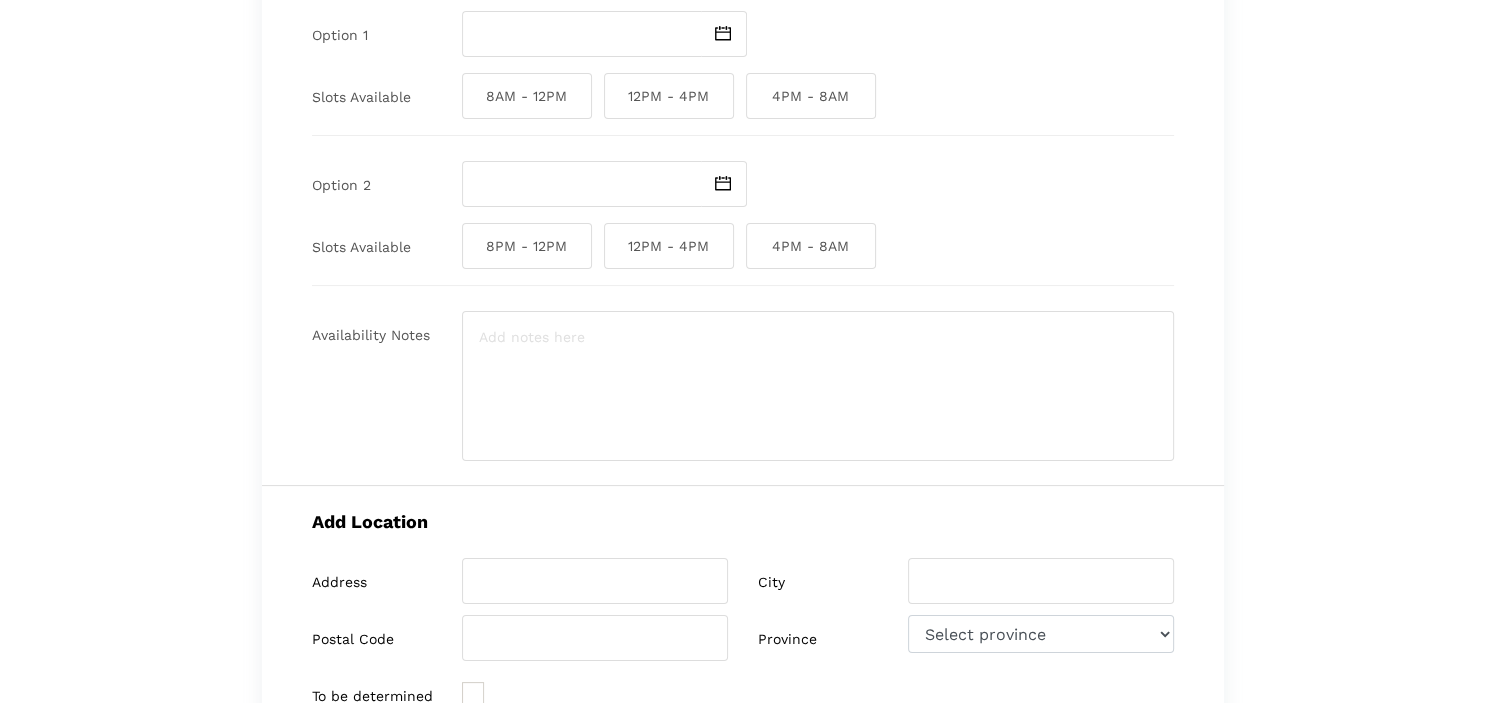 scroll, scrollTop: 0, scrollLeft: 0, axis: both 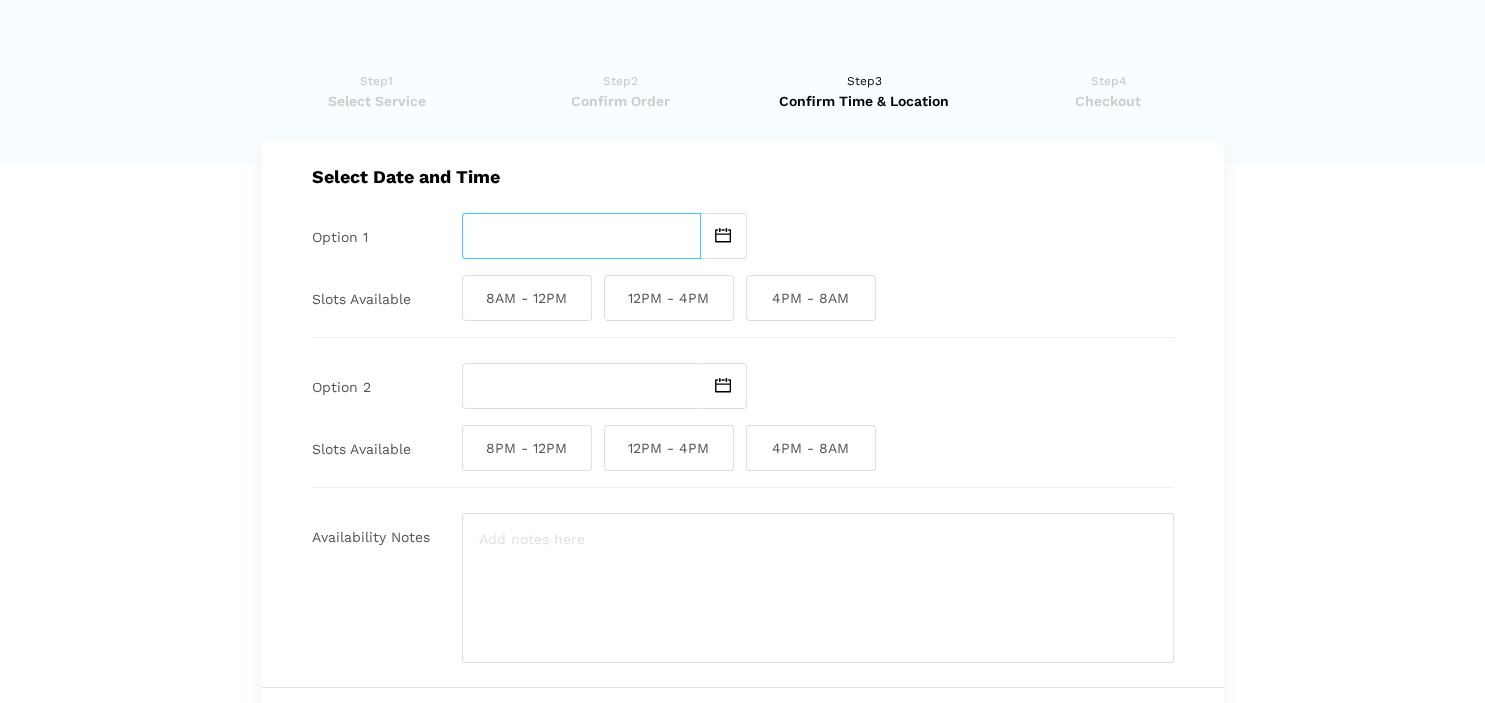 click at bounding box center (581, 236) 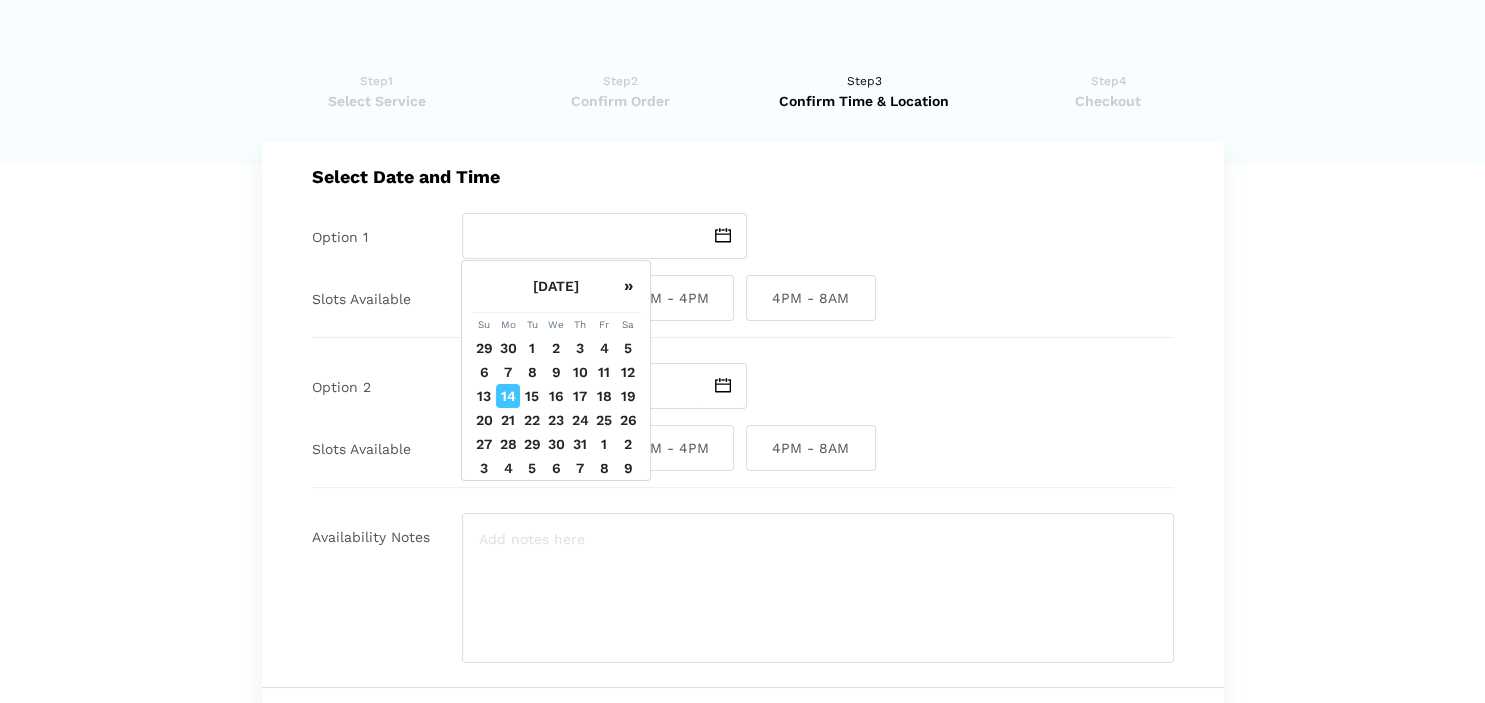 click on "Have you used instaMek service before?
No, I am a new customer
Yes, I am a returning customer
Returning Customer
Email" at bounding box center [742, 740] 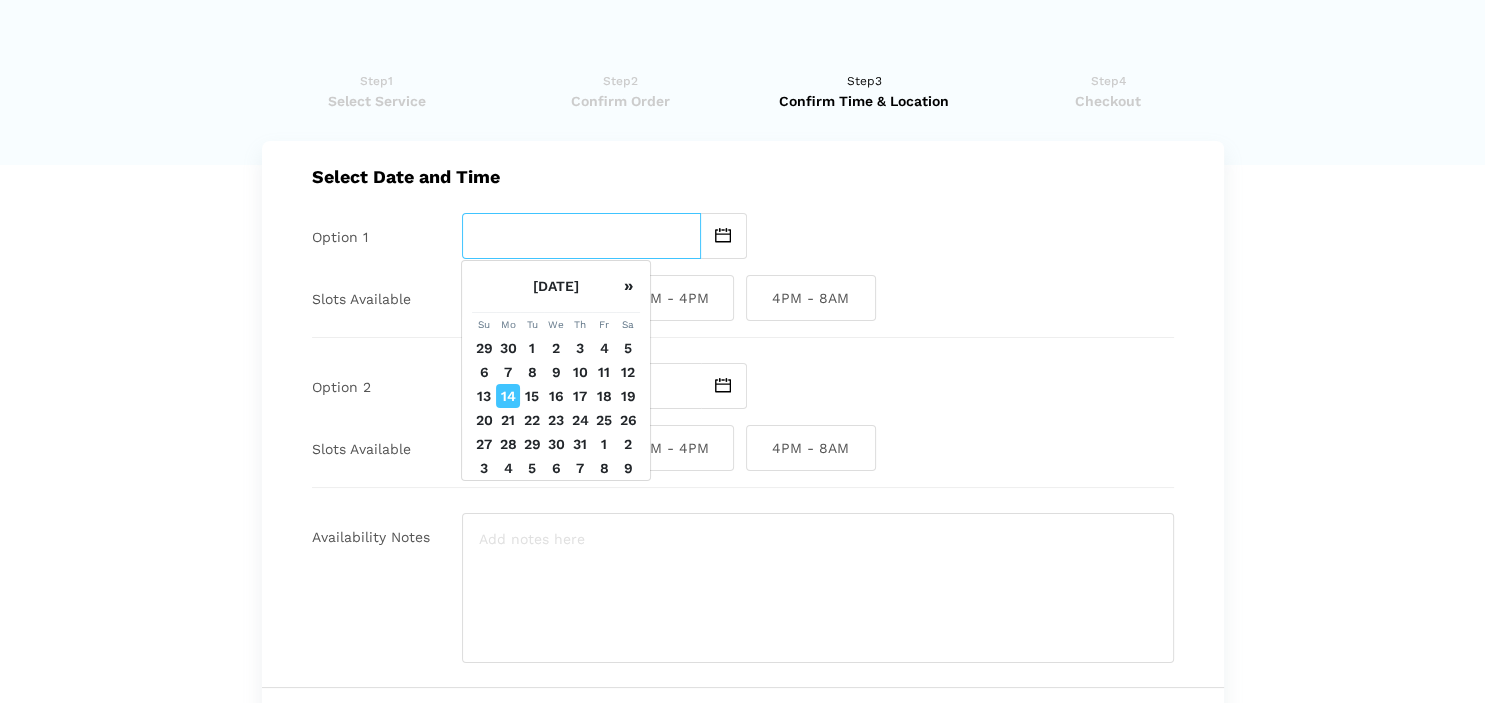 click at bounding box center (581, 236) 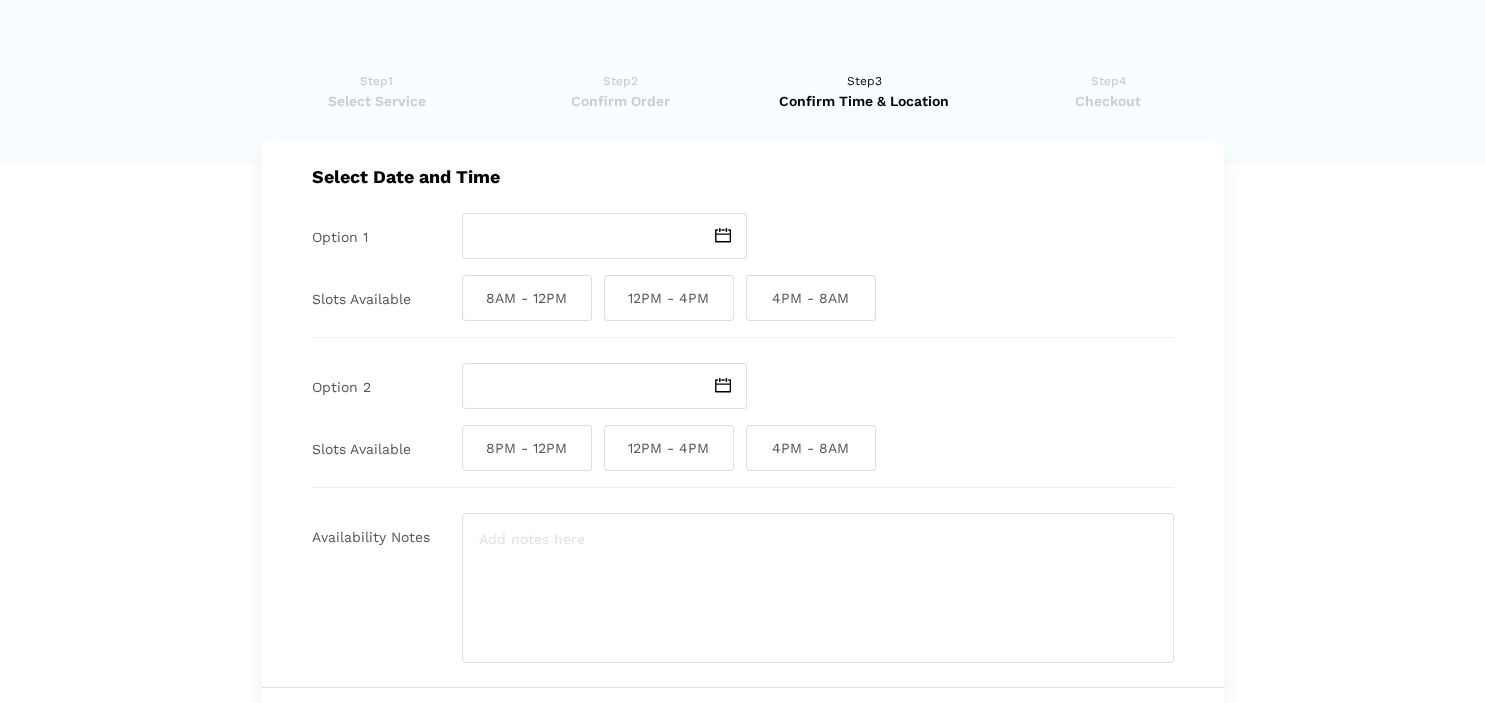 click on "Have you used instaMek service before?
No, I am a new customer
Yes, I am a returning customer
Returning Customer
Email" at bounding box center [742, 740] 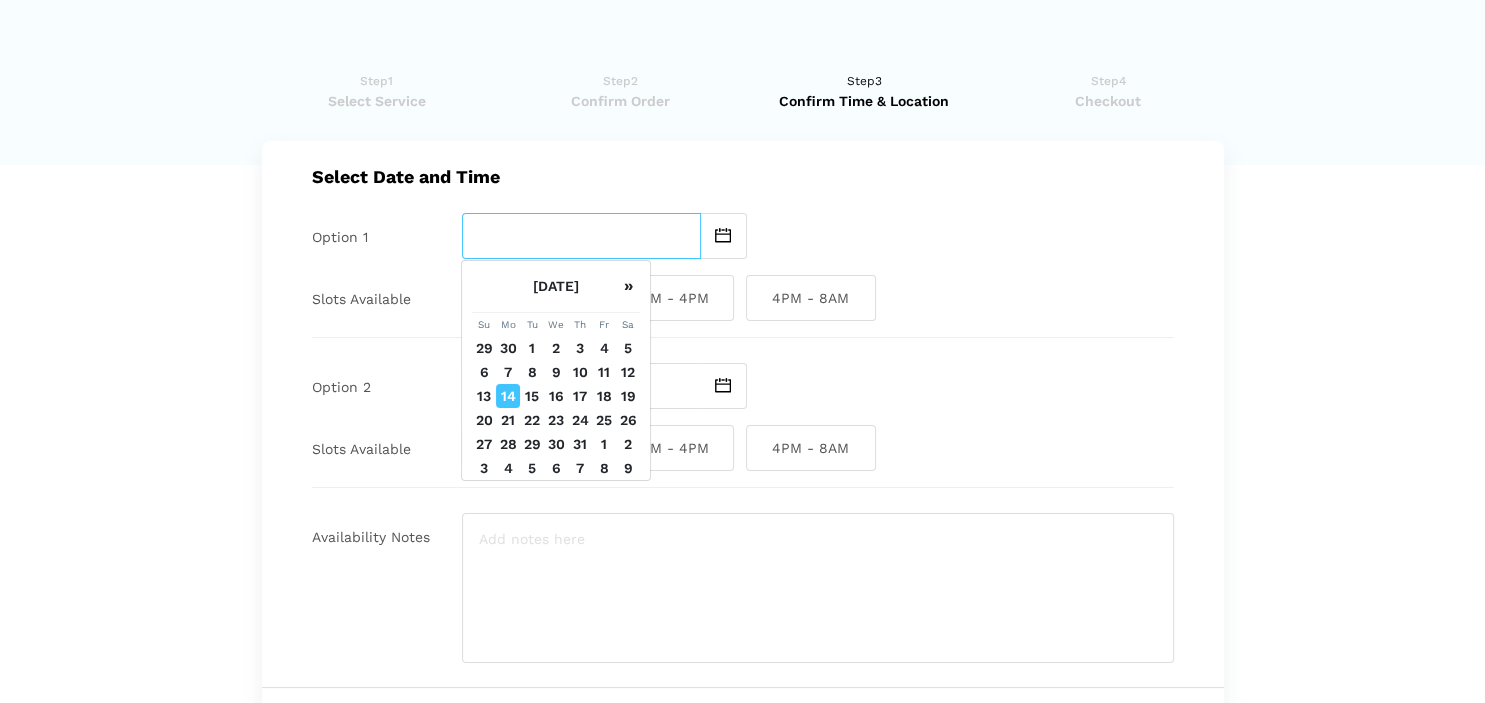 click at bounding box center [581, 236] 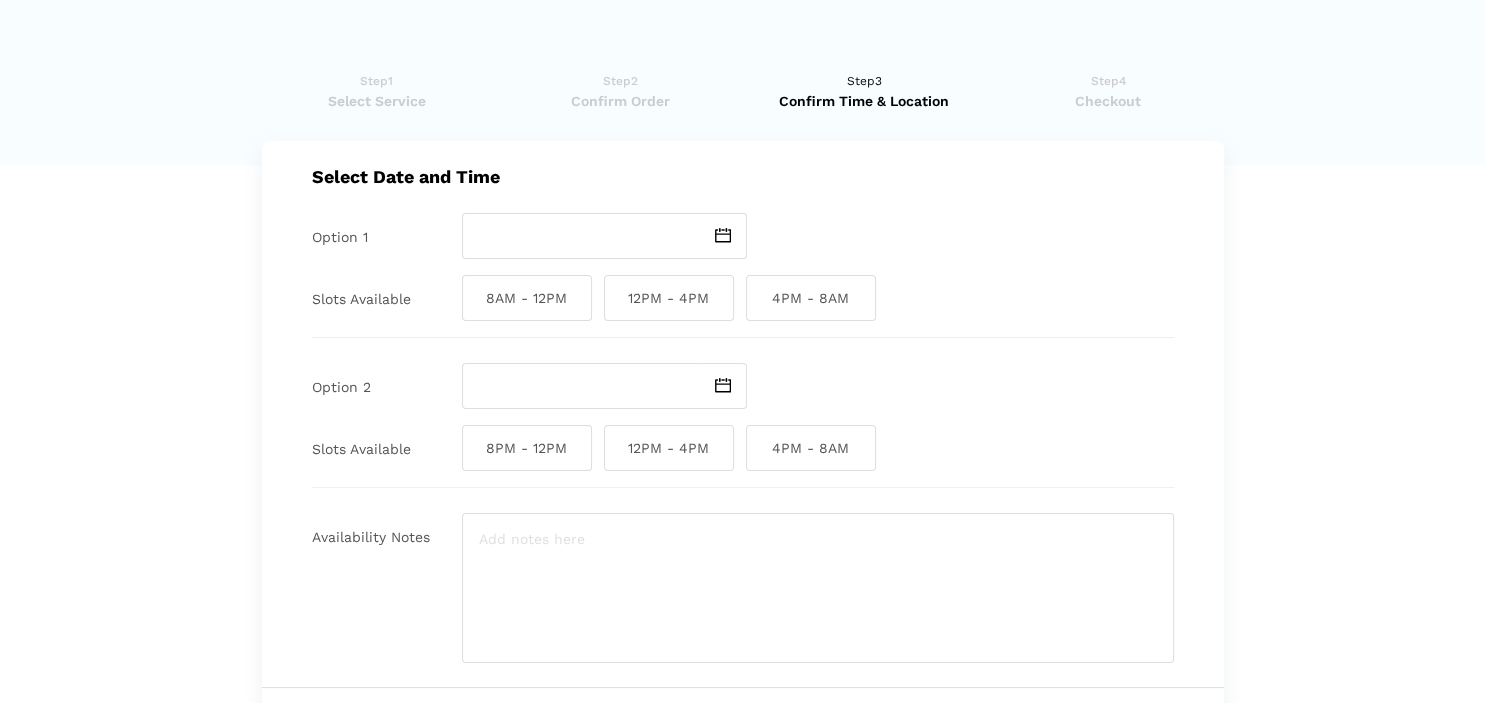 click on "Have you used instaMek service before?
No, I am a new customer
Yes, I am a returning customer
Returning Customer
Email" at bounding box center [742, 740] 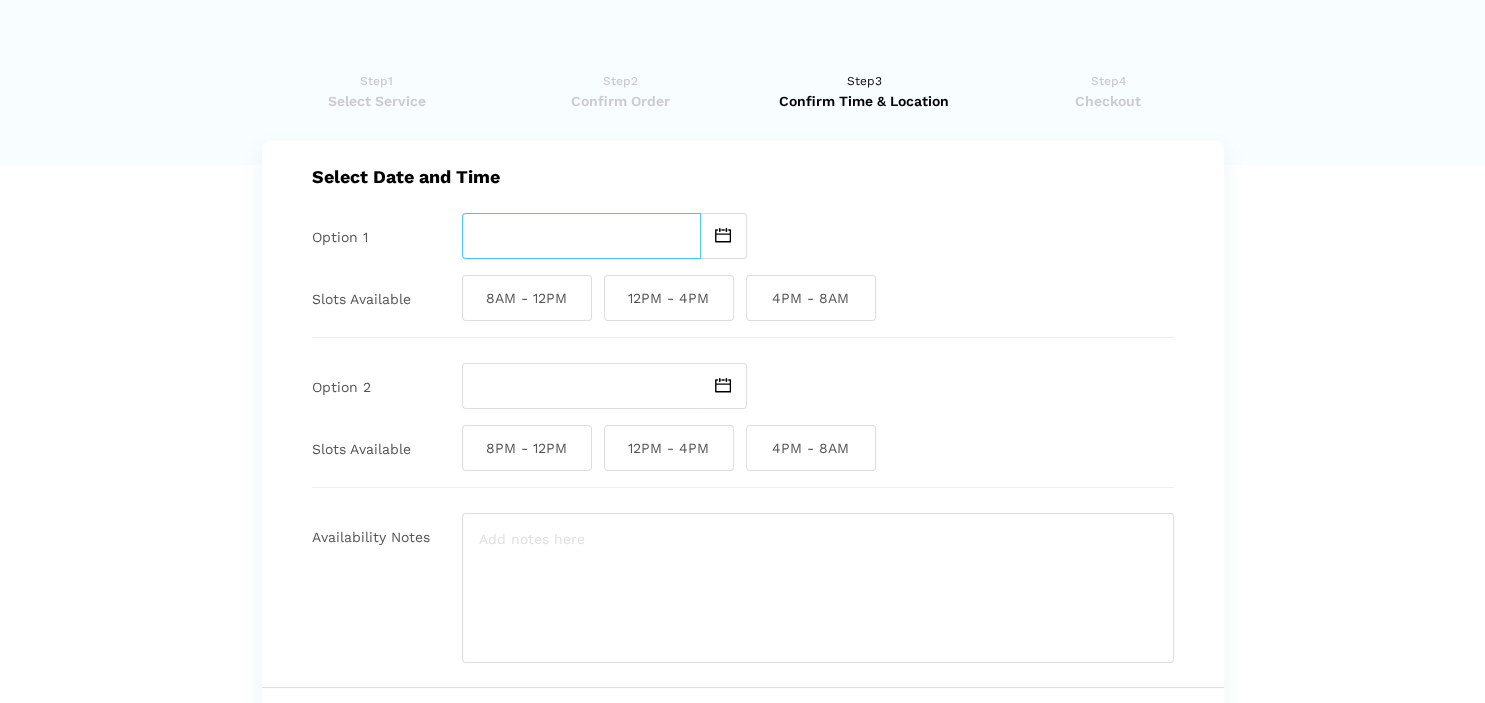click at bounding box center [581, 236] 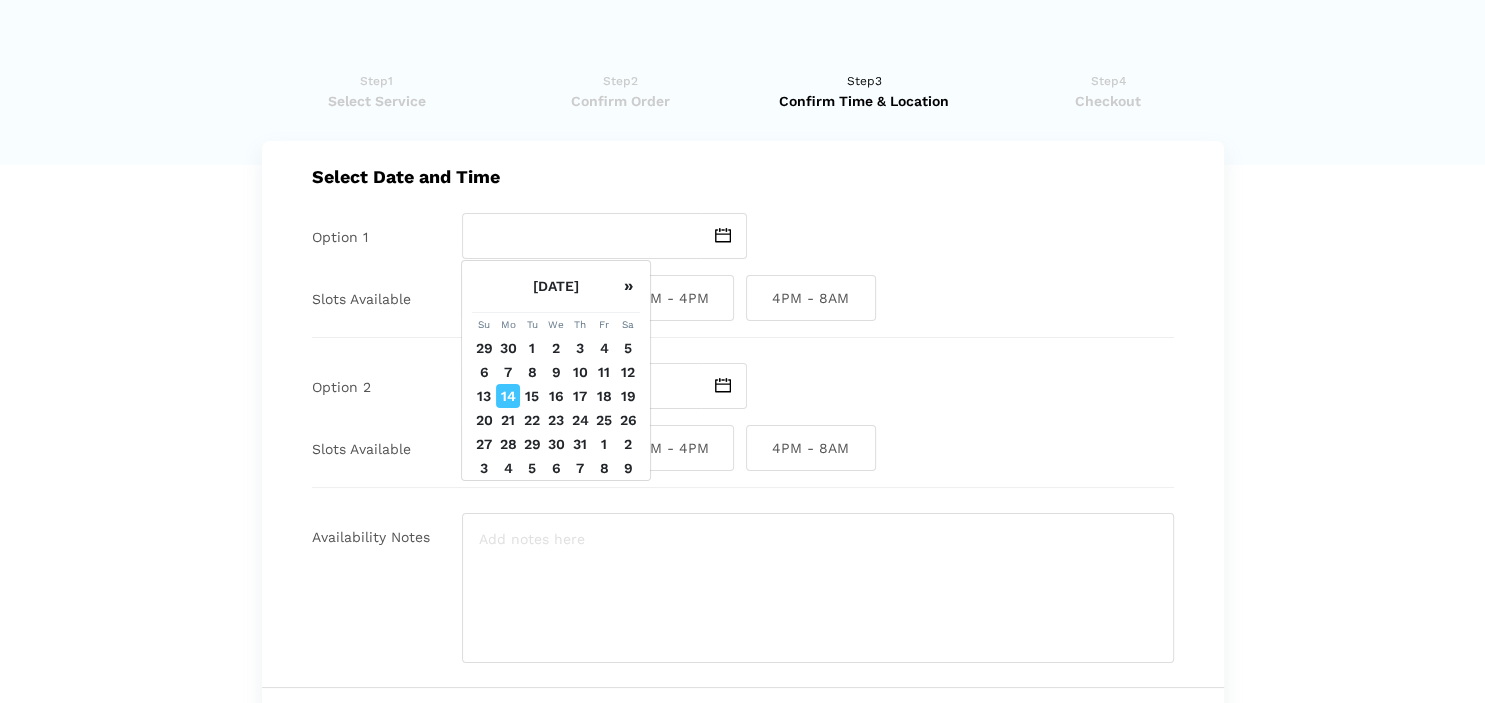click on "14" at bounding box center [508, 396] 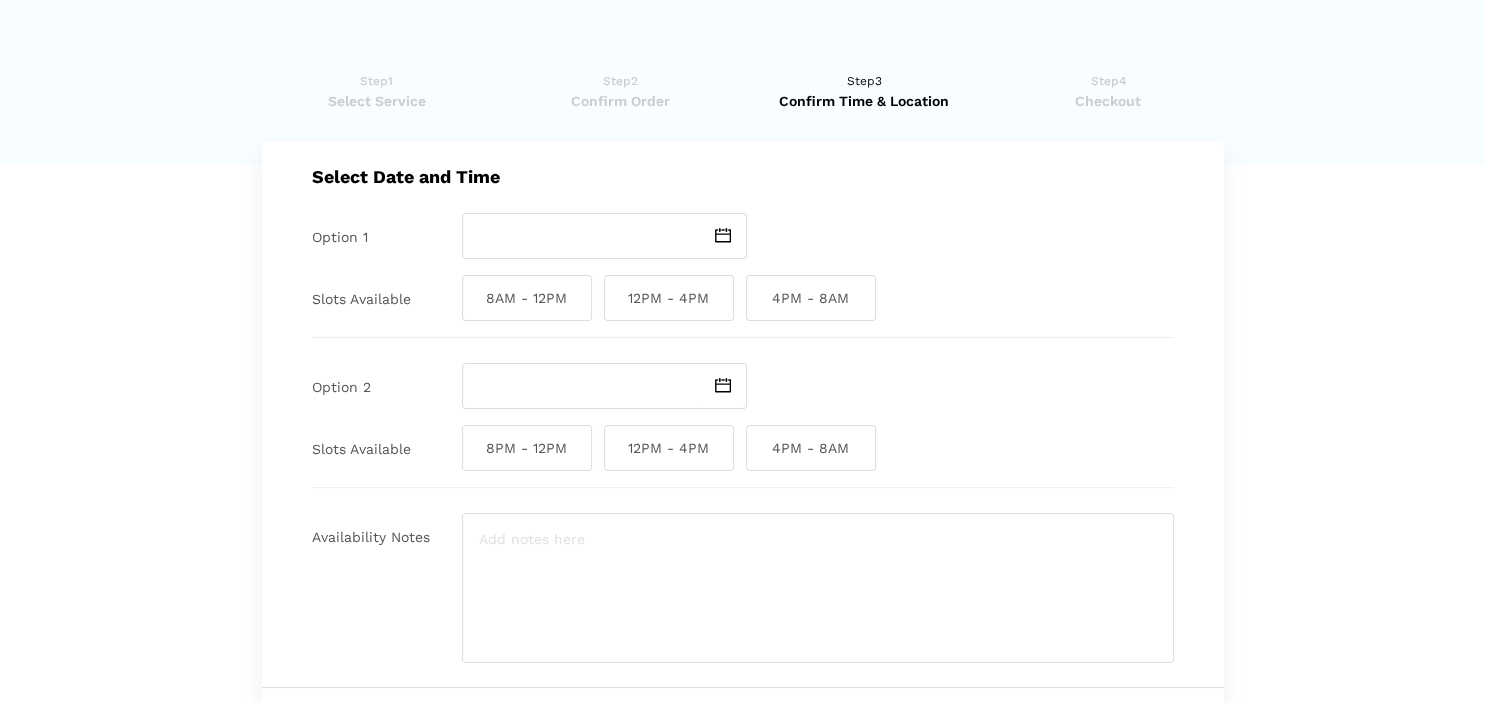 type on "[DATE]" 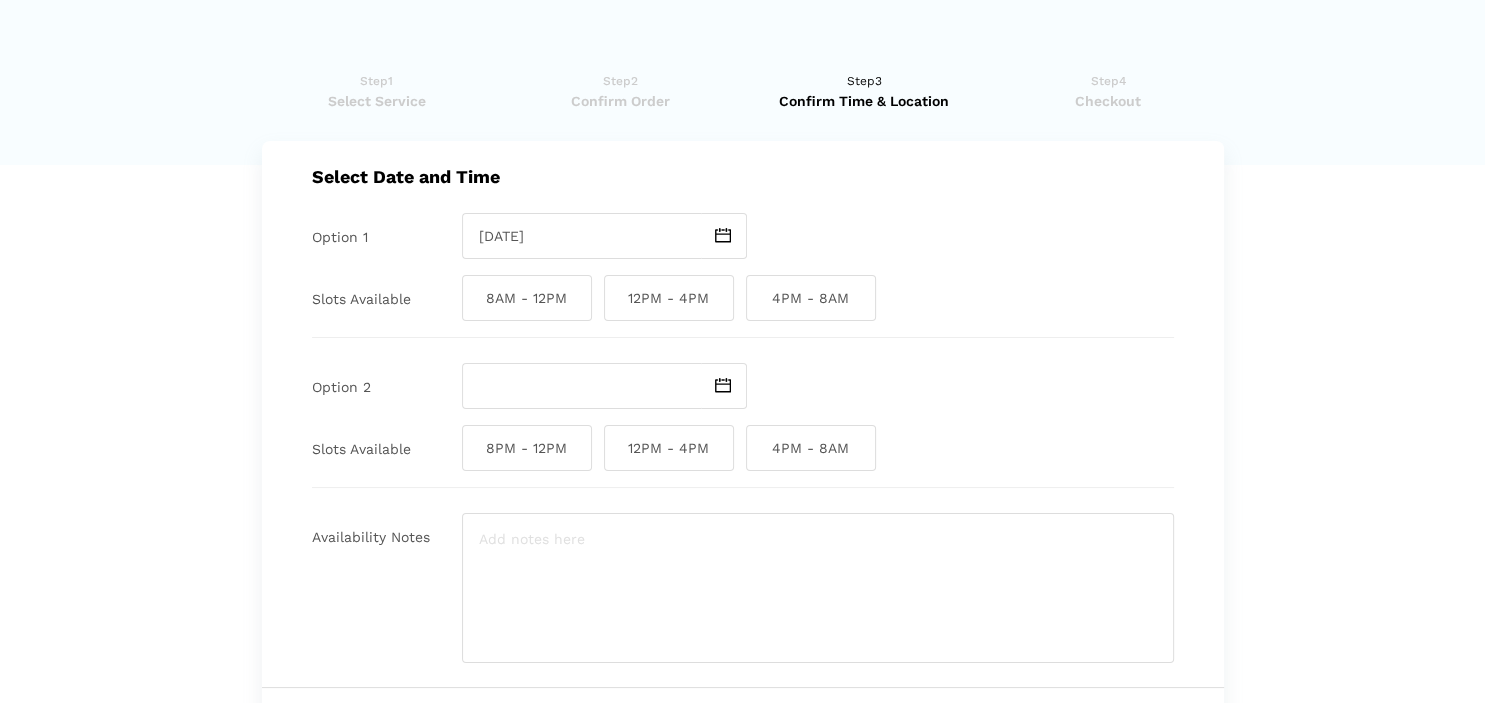 click on "4PM - 8AM" at bounding box center (811, 298) 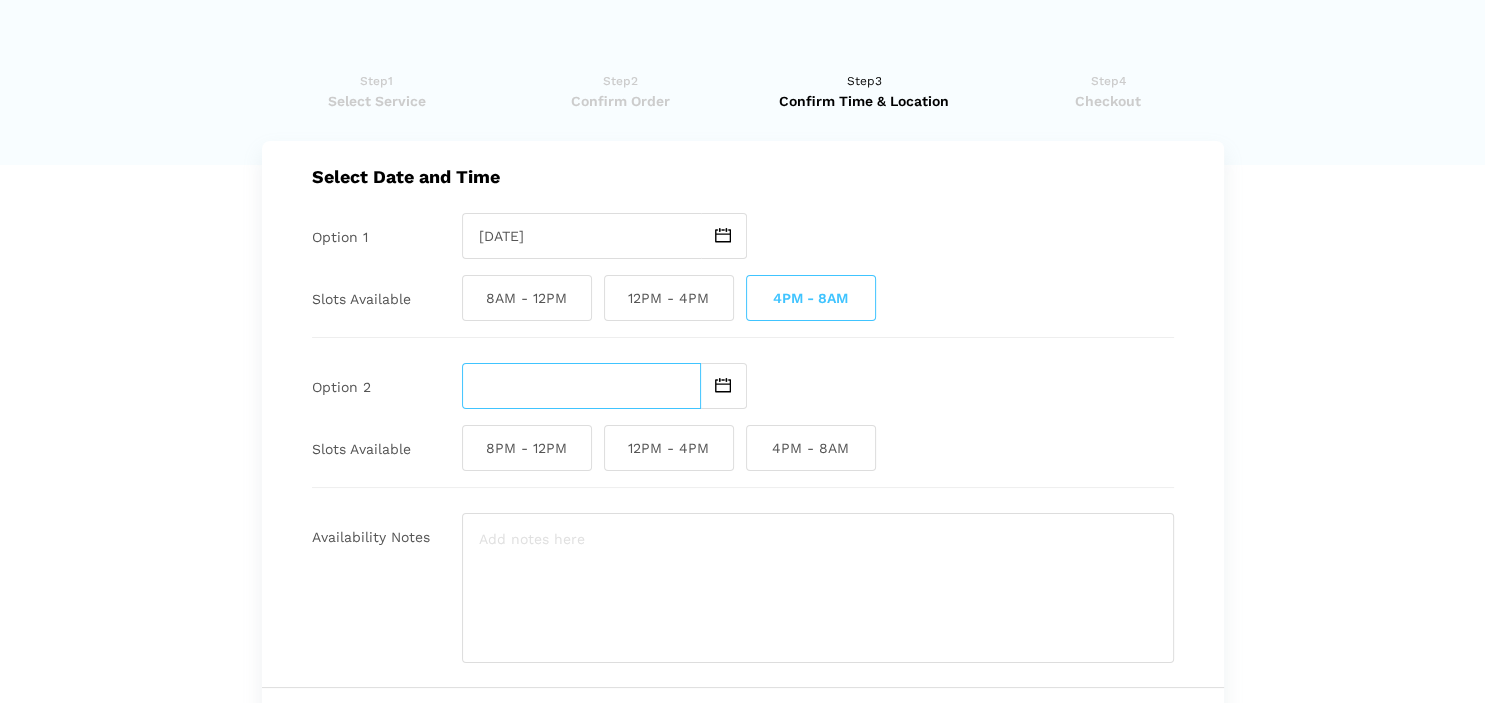 click at bounding box center [581, 386] 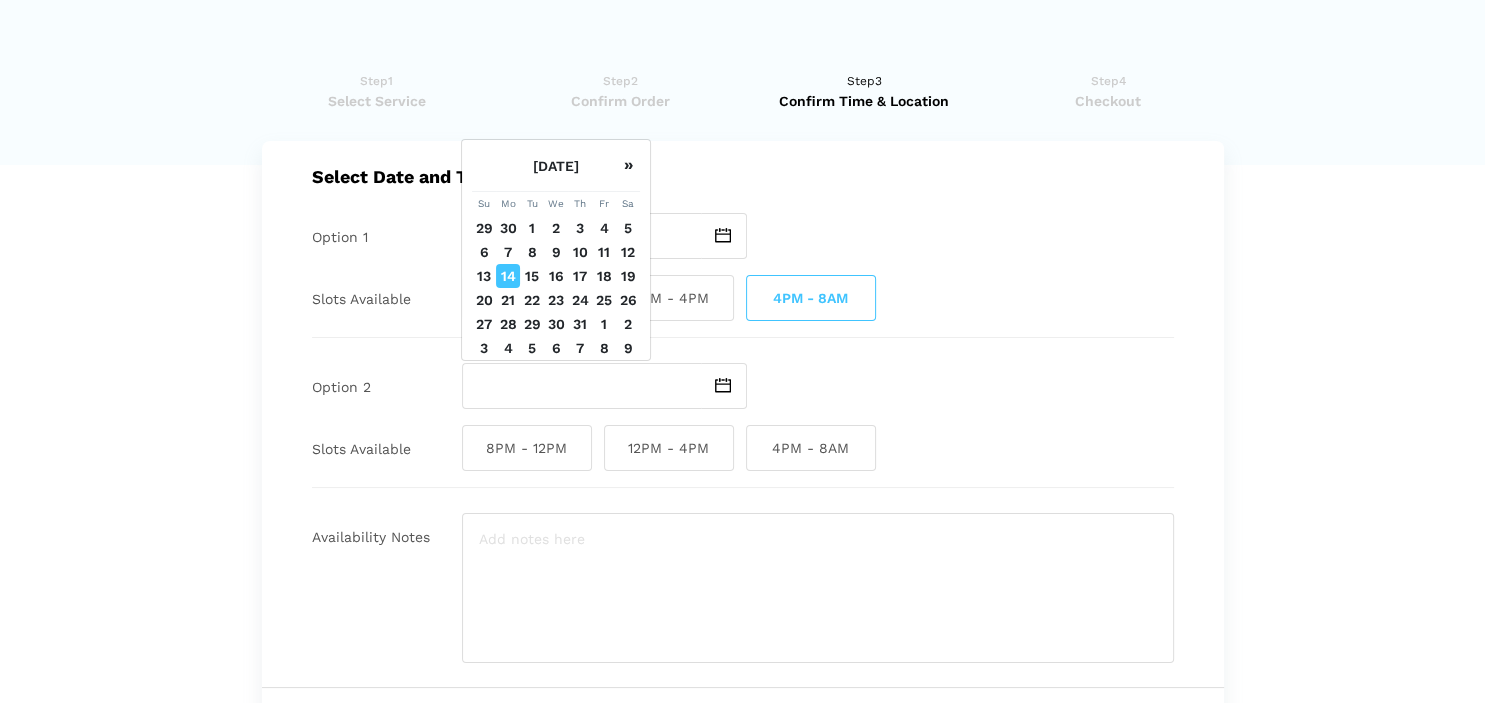 click on "15" at bounding box center (532, 276) 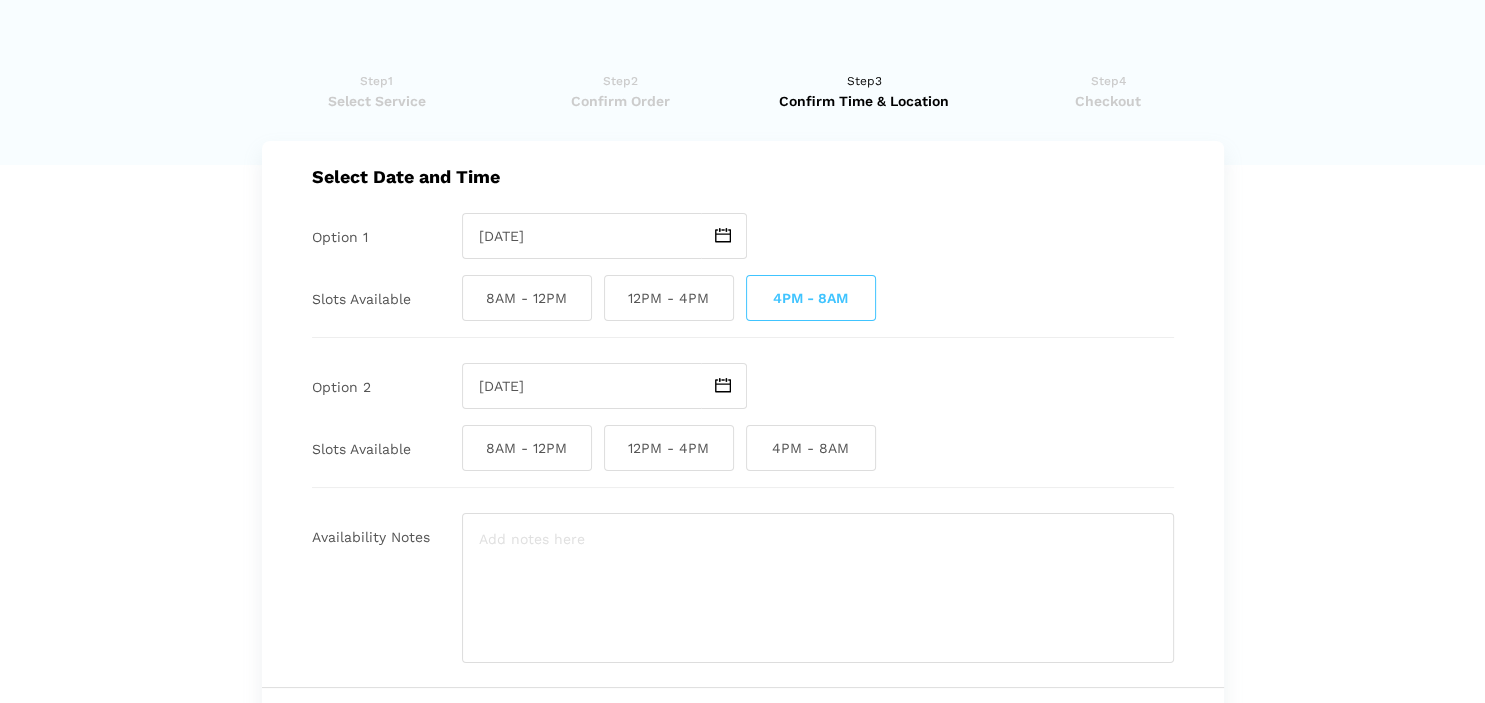 click at bounding box center [723, 385] 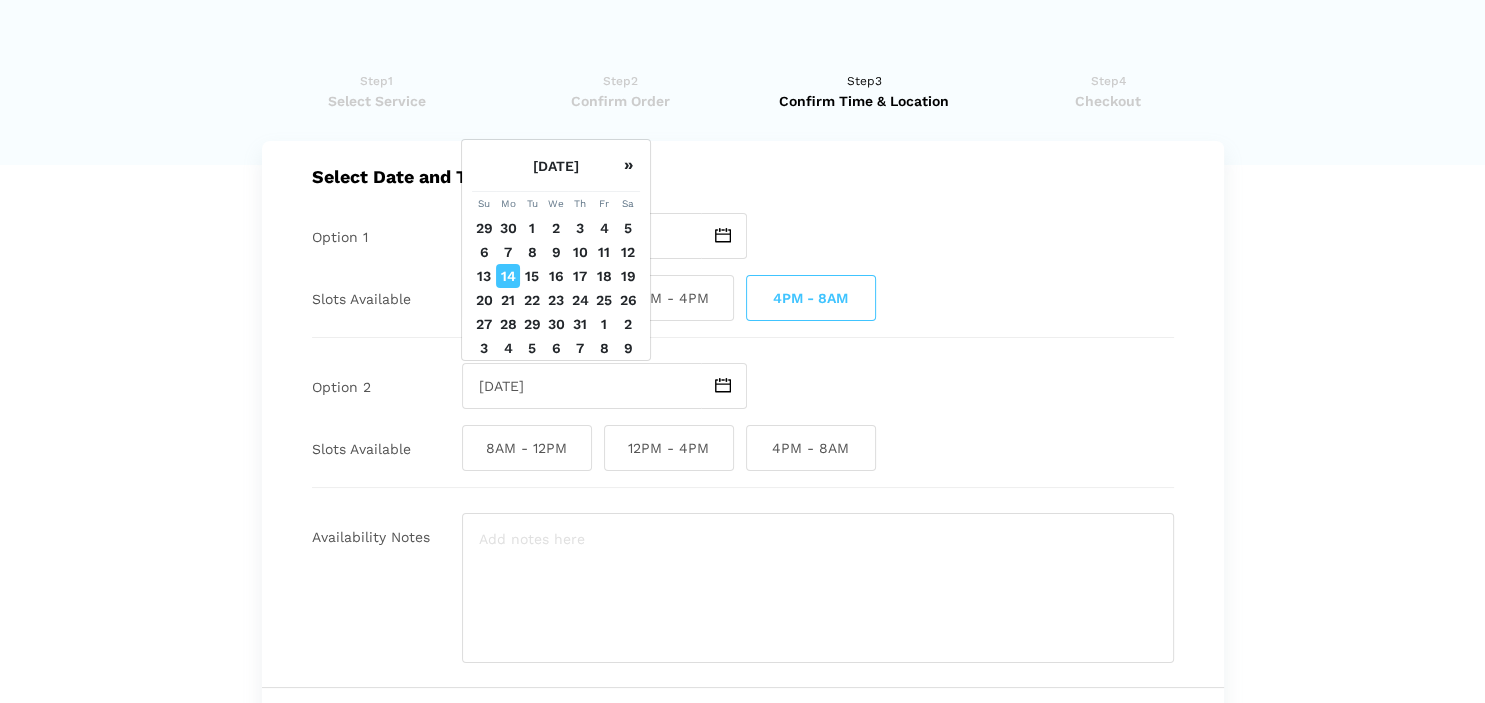 click on "[DATE]" at bounding box center [818, 386] 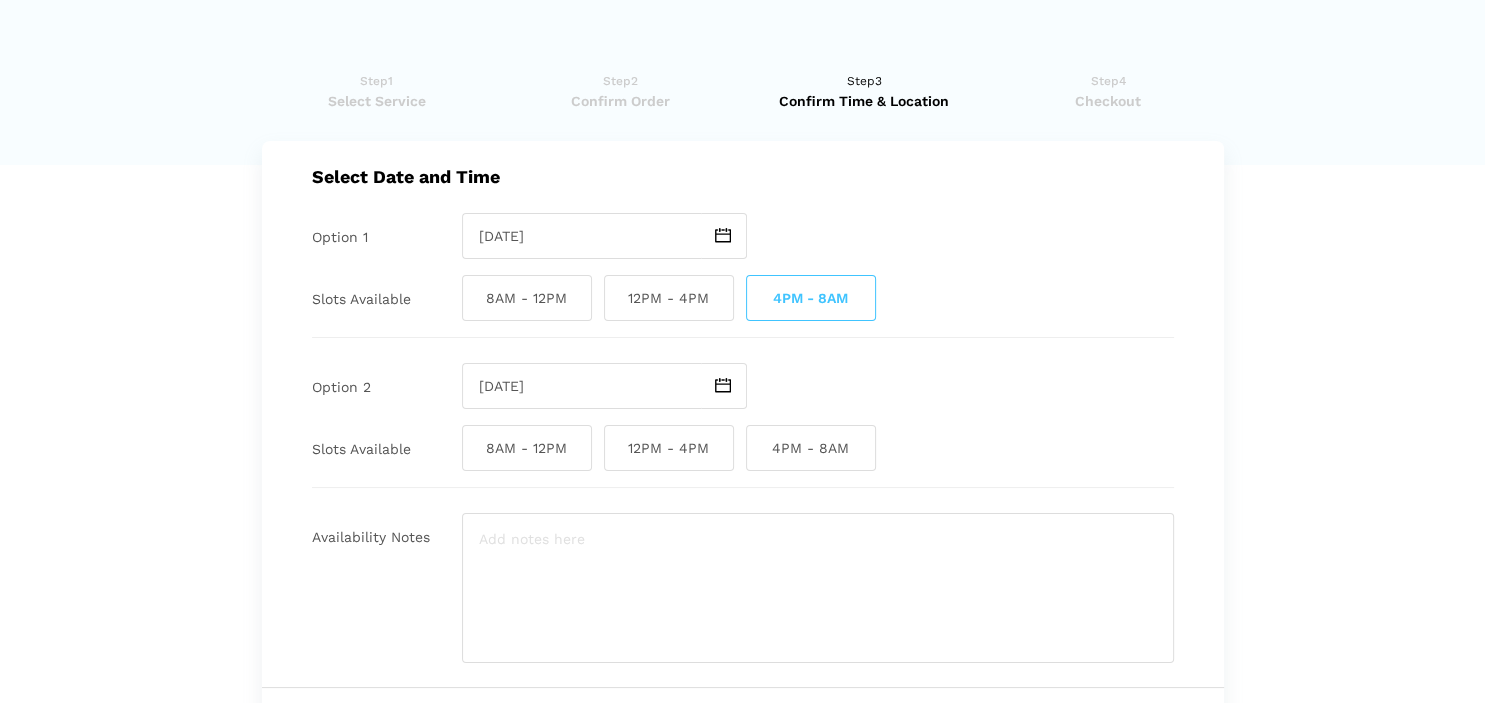 click on "Select Date and Time
Option 1
[DATE]
Slots Available
8AM - 12PM
12PM - 4PM
4PM - 8AM
Option 2
[DATE]" at bounding box center [743, 414] 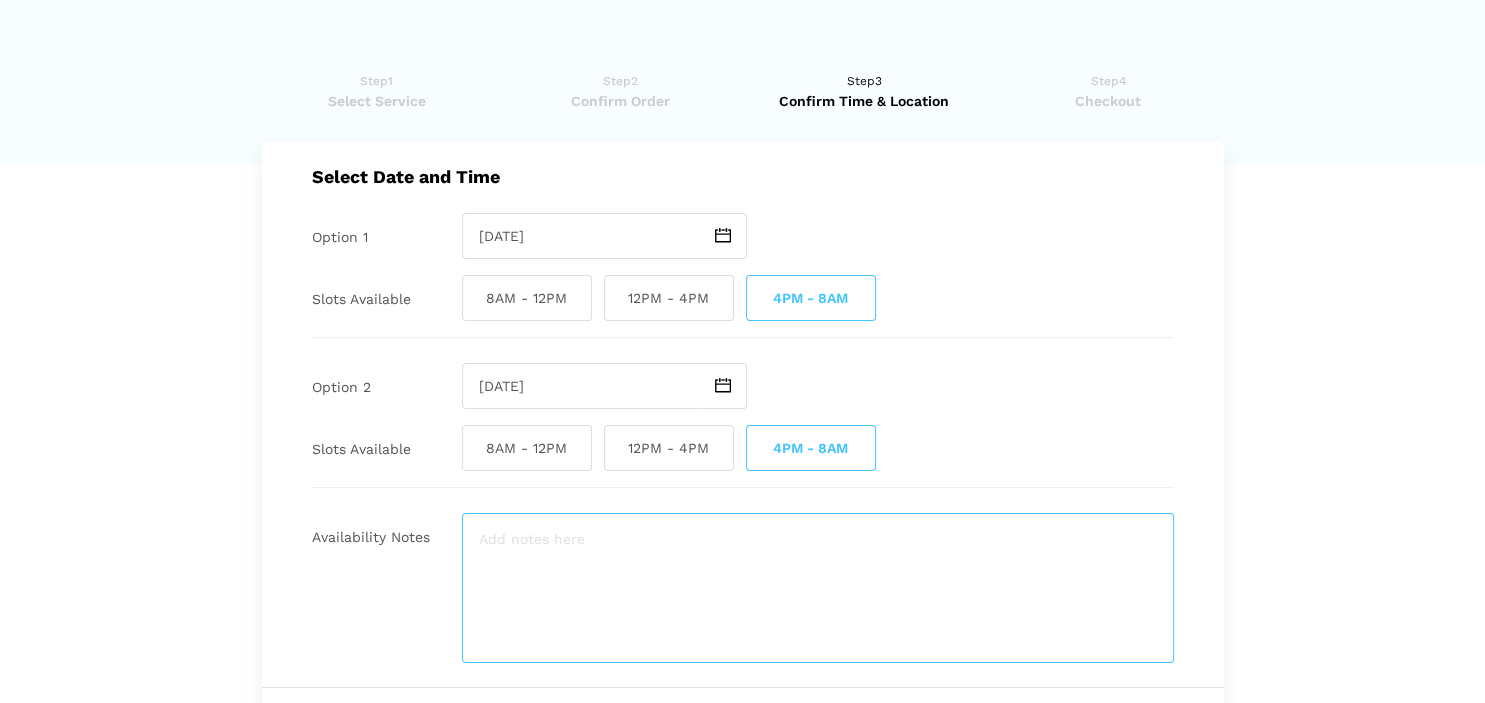 click at bounding box center [818, 588] 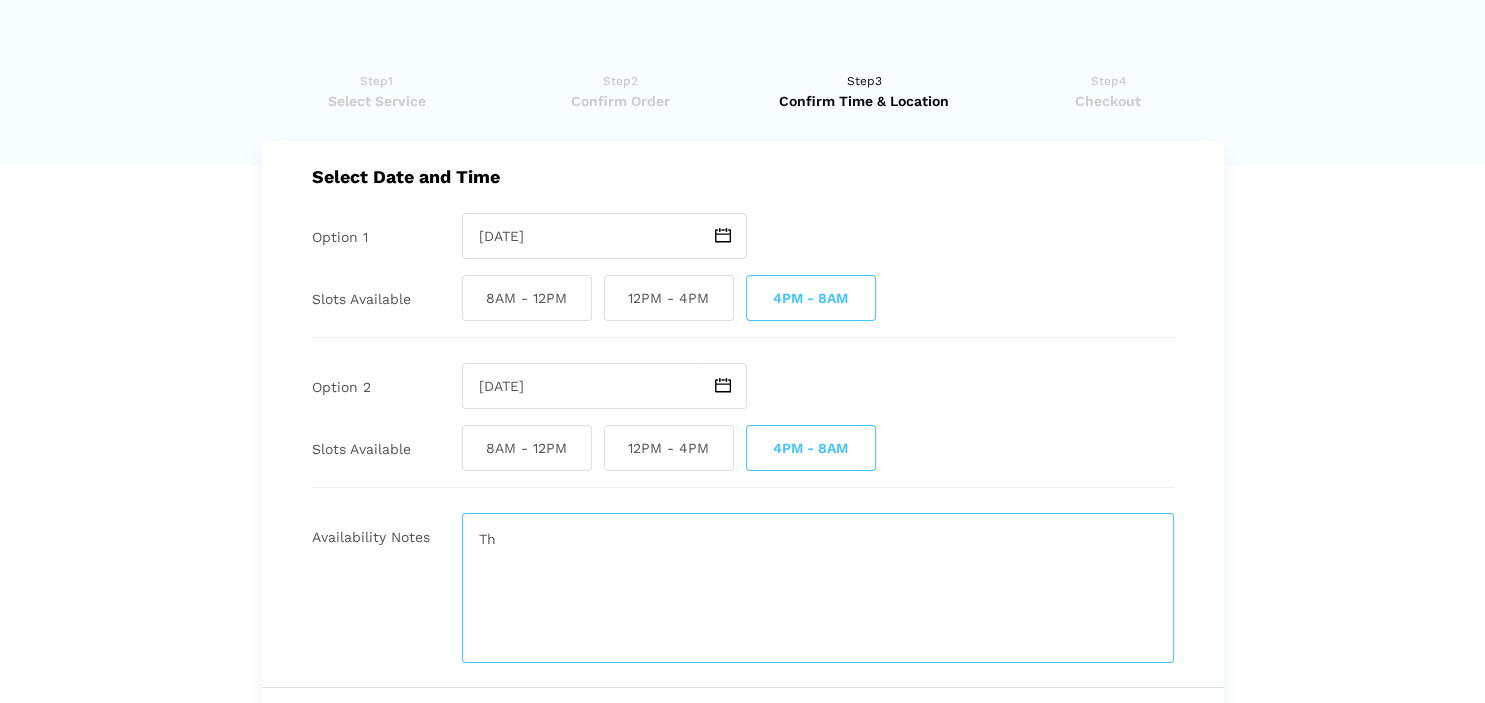 type on "T" 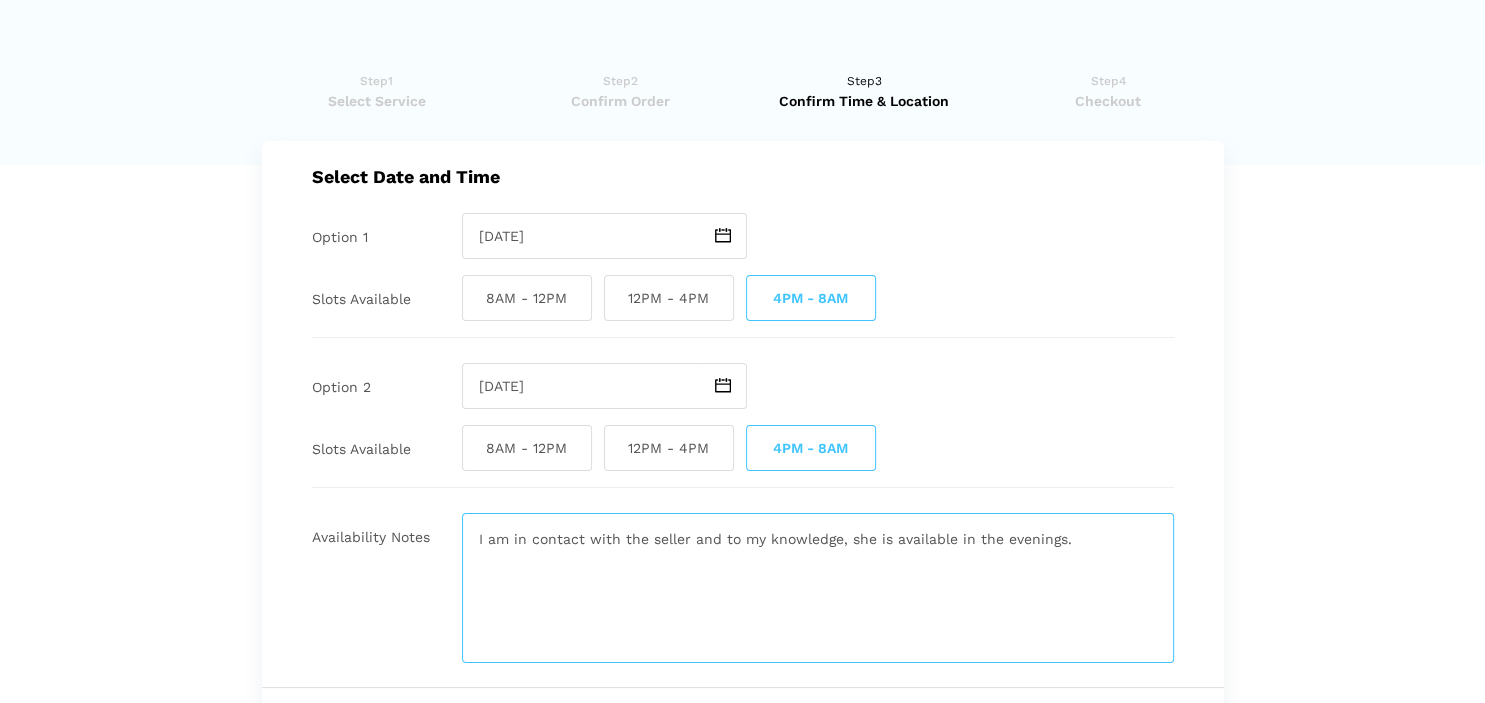 click on "I am in contact with the seller and to my knowledge, she is available in the evenings." at bounding box center [818, 588] 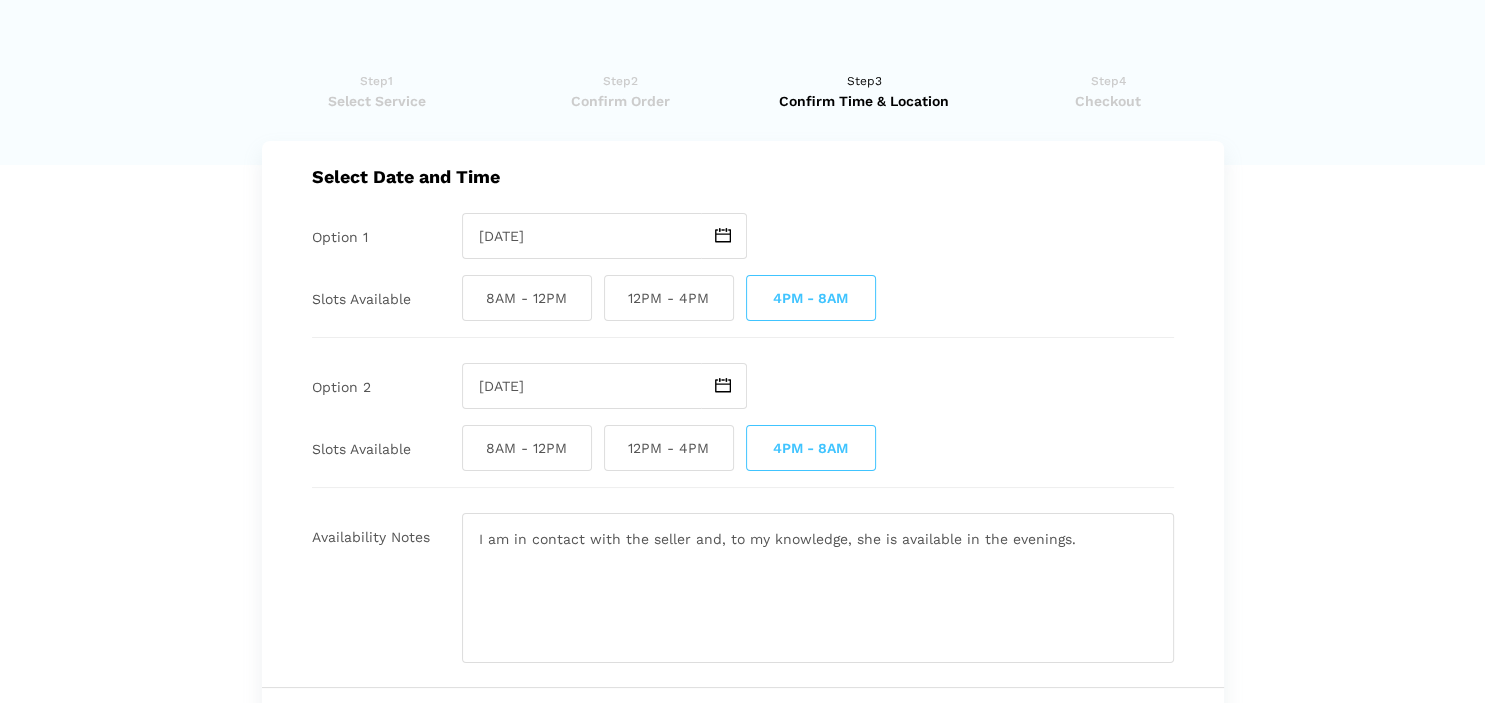click on "Have you used instaMek service before?
No, I am a new customer
Yes, I am a returning customer
Returning Customer
Email" at bounding box center (742, 740) 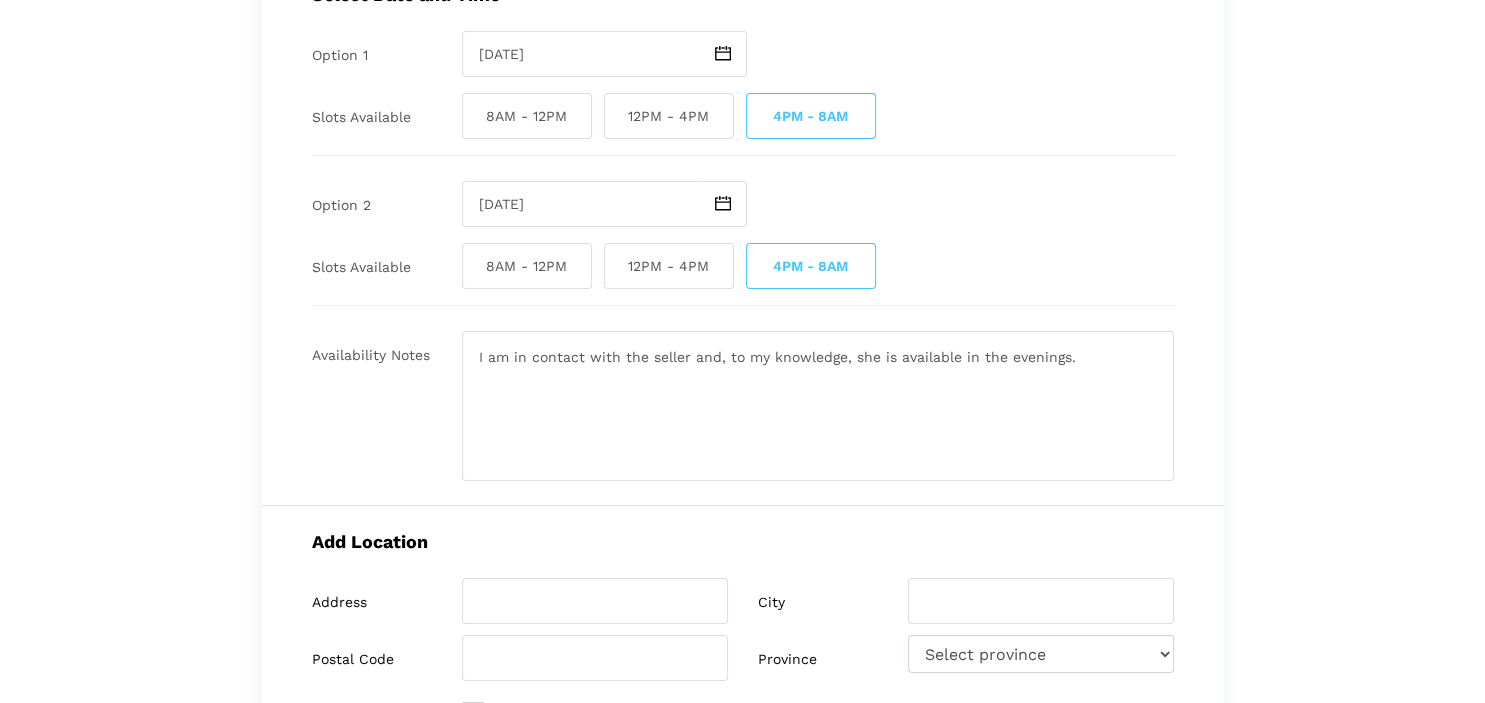 scroll, scrollTop: 184, scrollLeft: 0, axis: vertical 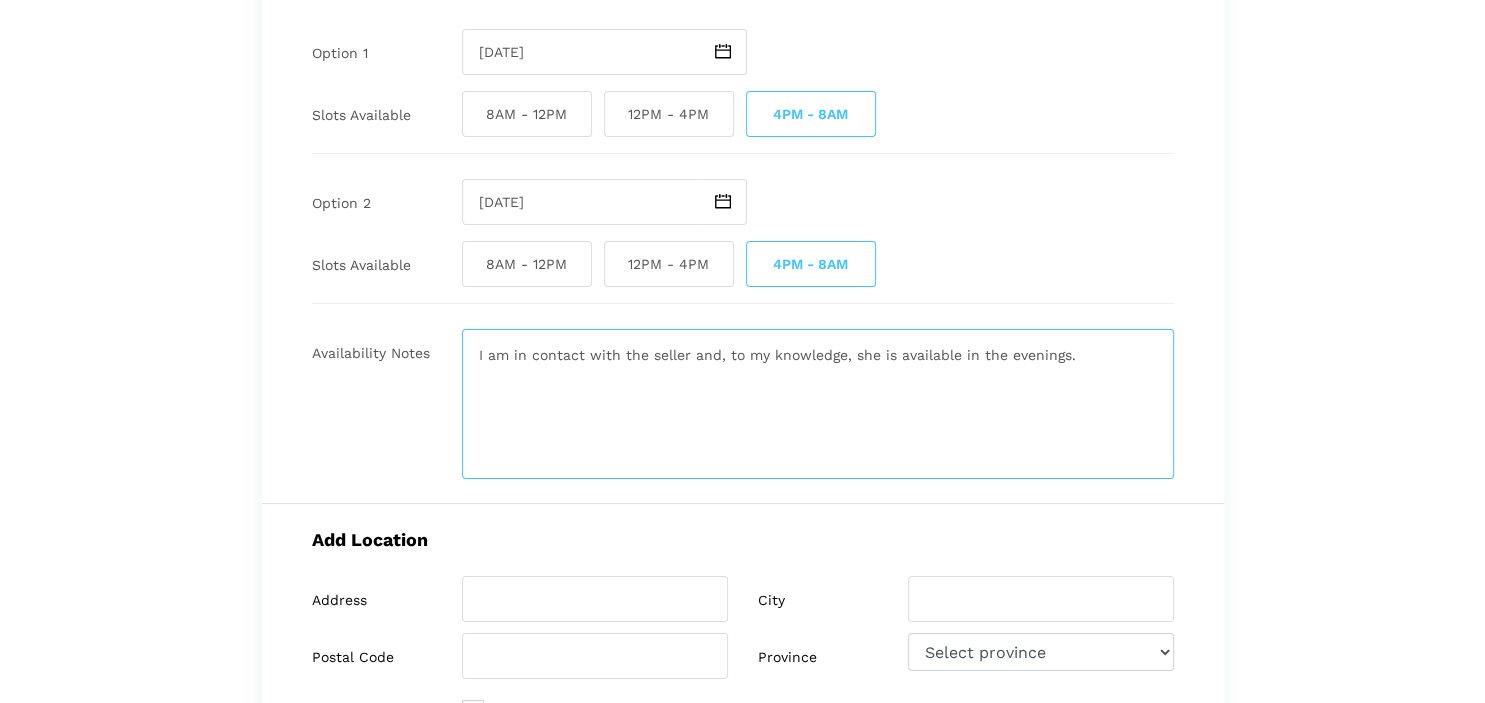 drag, startPoint x: 1085, startPoint y: 356, endPoint x: 693, endPoint y: 359, distance: 392.01147 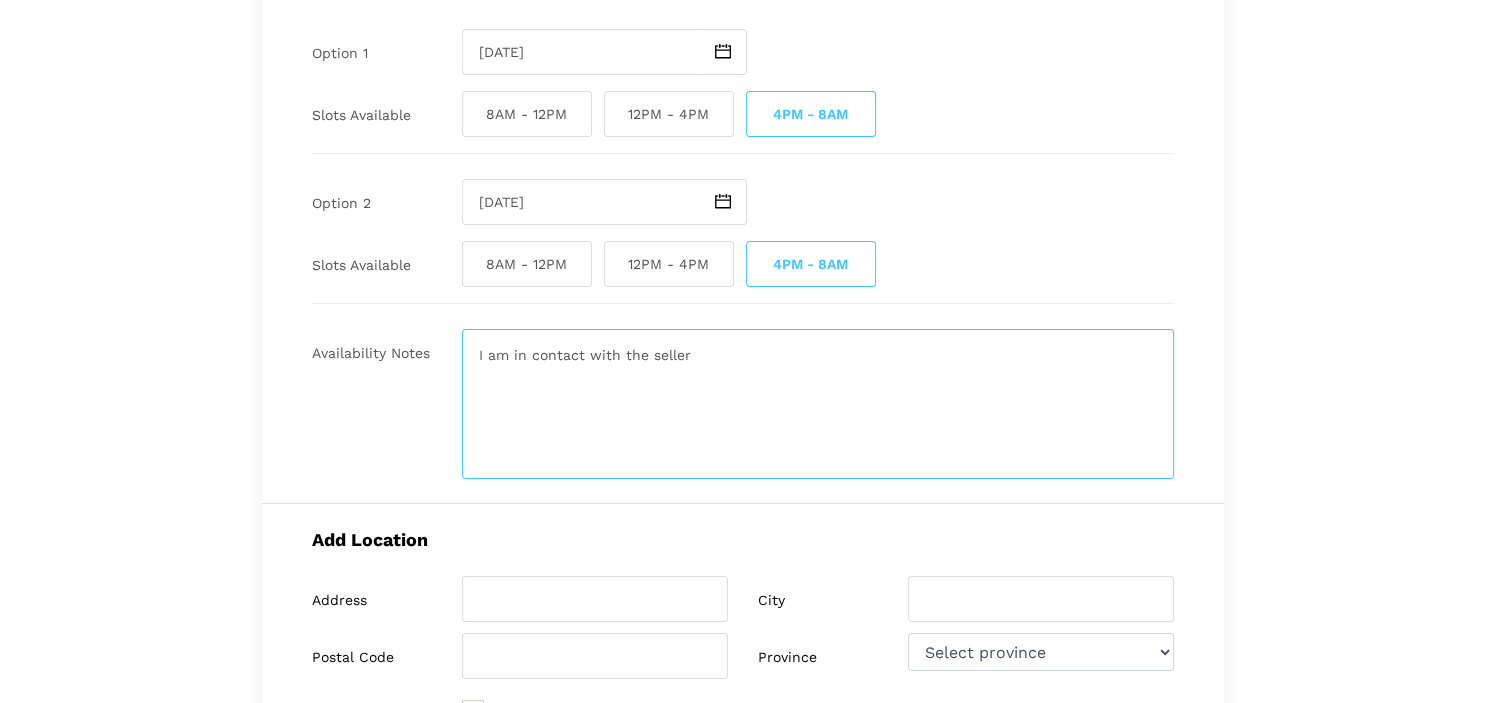 type on "I am in contact with the seller" 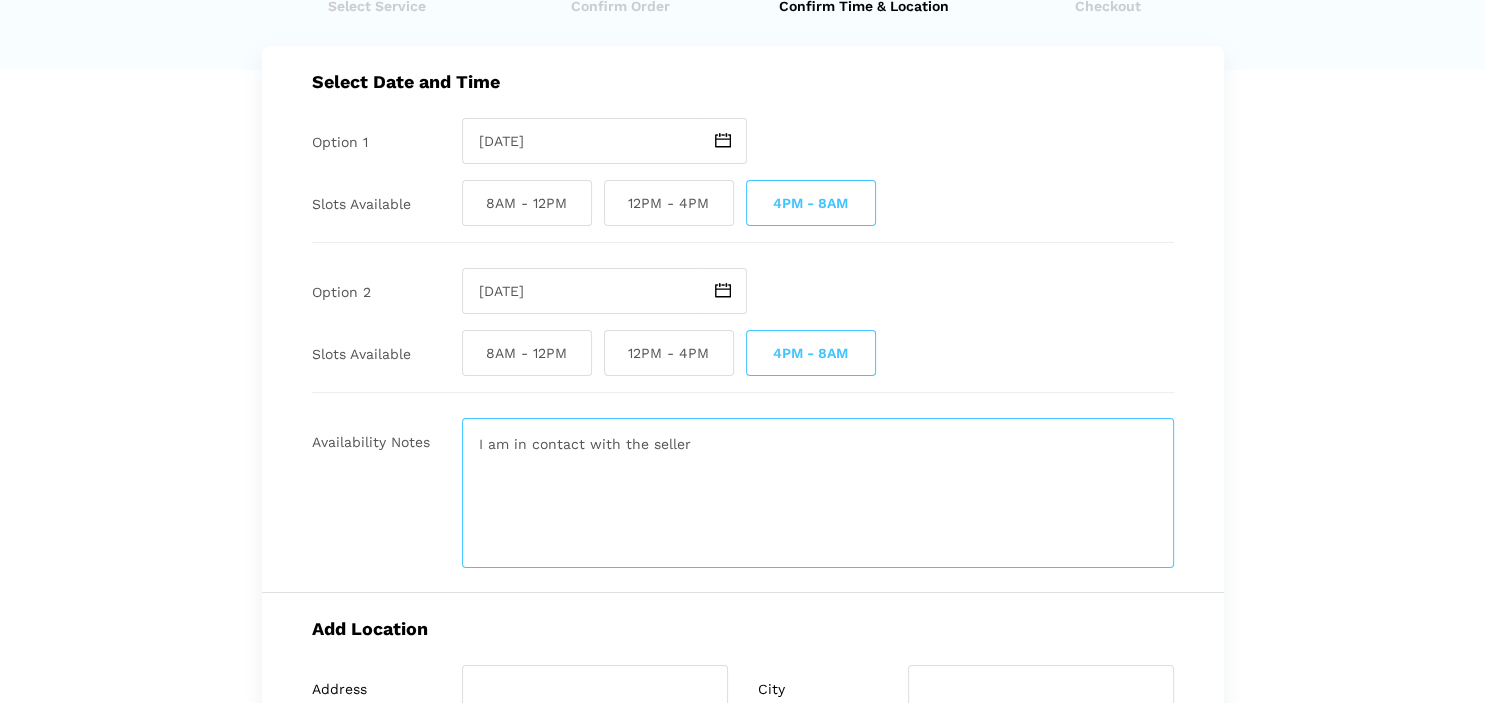 scroll, scrollTop: 102, scrollLeft: 0, axis: vertical 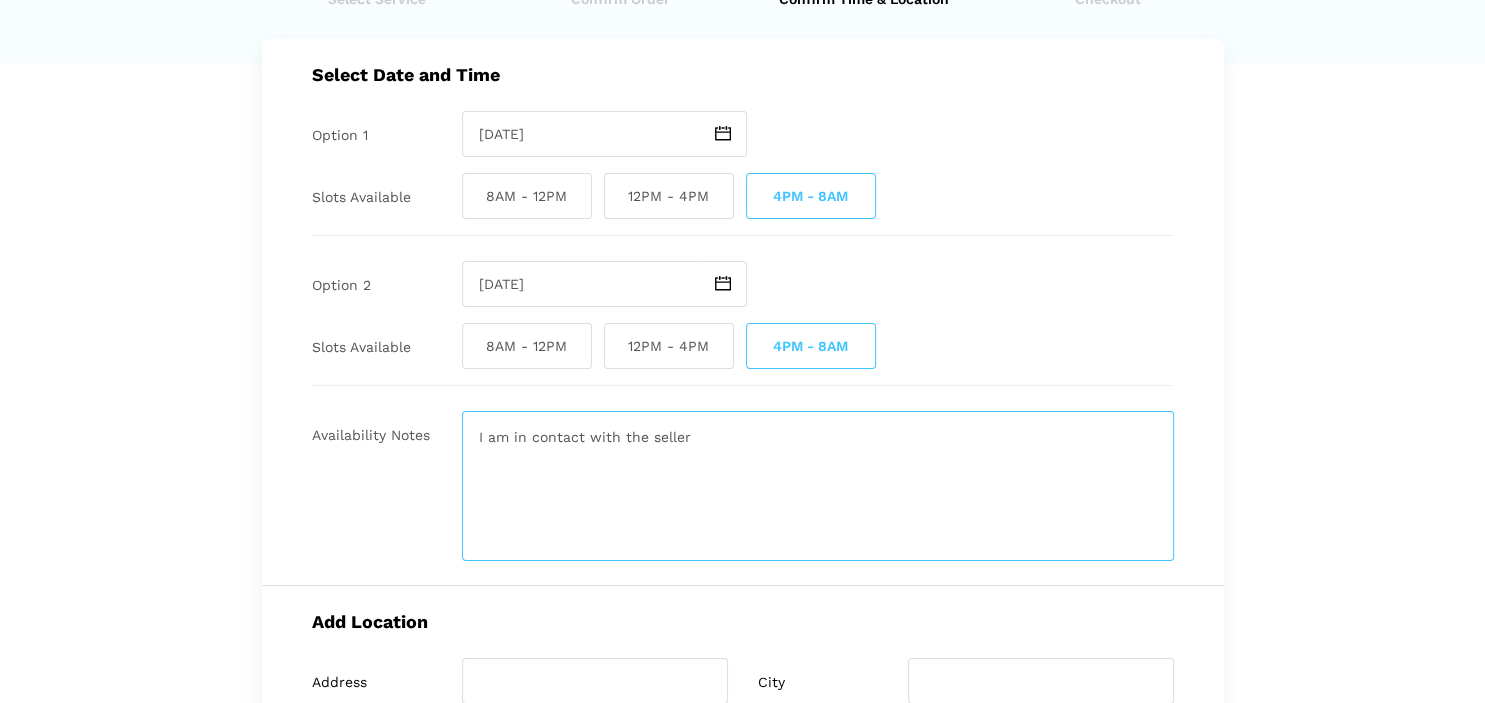 drag, startPoint x: 742, startPoint y: 440, endPoint x: 399, endPoint y: 435, distance: 343.03644 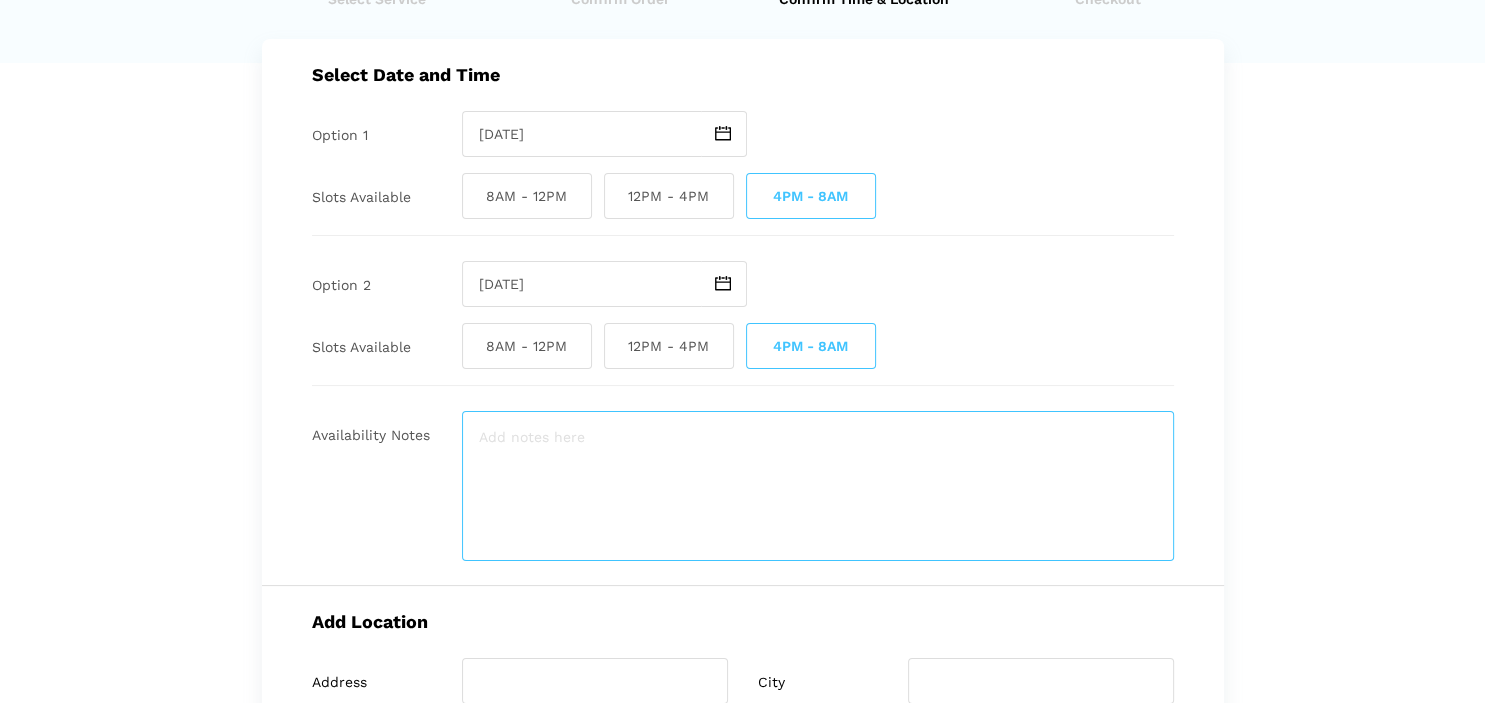type 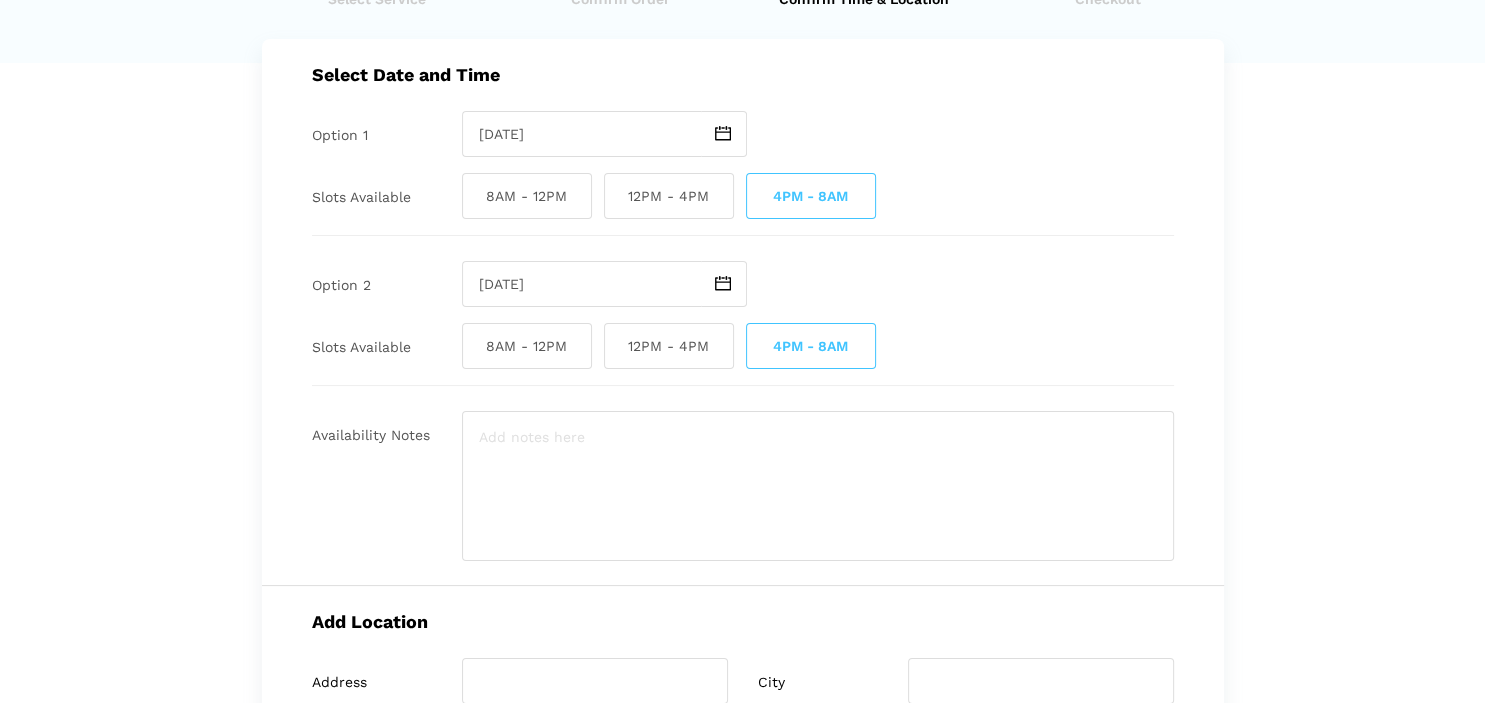 click on "Have you used instaMek service before?
No, I am a new customer
Yes, I am a returning customer
Returning Customer
Email" at bounding box center (742, 638) 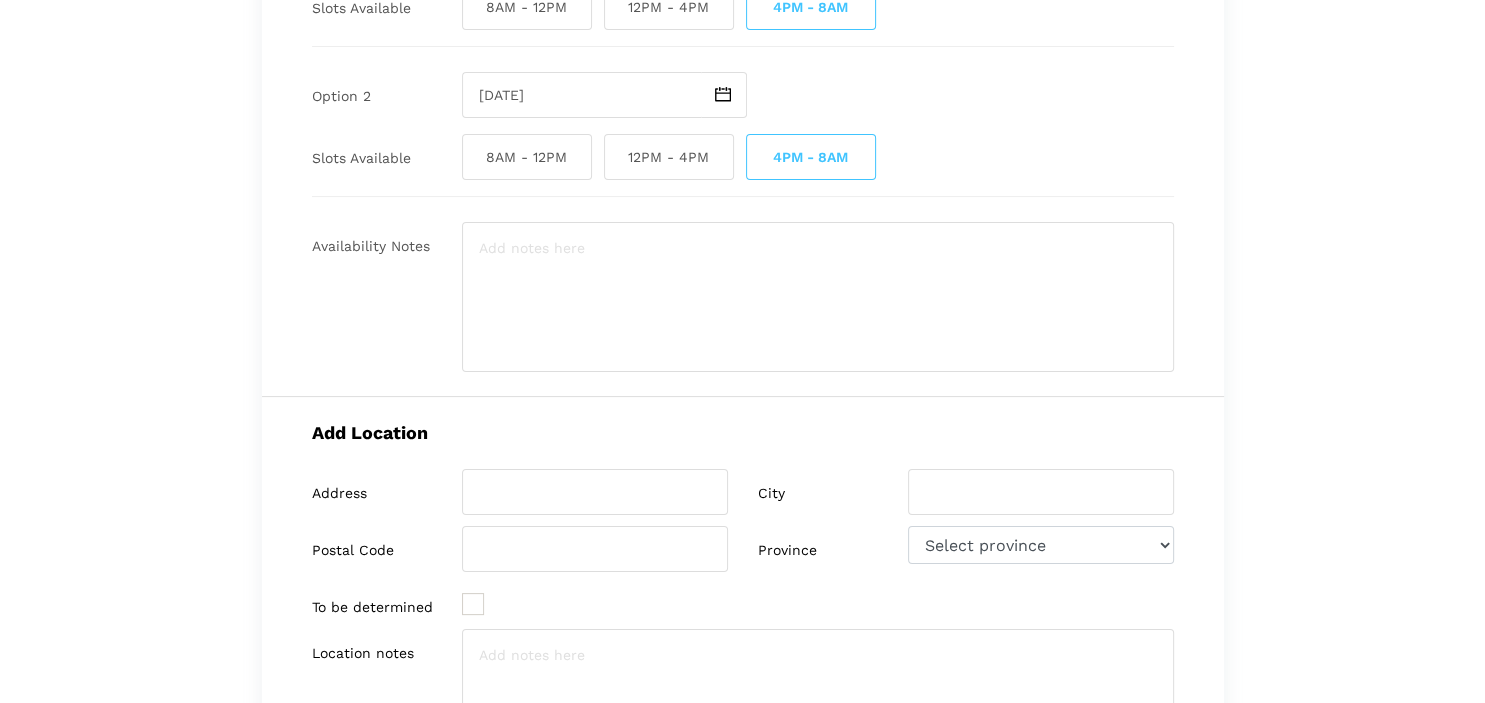 scroll, scrollTop: 312, scrollLeft: 0, axis: vertical 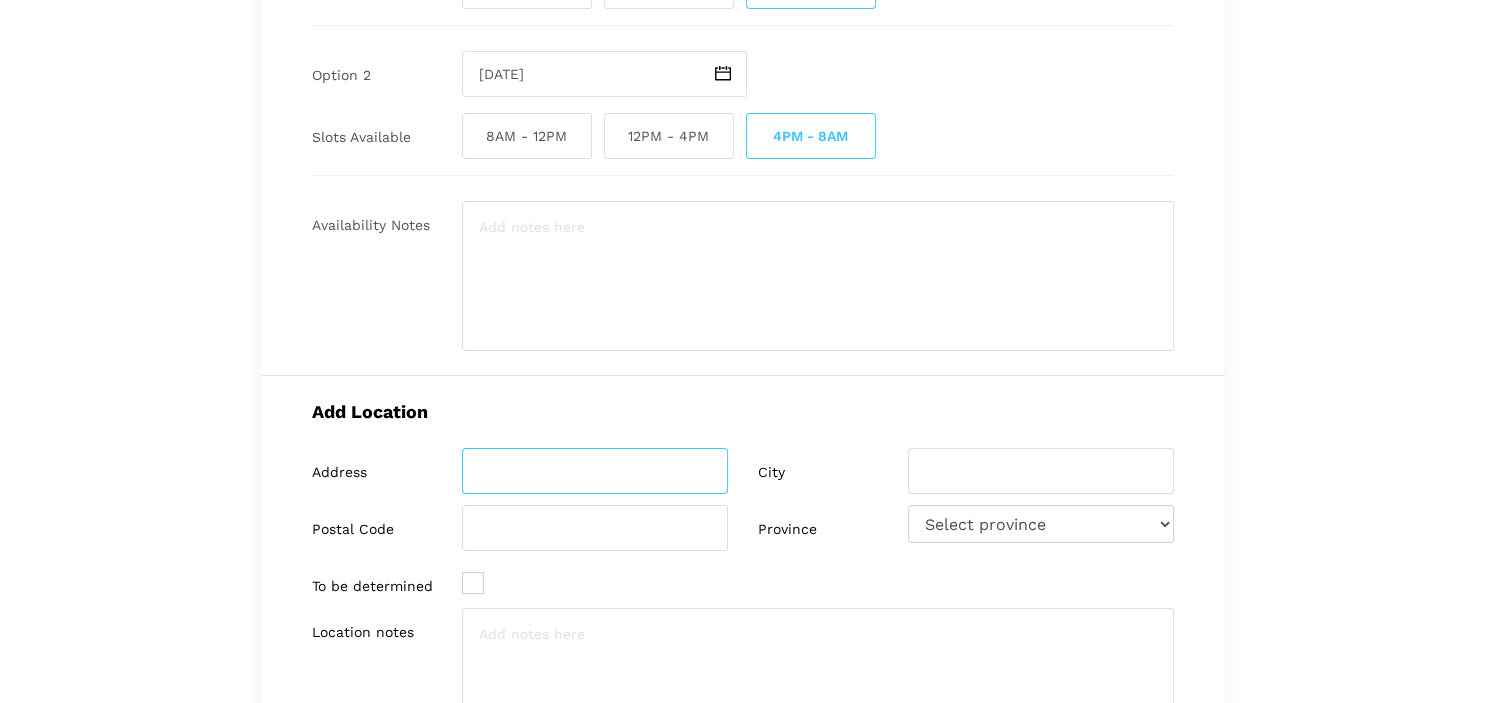 click at bounding box center [595, 471] 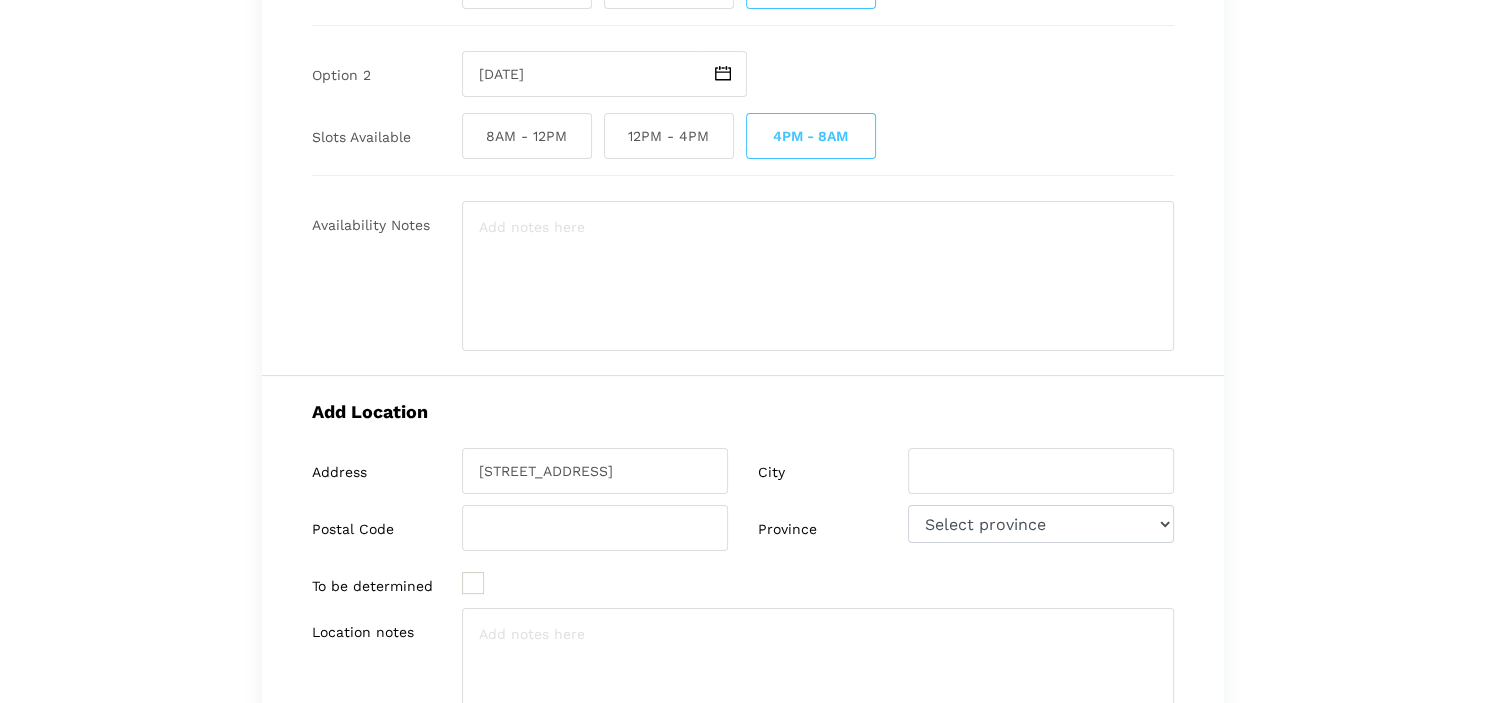 type on "[STREET_ADDRESS]" 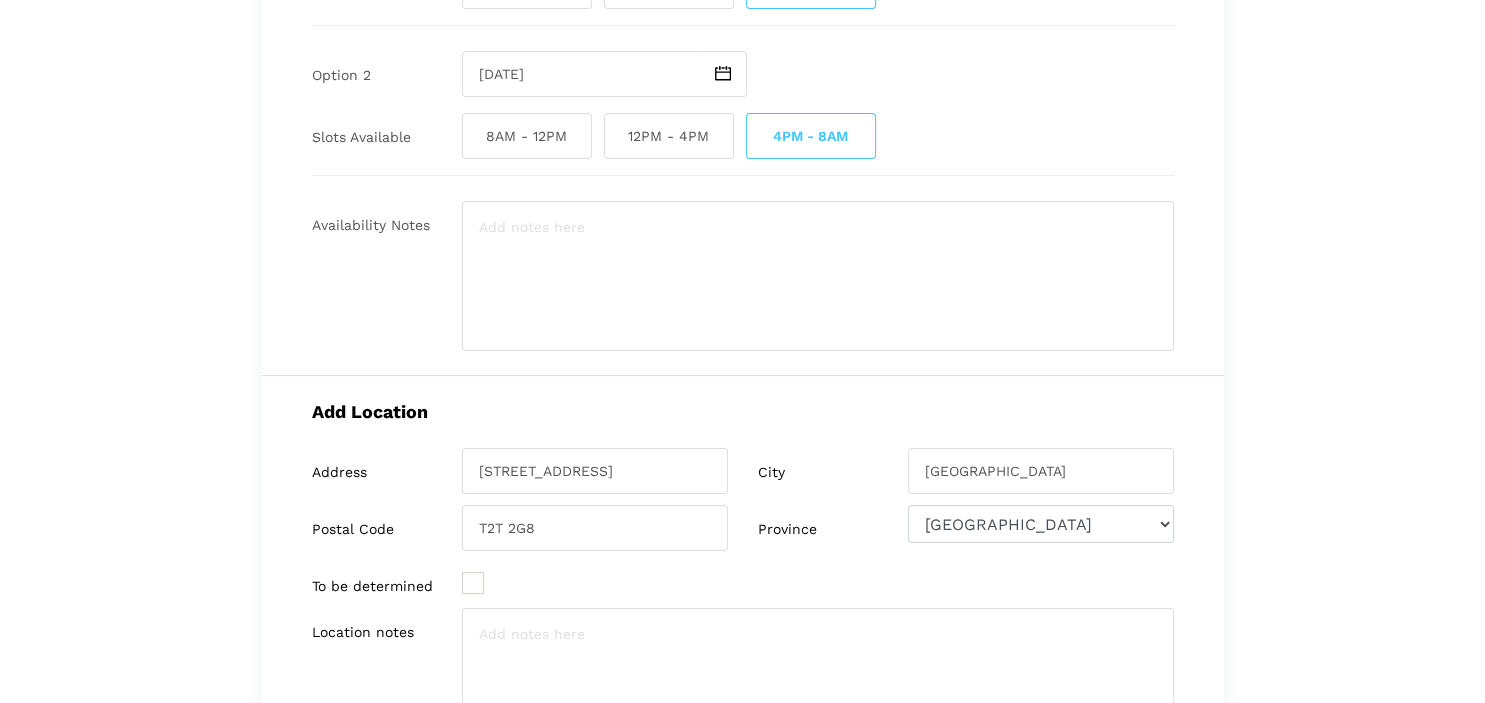 click on "Have you used instaMek service before?
No, I am a new customer
Yes, I am a returning customer
Returning Customer
Email" at bounding box center (742, 428) 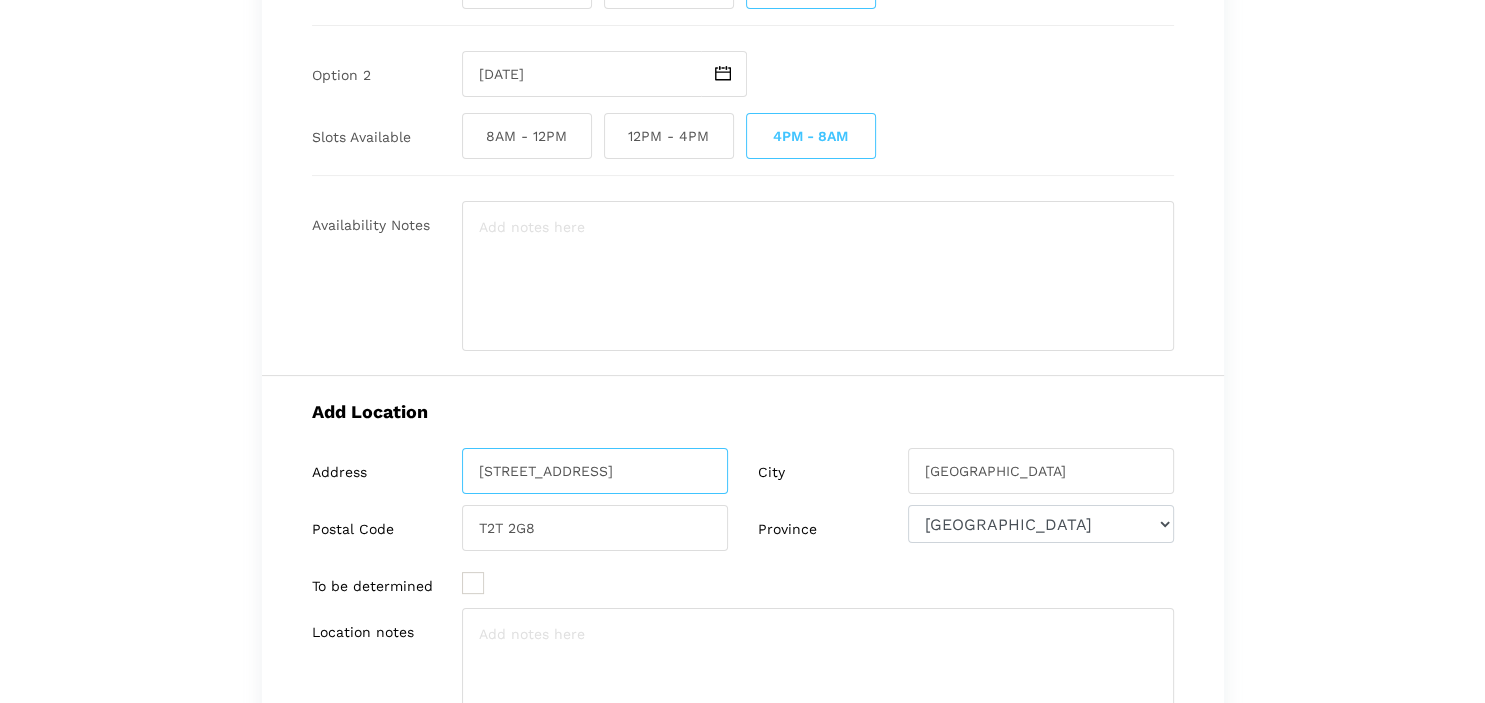 click on "[STREET_ADDRESS]" at bounding box center [595, 471] 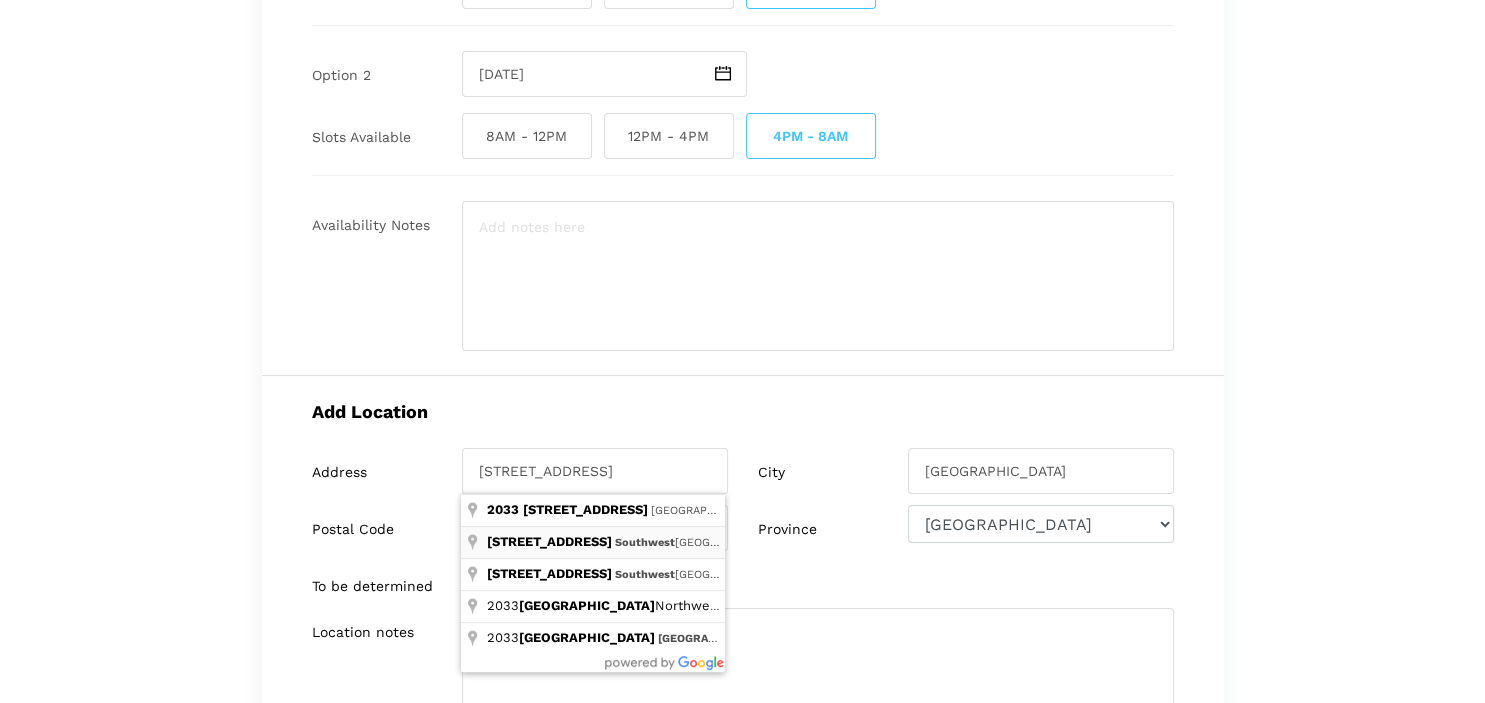 type on "[STREET_ADDRESS]" 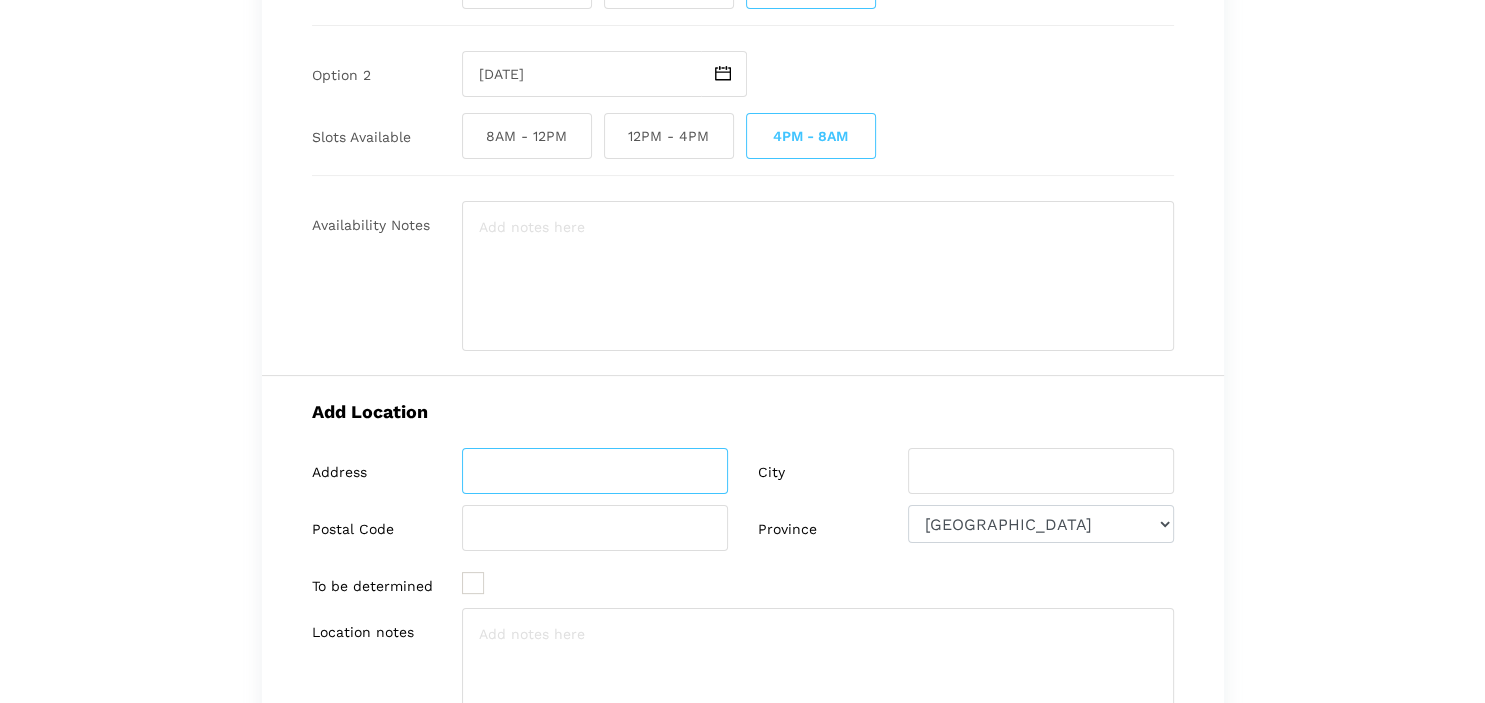 click at bounding box center [595, 471] 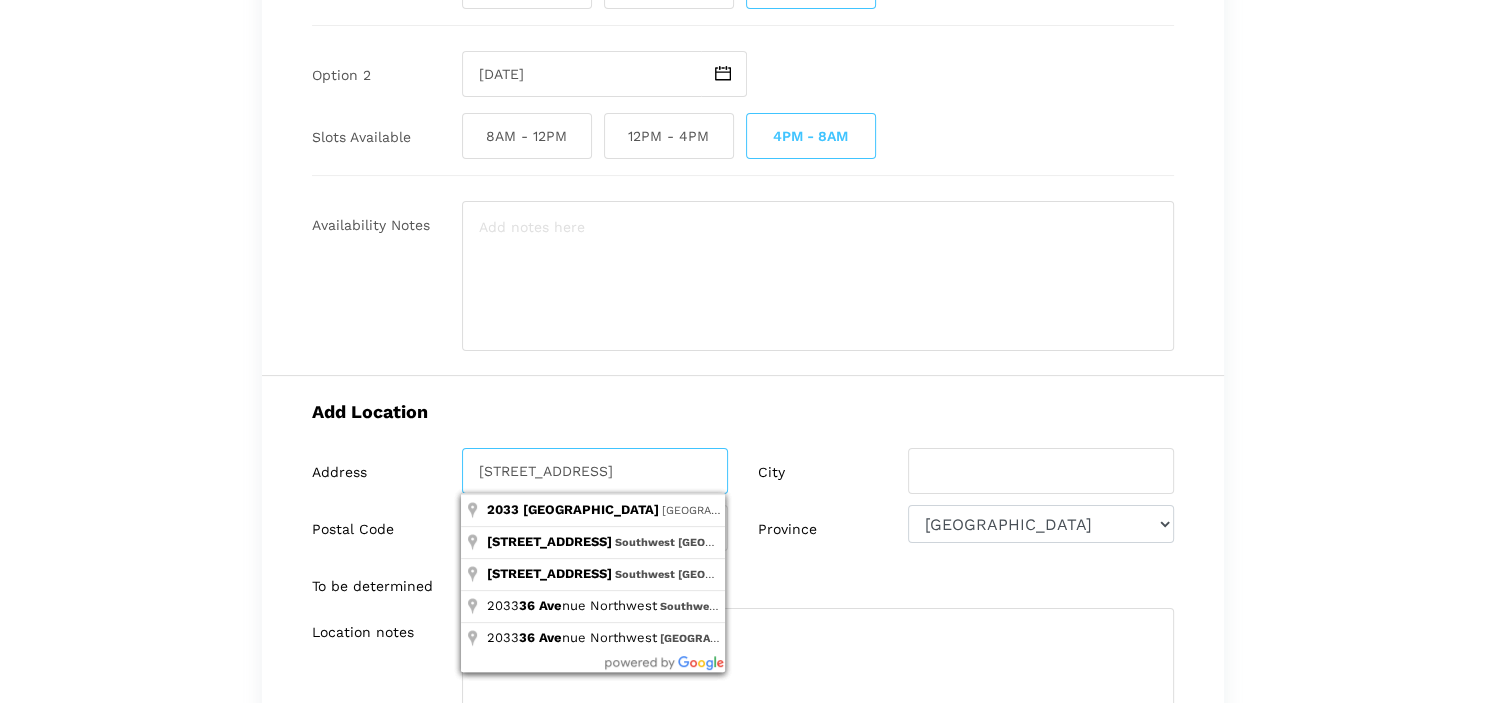 type on "[STREET_ADDRESS]" 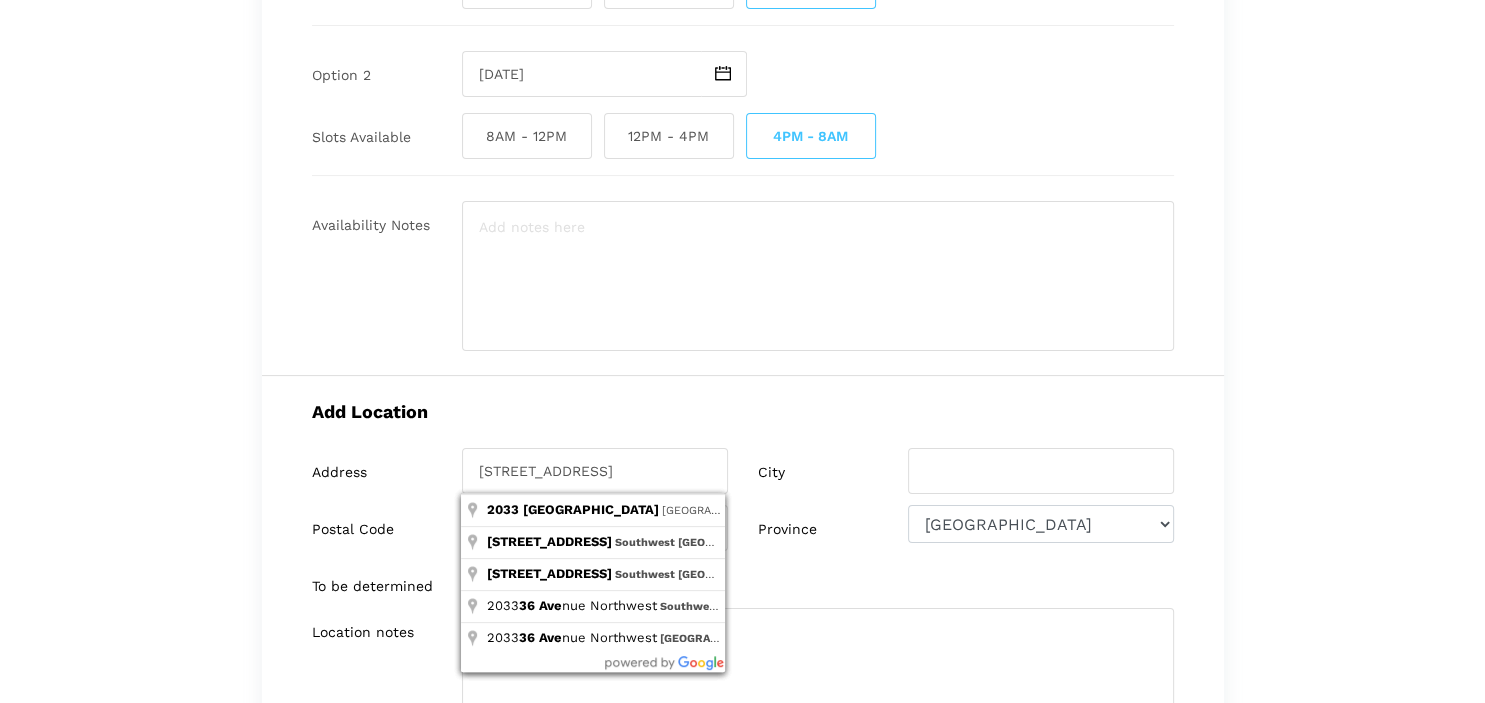 click on "Add Location" at bounding box center [743, 411] 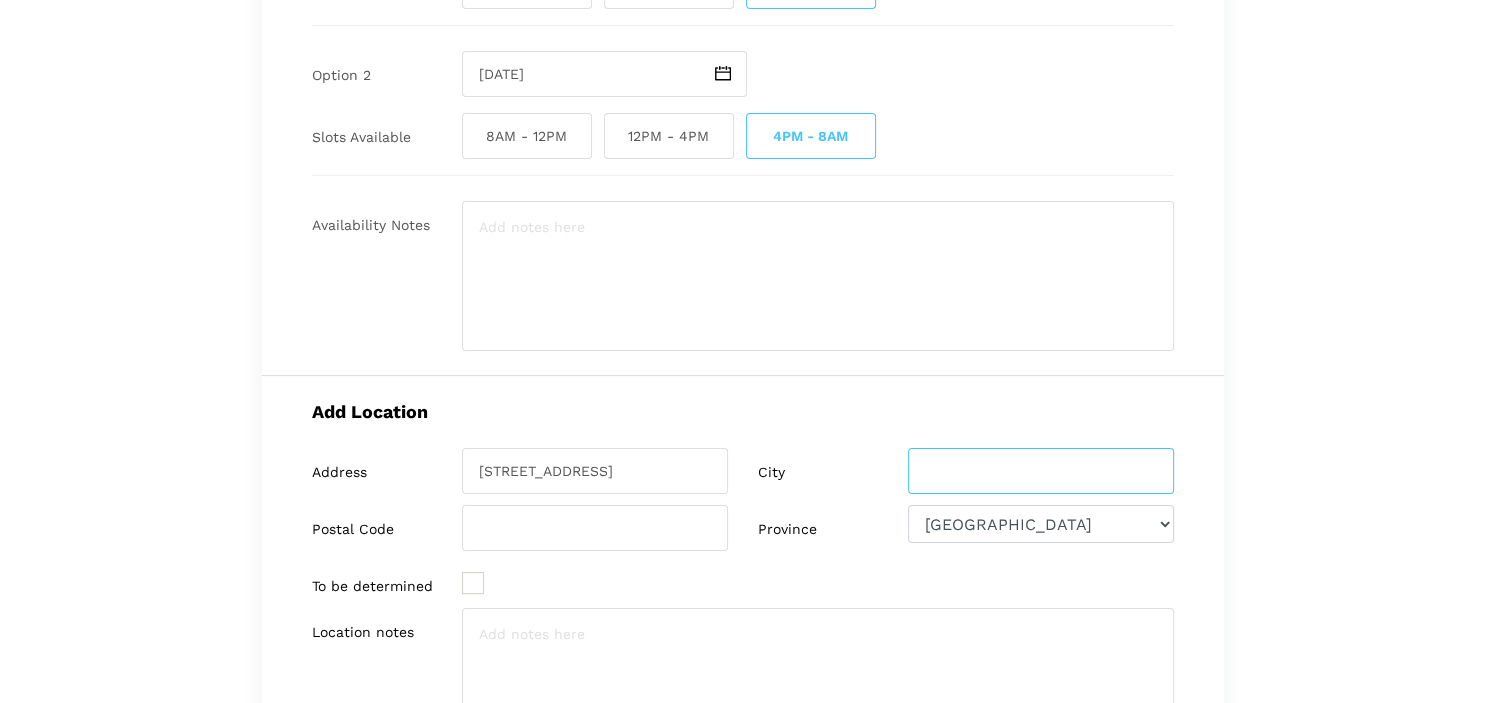 click at bounding box center [1041, 471] 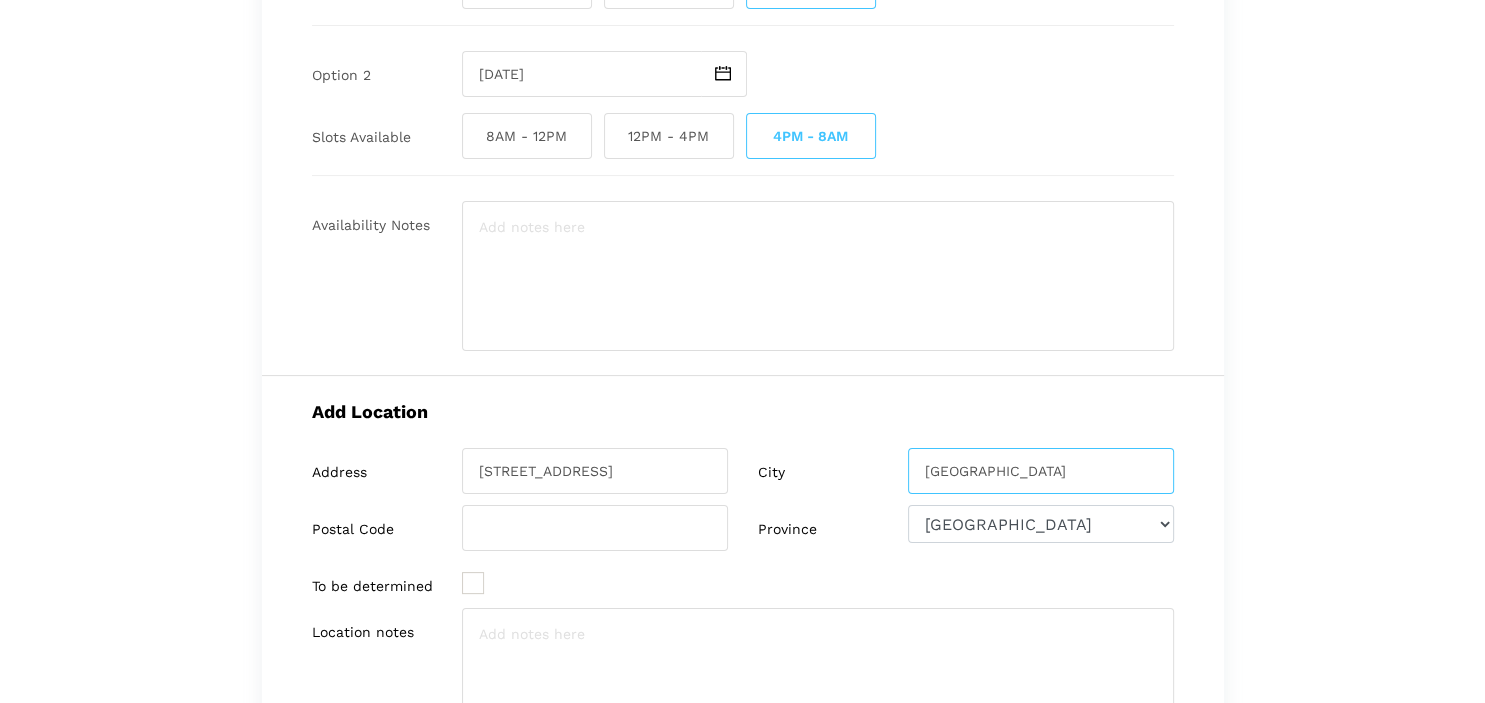 type on "[GEOGRAPHIC_DATA]" 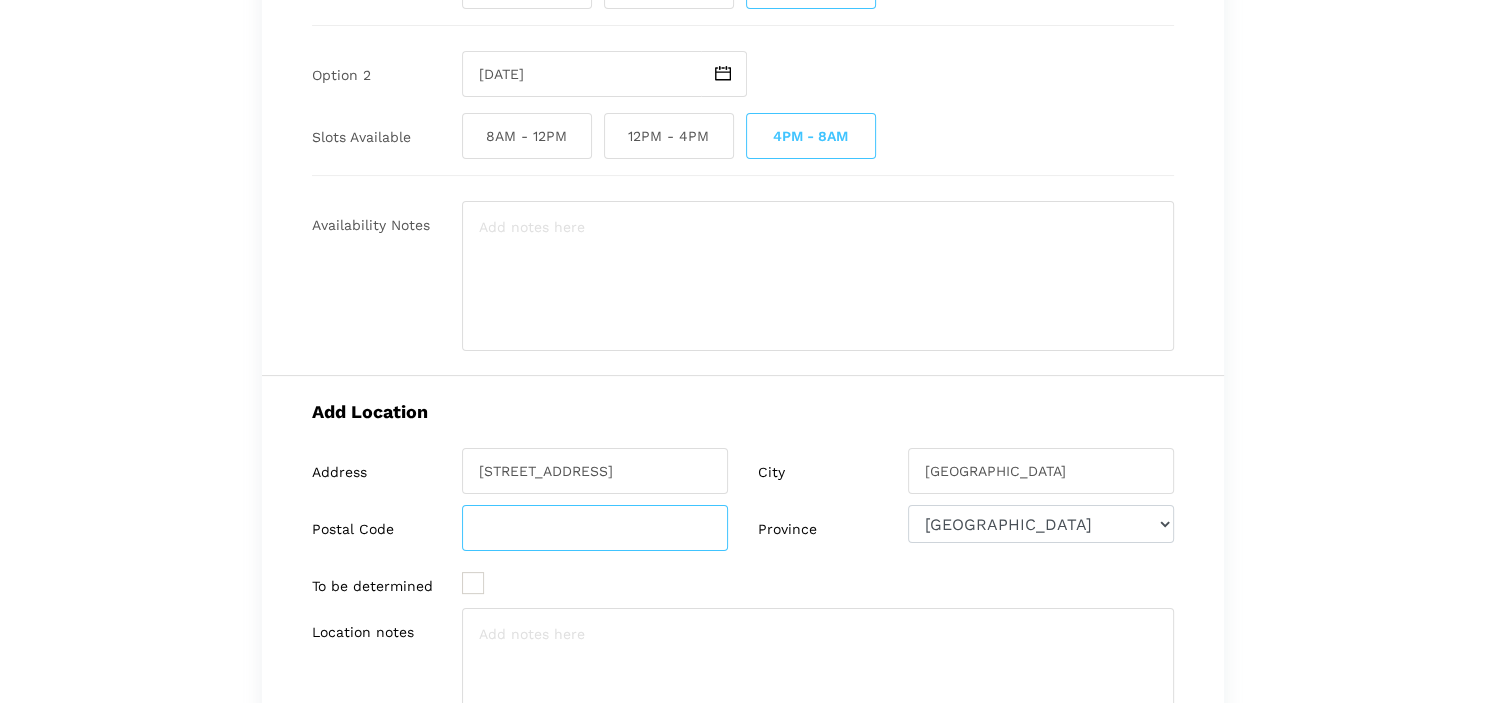 click at bounding box center (595, 528) 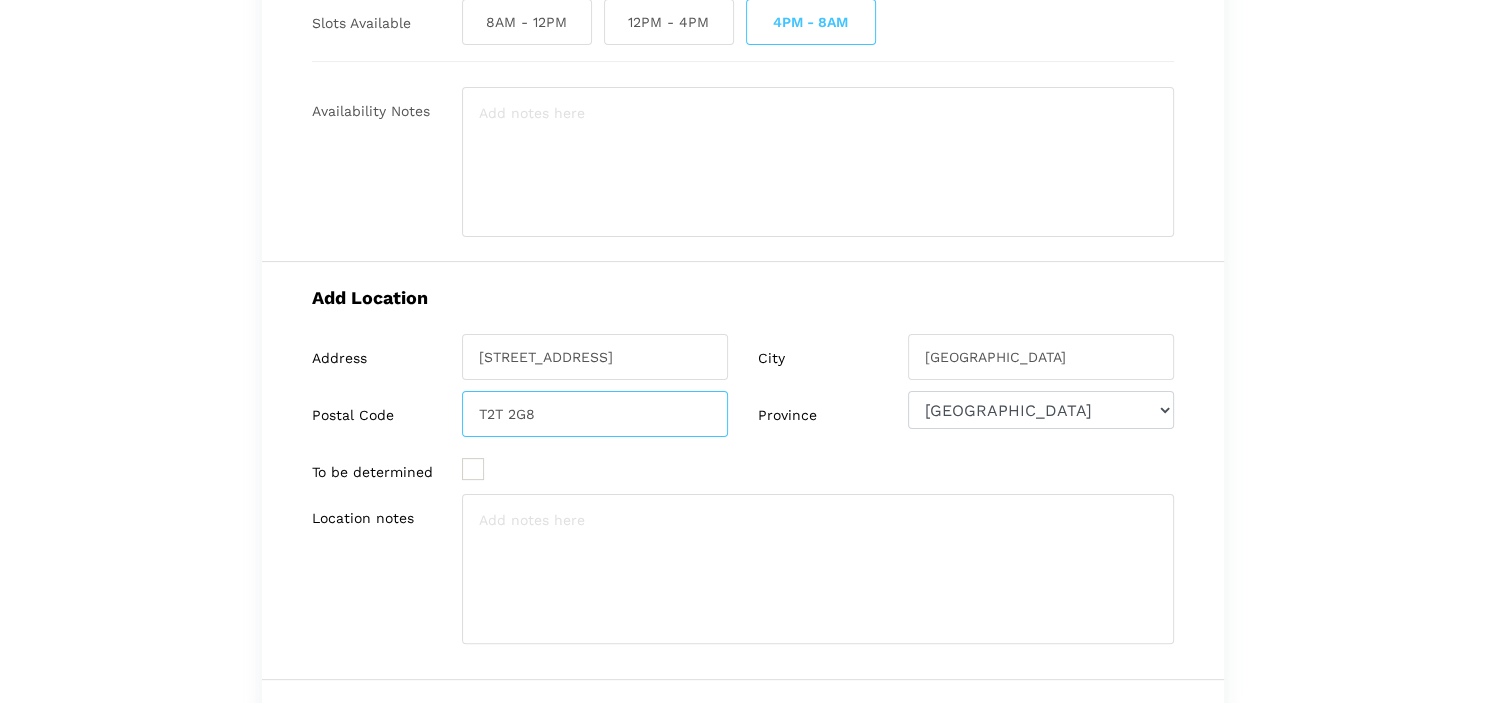 scroll, scrollTop: 454, scrollLeft: 0, axis: vertical 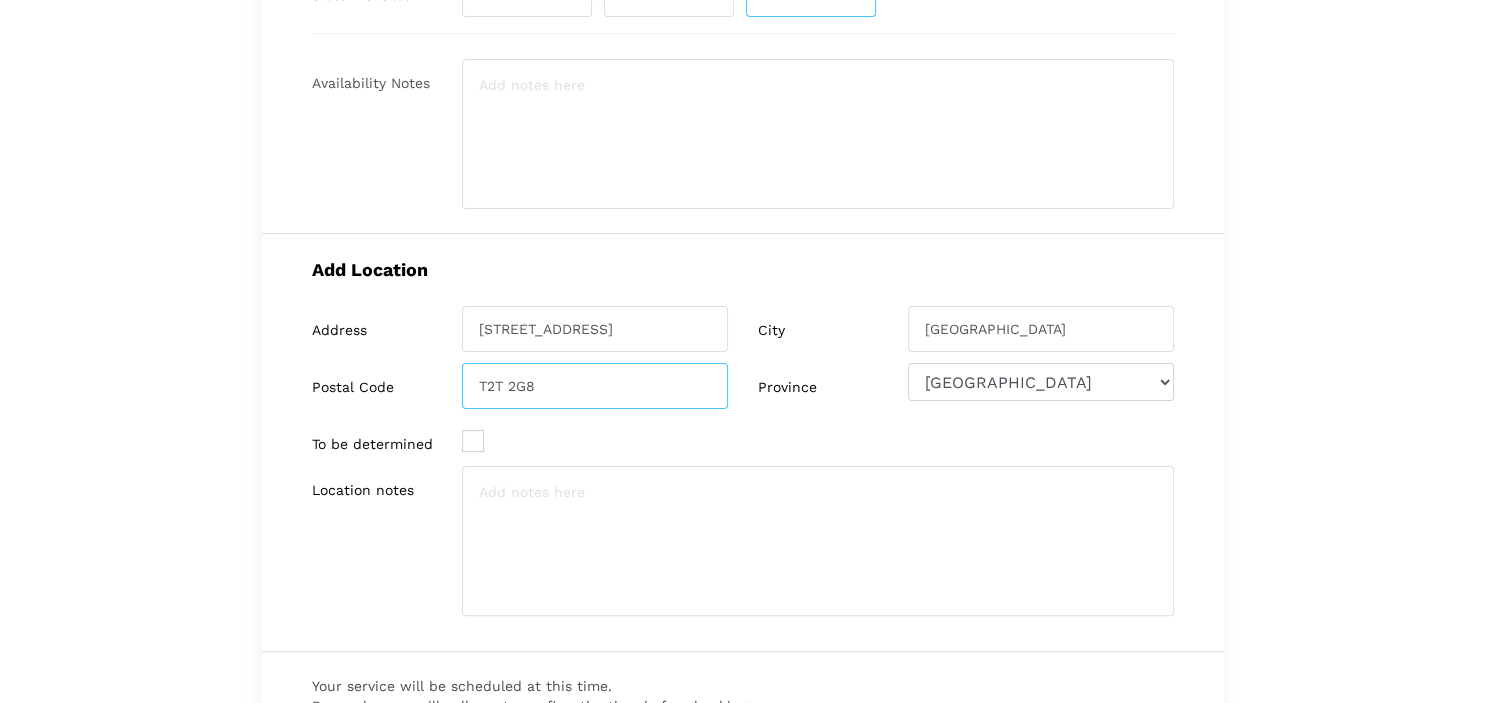 type on "T2T 2G8" 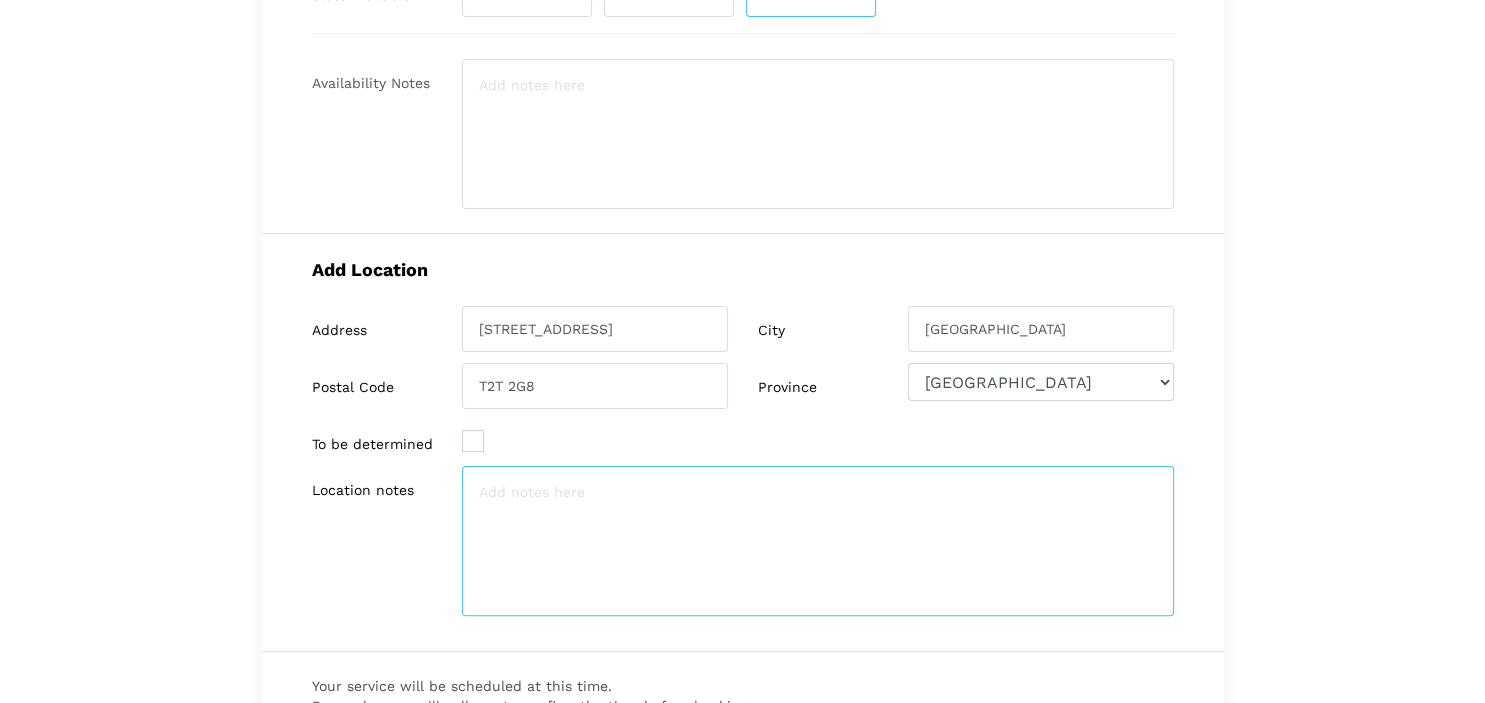 click at bounding box center [818, 541] 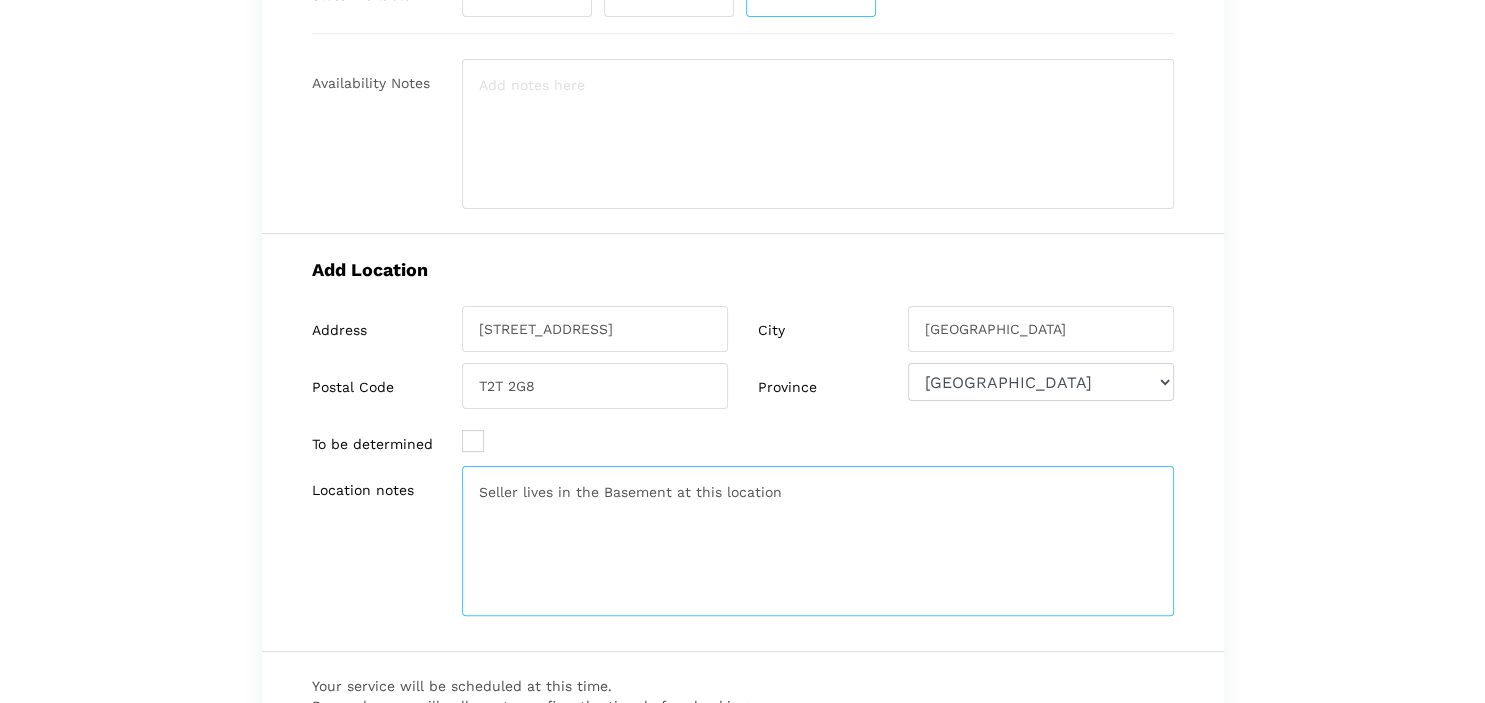 click on "Seller lives in the Basement at this location" at bounding box center [818, 541] 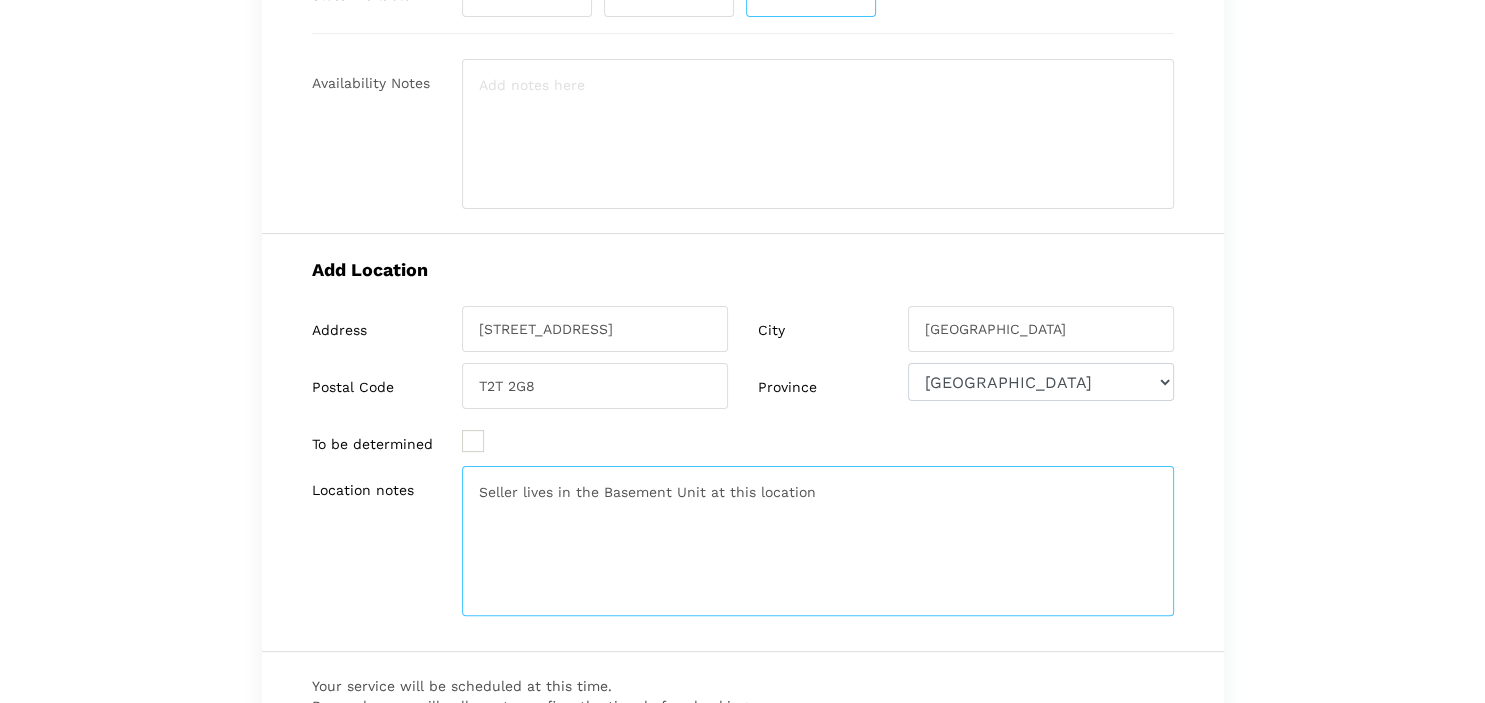 click on "Seller lives in the Basement Unit at this location" at bounding box center [818, 541] 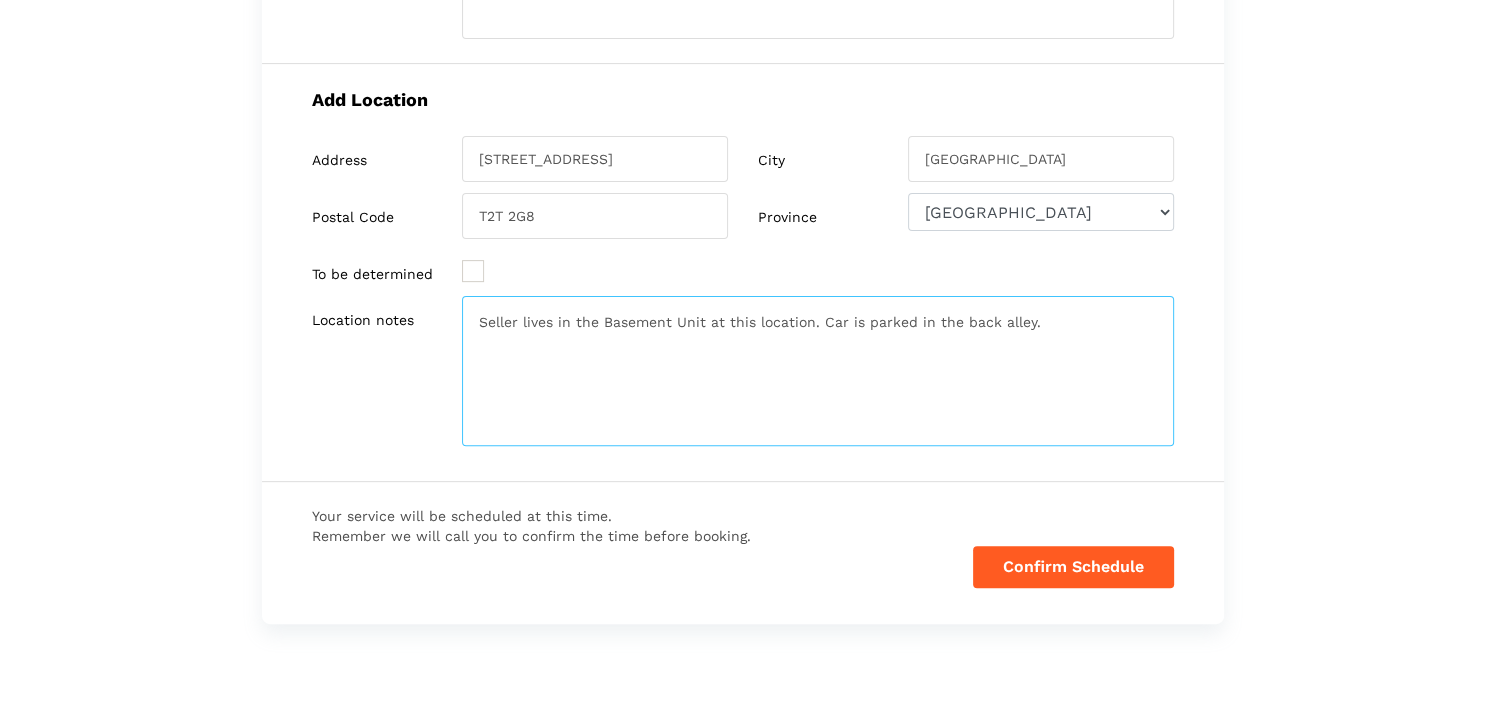 scroll, scrollTop: 635, scrollLeft: 0, axis: vertical 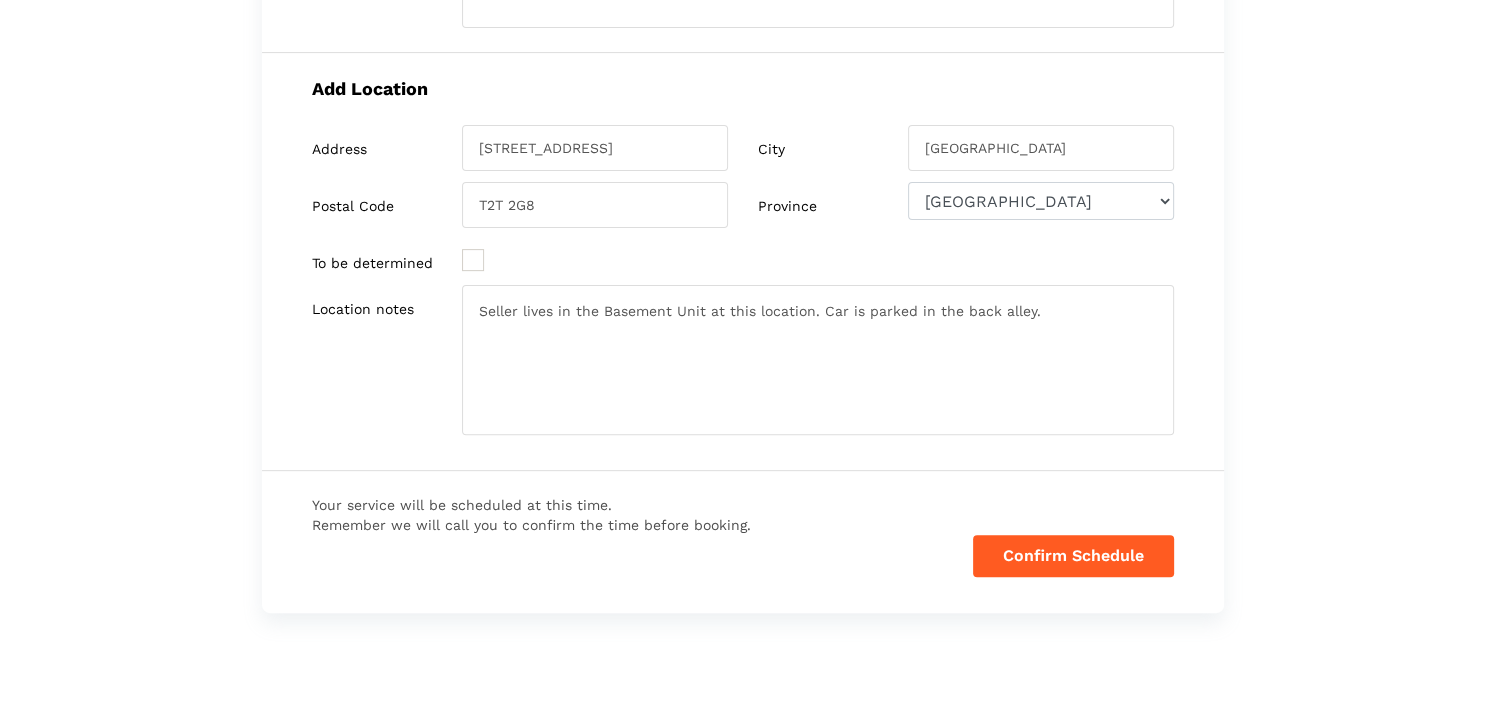 click on "Have you used instaMek service before?
No, I am a new customer
Yes, I am a returning customer
Returning Customer
Email" at bounding box center (742, 105) 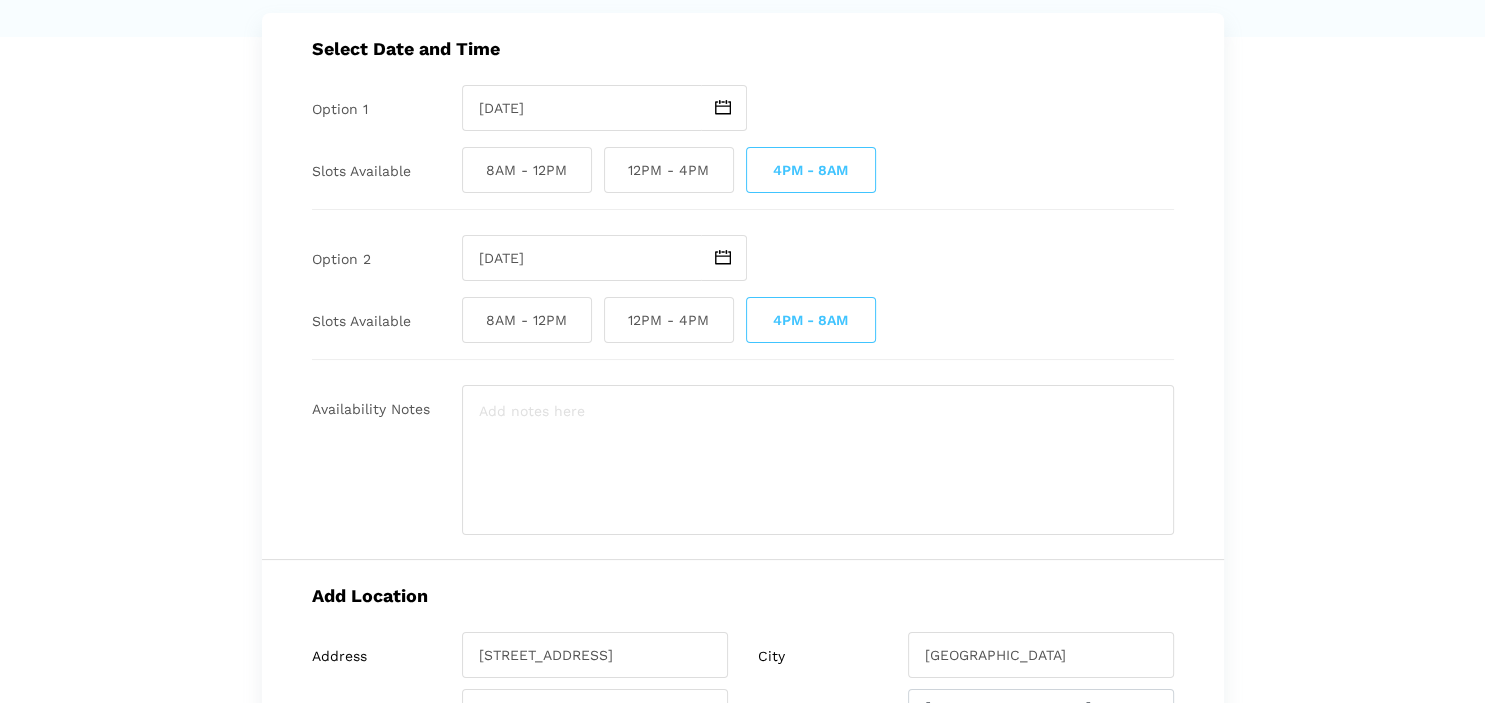 scroll, scrollTop: 0, scrollLeft: 0, axis: both 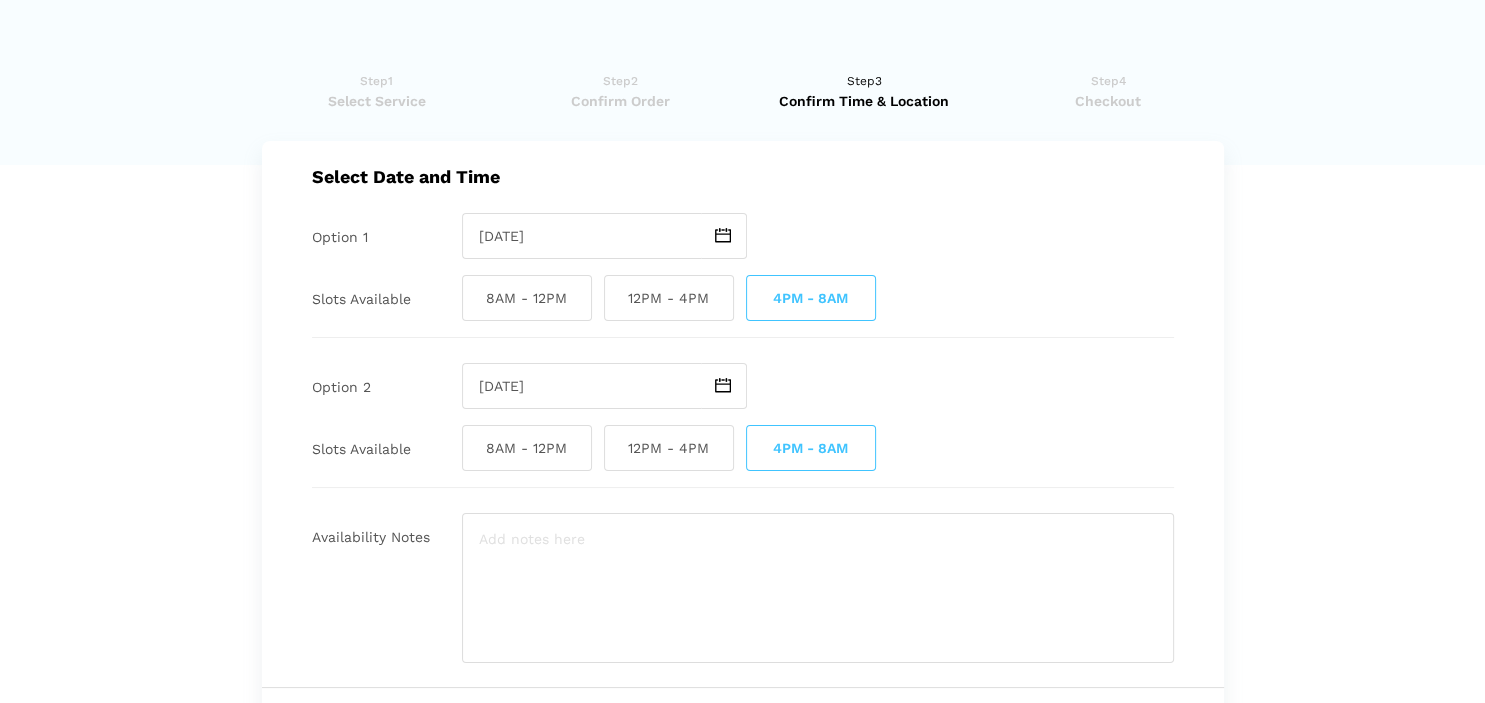 click on "Have you used instaMek service before?
No, I am a new customer
Yes, I am a returning customer
Returning Customer
Email" at bounding box center [742, 740] 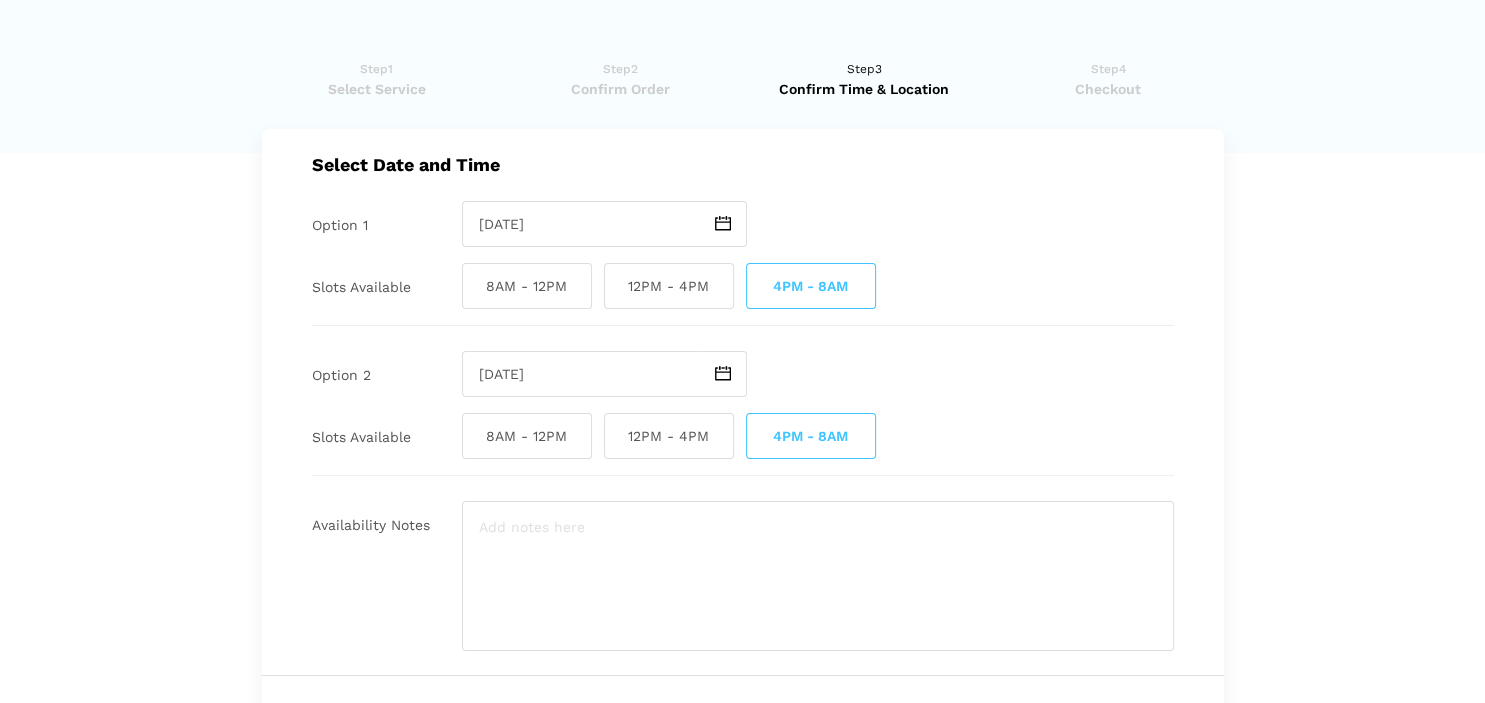 scroll, scrollTop: 0, scrollLeft: 0, axis: both 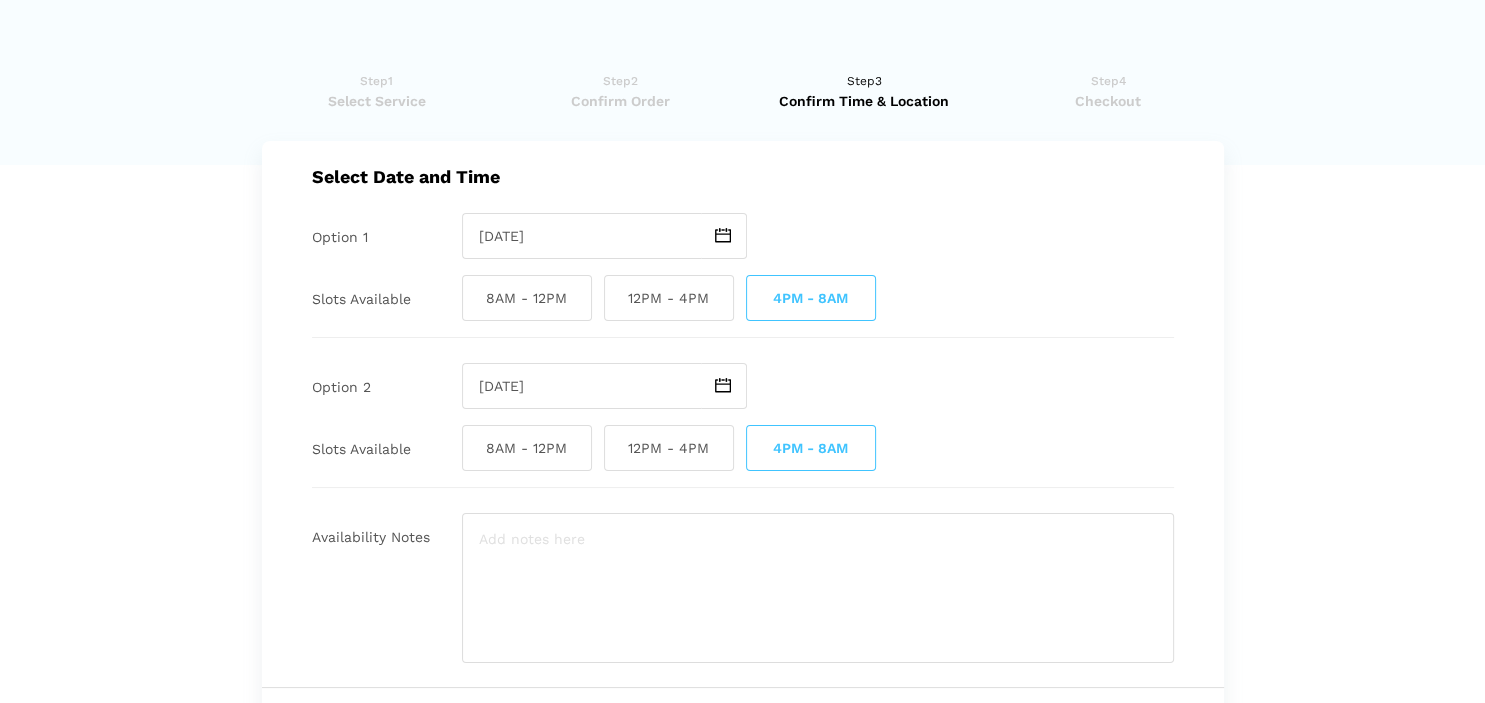 click on "Have you used instaMek service before?
No, I am a new customer
Yes, I am a returning customer
Returning Customer
Email" at bounding box center (742, 740) 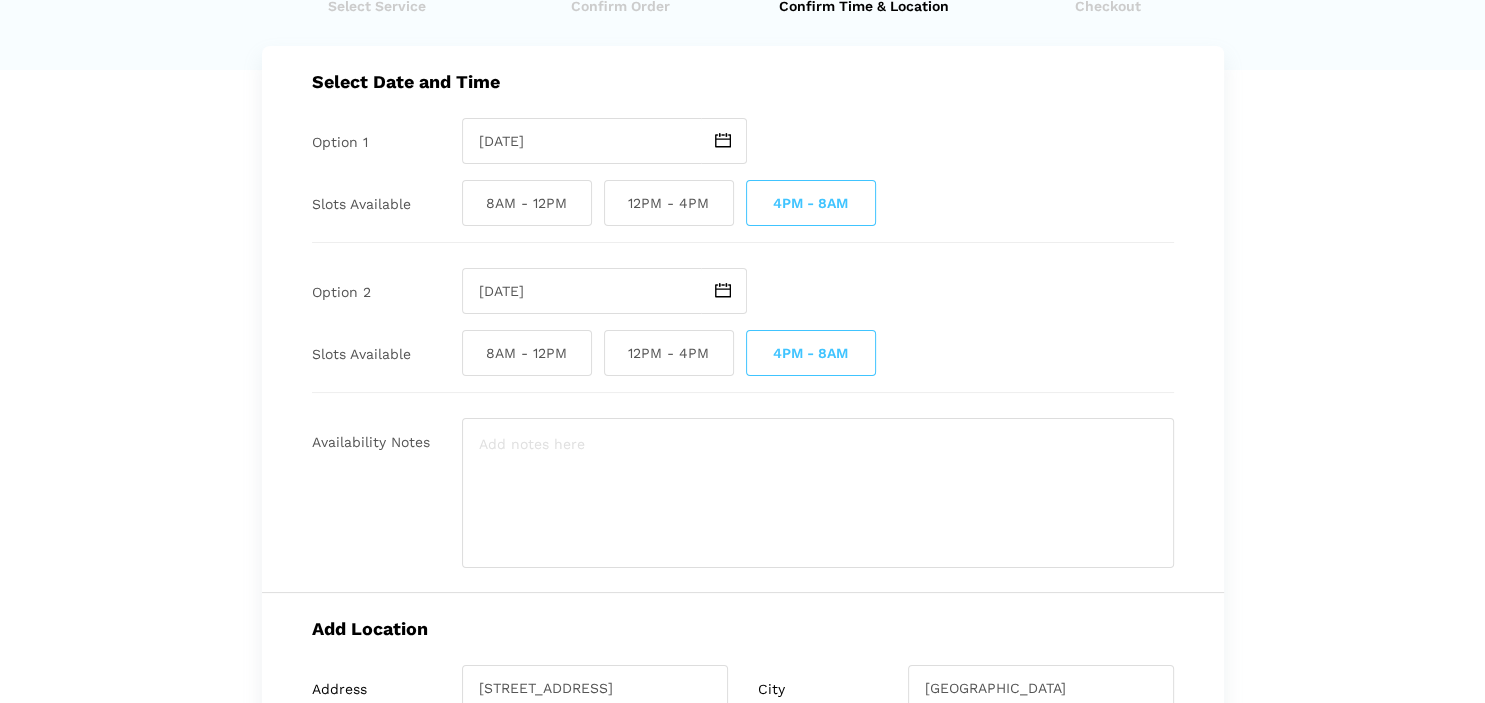 scroll, scrollTop: 0, scrollLeft: 0, axis: both 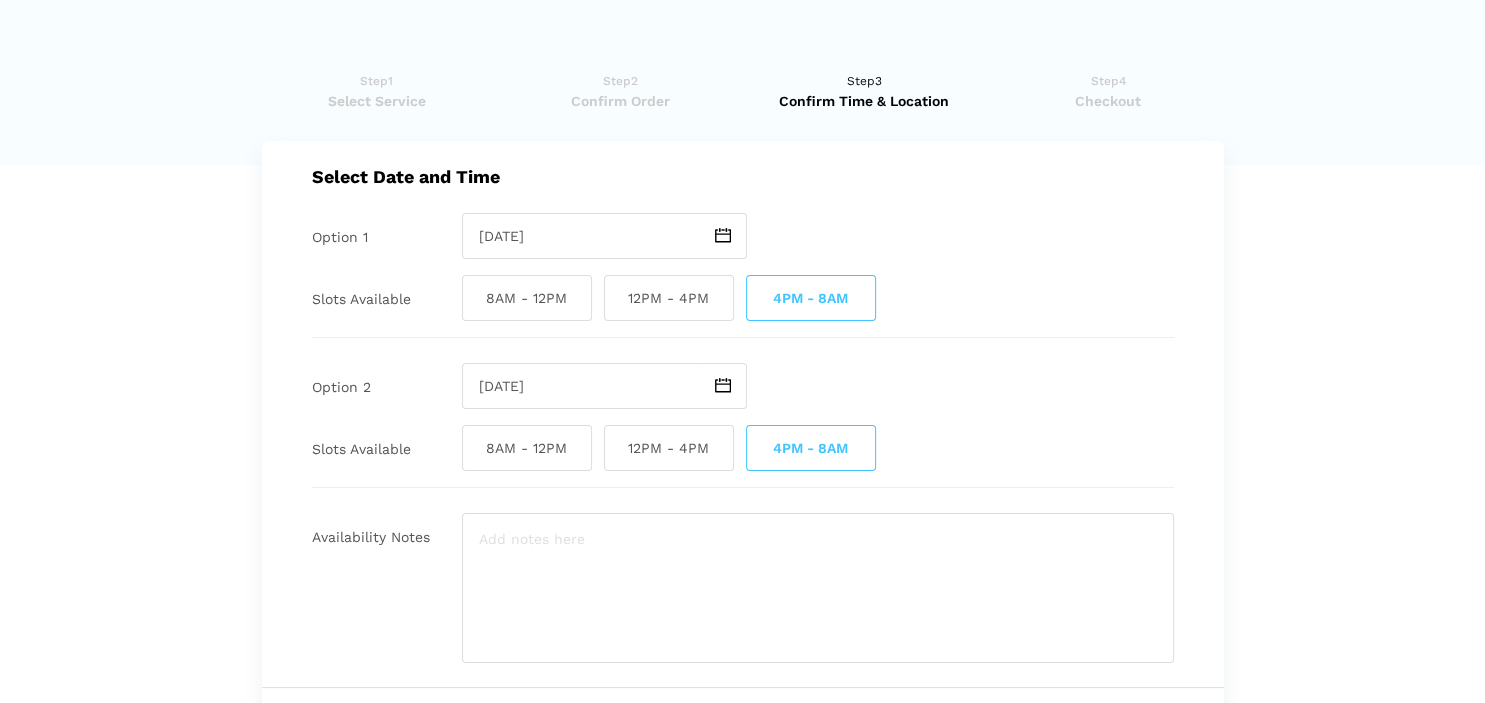 click on "Have you used instaMek service before?
No, I am a new customer
Yes, I am a returning customer
Returning Customer
Email" at bounding box center (742, 740) 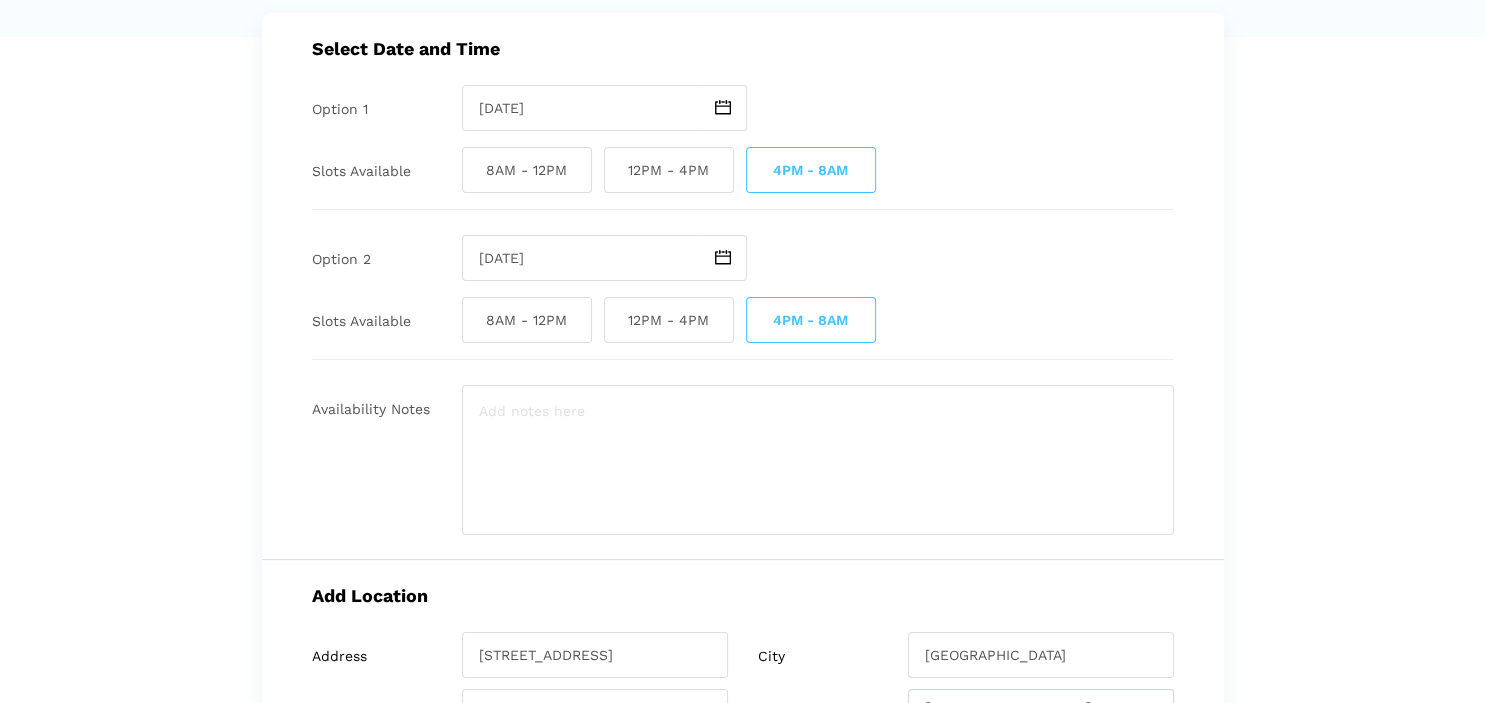scroll, scrollTop: 130, scrollLeft: 0, axis: vertical 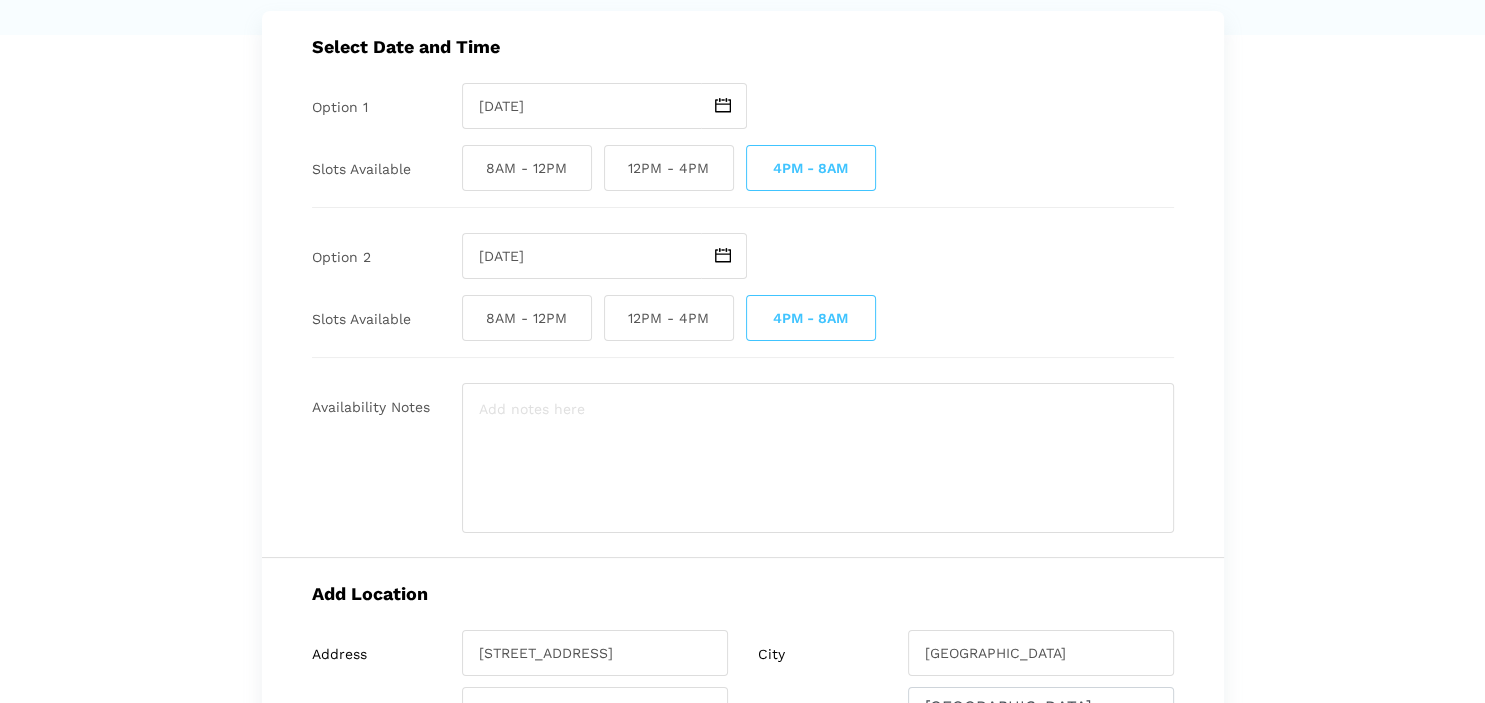 click on "Have you used instaMek service before?
No, I am a new customer
Yes, I am a returning customer
Returning Customer
Email" at bounding box center [742, 610] 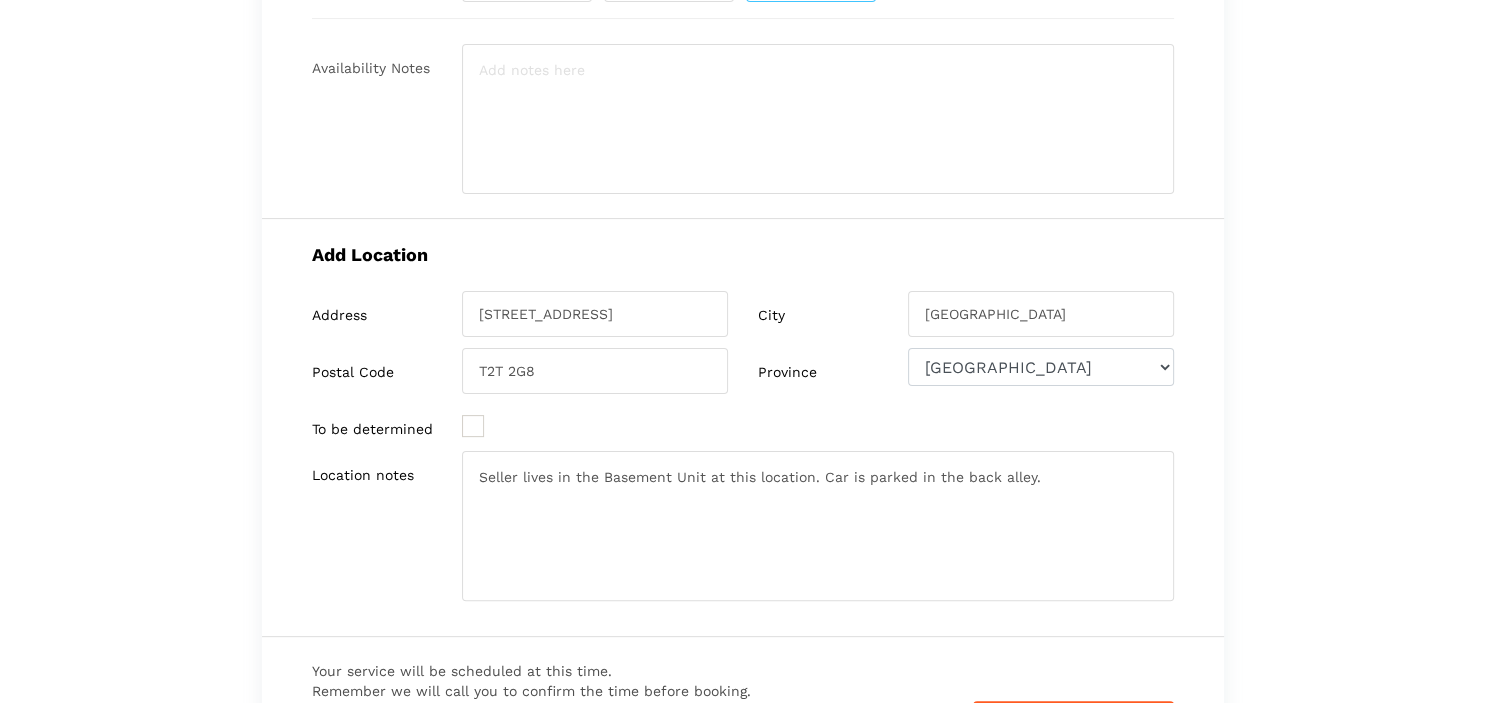 scroll, scrollTop: 471, scrollLeft: 0, axis: vertical 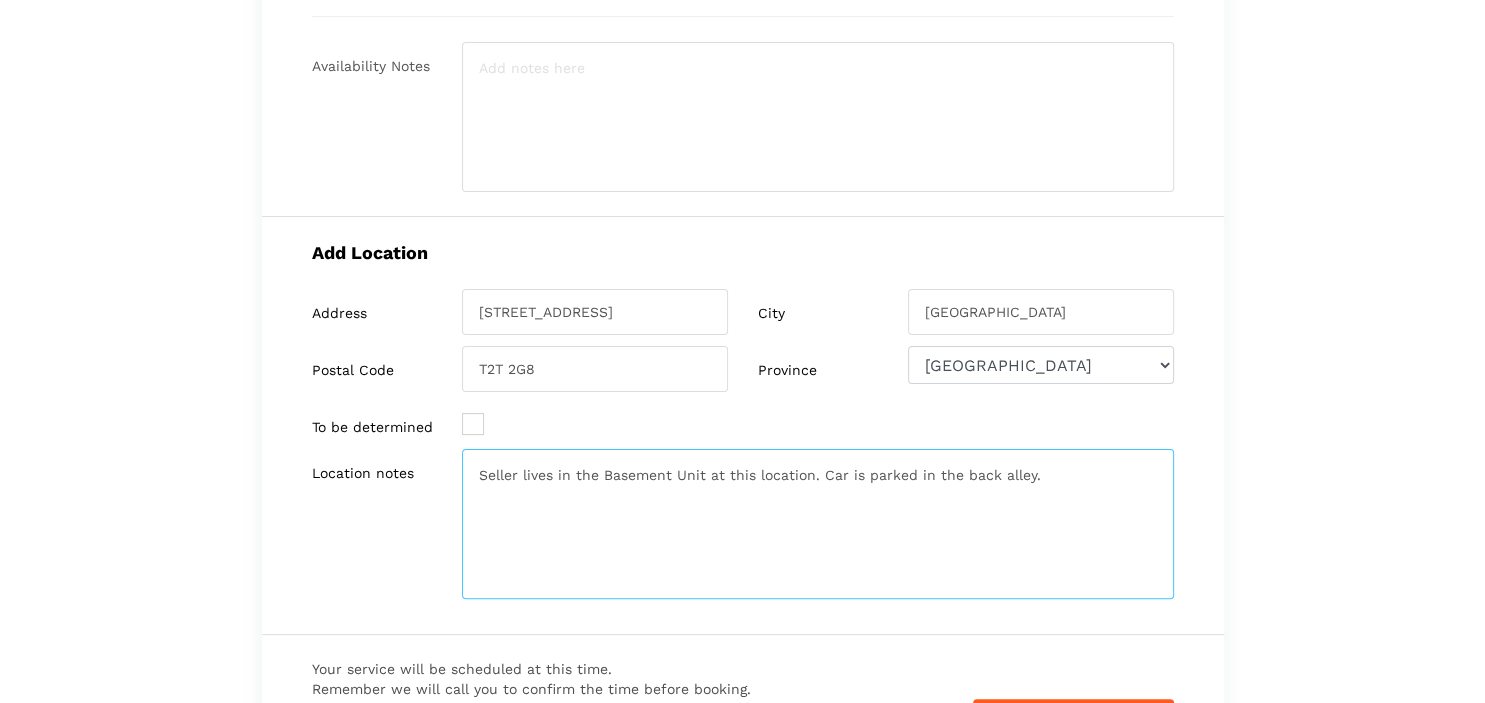click on "Seller lives in the Basement Unit at this location. Car is parked in the back alley." at bounding box center (818, 524) 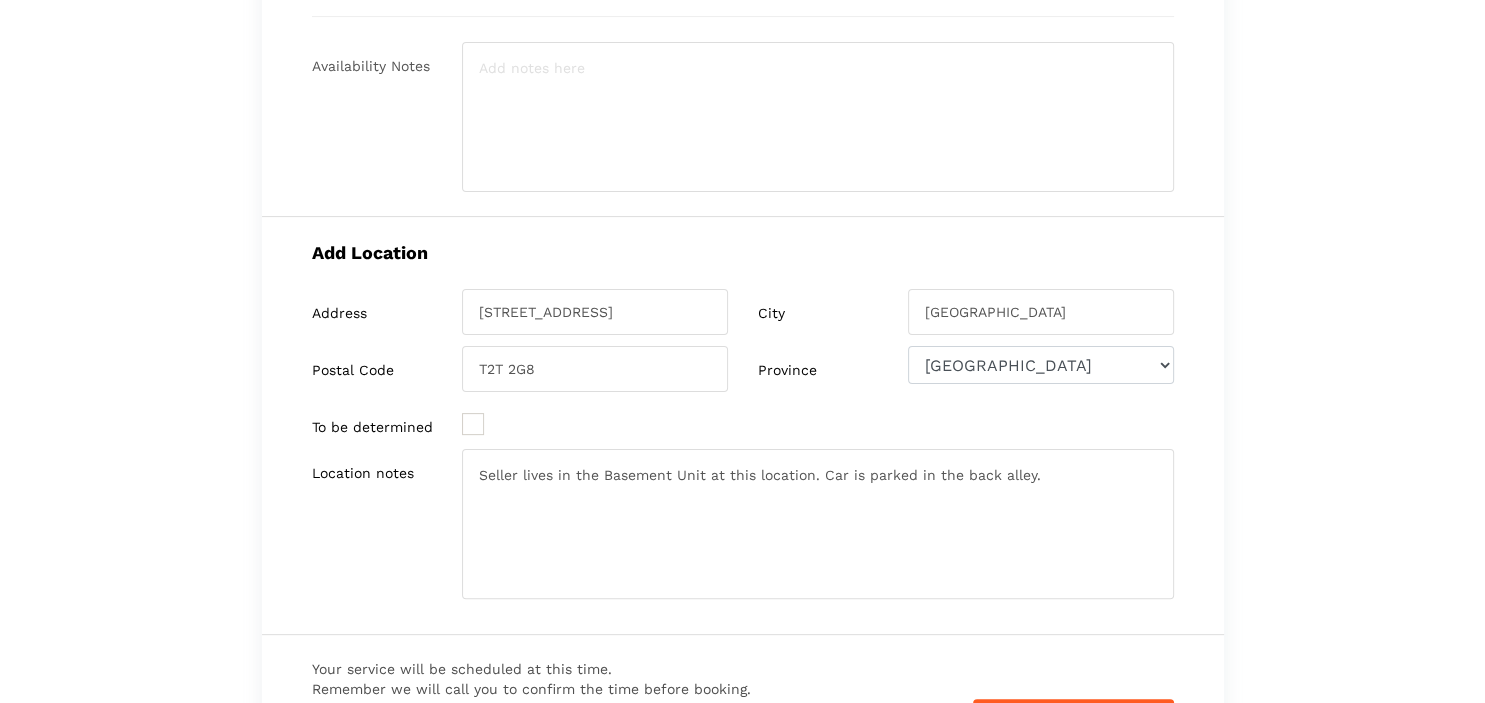 click on "Have you used instaMek service before?
No, I am a new customer
Yes, I am a returning customer
Returning Customer
Email" at bounding box center (742, 269) 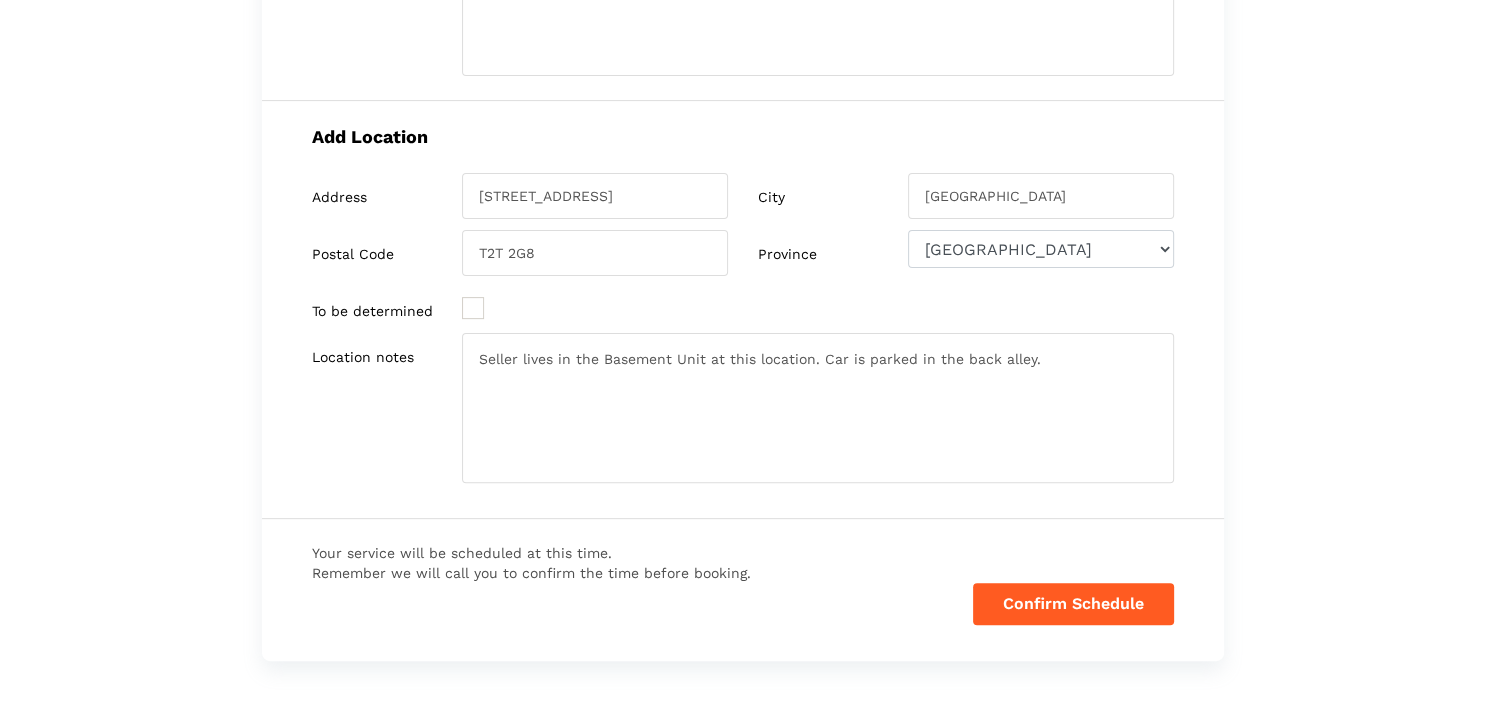 scroll, scrollTop: 594, scrollLeft: 0, axis: vertical 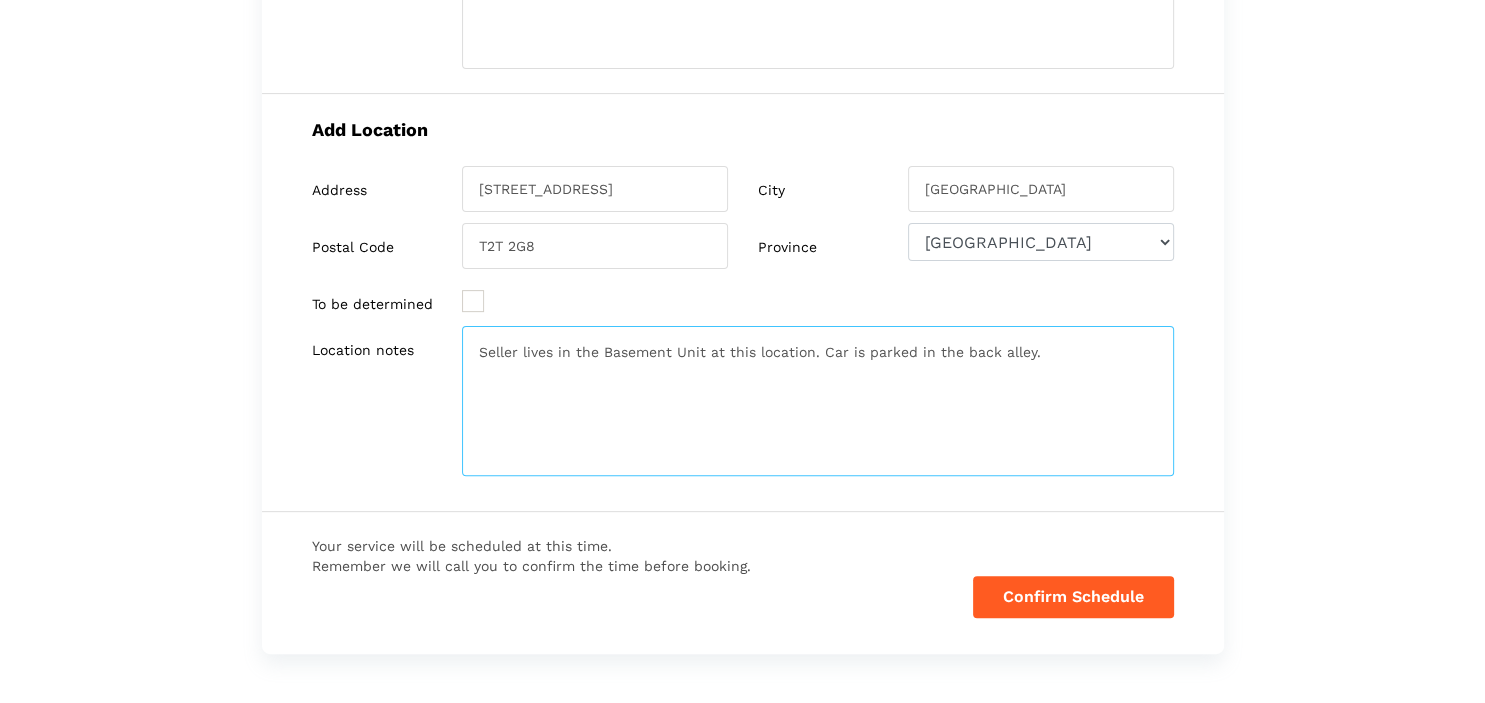 click on "Seller lives in the Basement Unit at this location. Car is parked in the back alley." at bounding box center [818, 401] 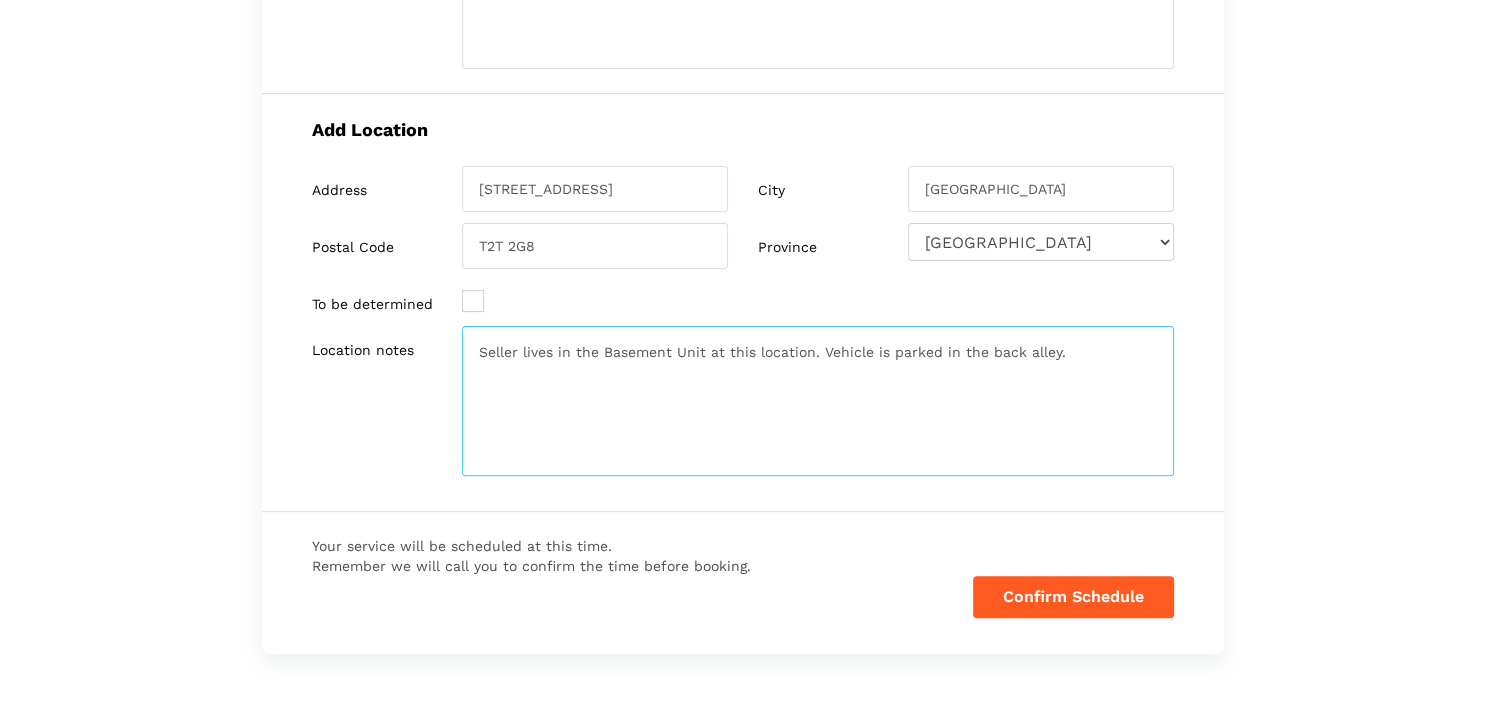 type on "Seller lives in the Basement Unit at this location. Vehicle is parked in the back alley." 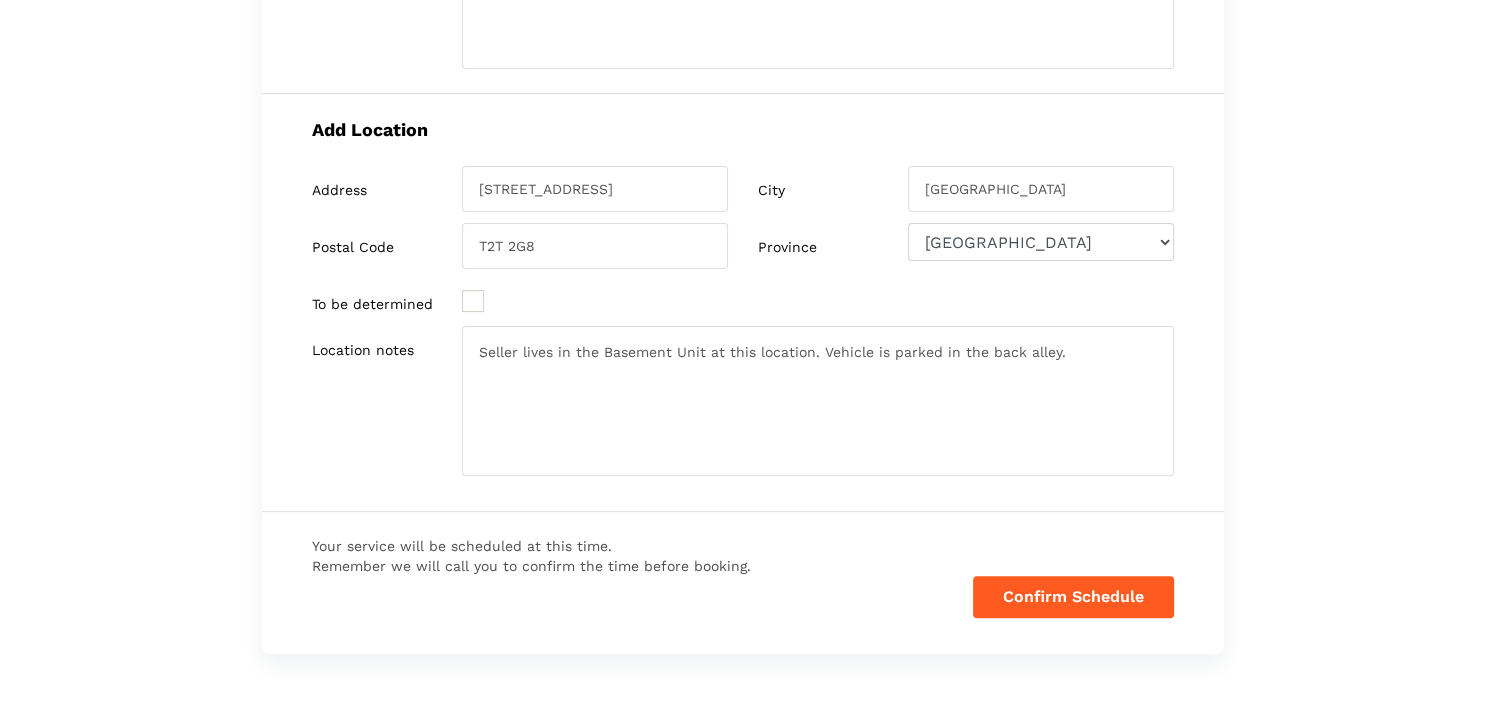 click on "Have you used instaMek service before?
No, I am a new customer
Yes, I am a returning customer
Returning Customer
Email" at bounding box center [742, 146] 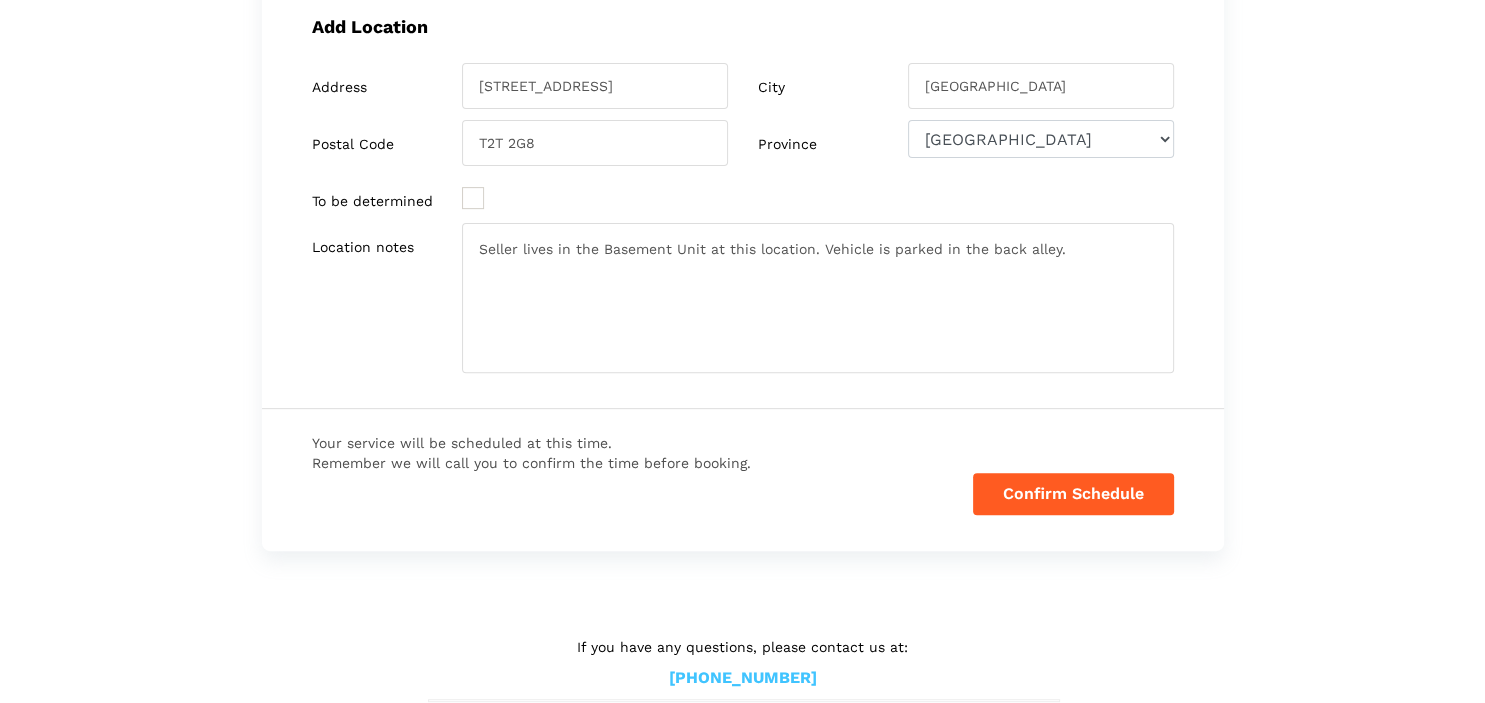 scroll, scrollTop: 700, scrollLeft: 0, axis: vertical 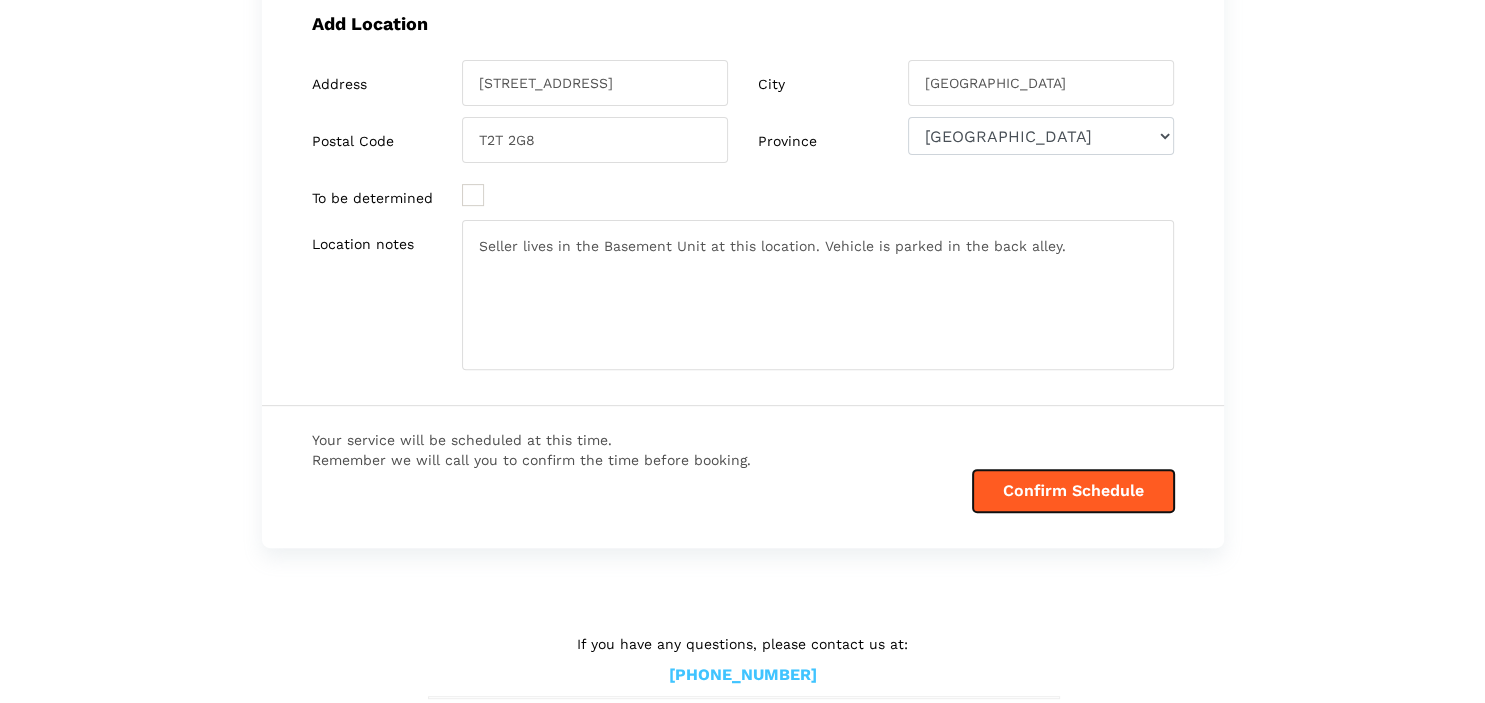 click on "Confirm Schedule" at bounding box center (1073, 491) 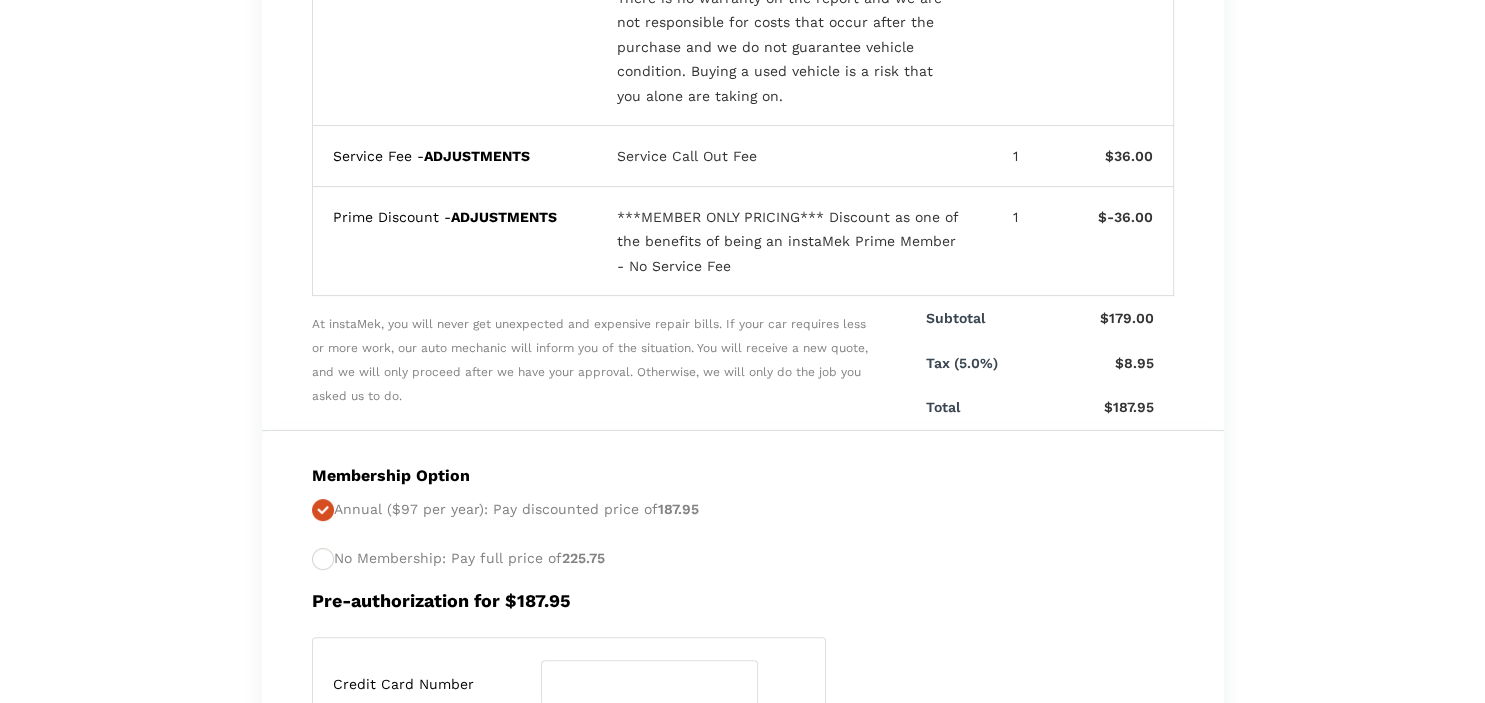scroll, scrollTop: 458, scrollLeft: 0, axis: vertical 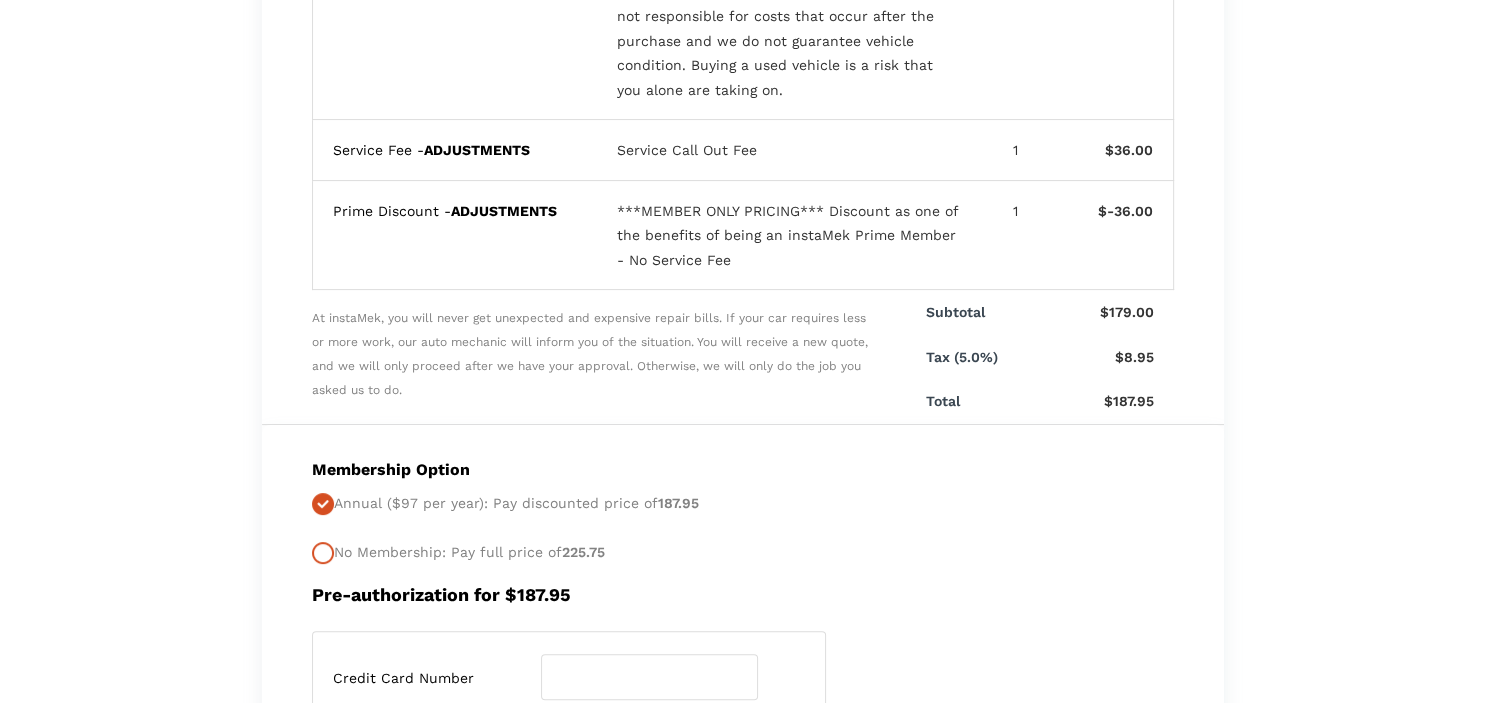 click at bounding box center (323, 553) 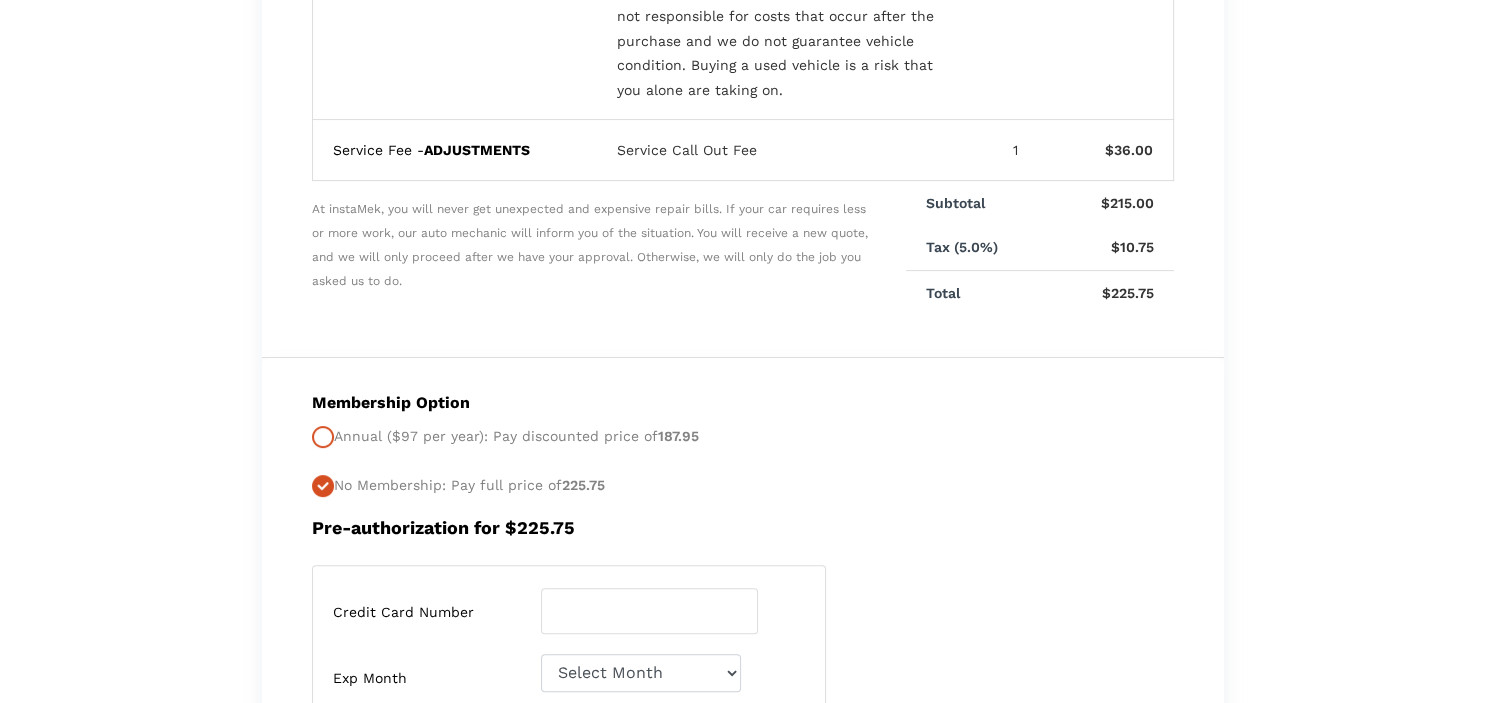 click at bounding box center [323, 437] 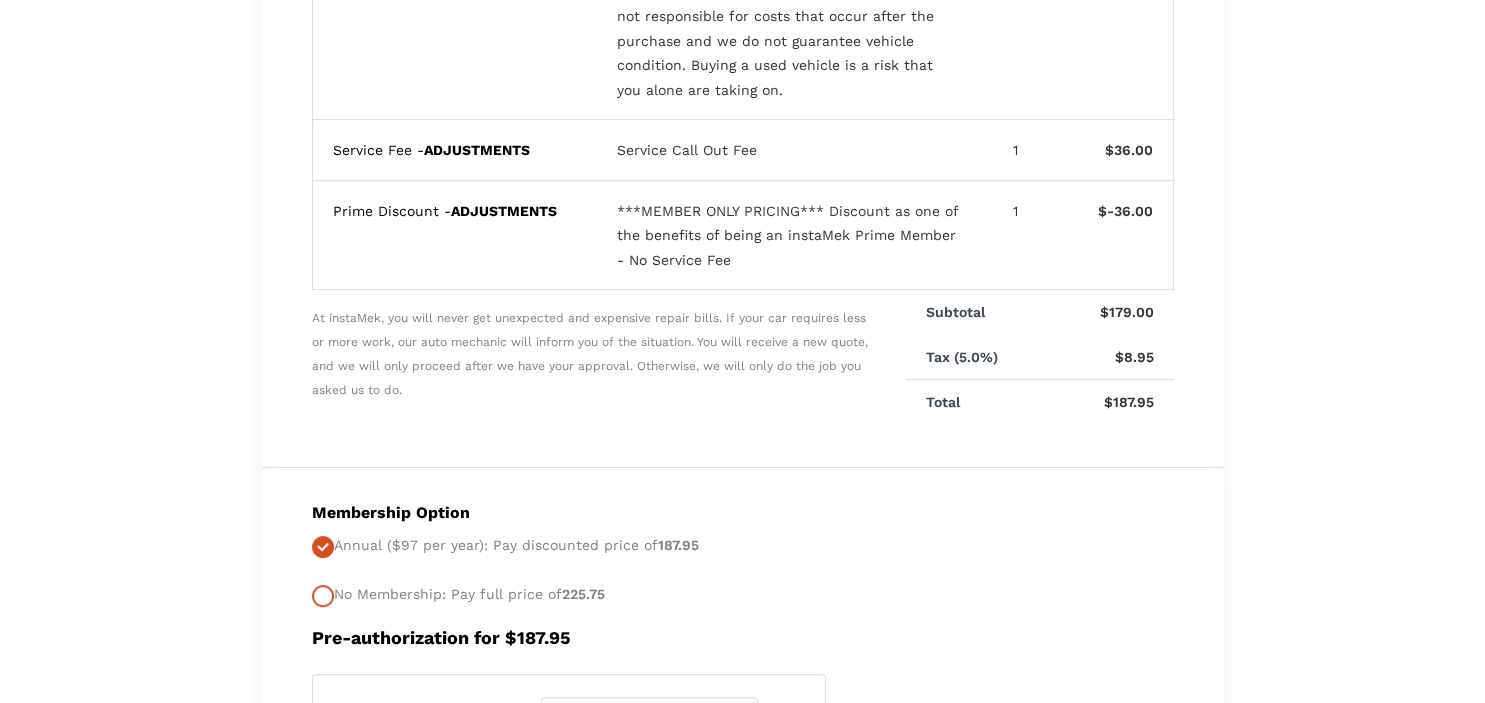 click at bounding box center (323, 596) 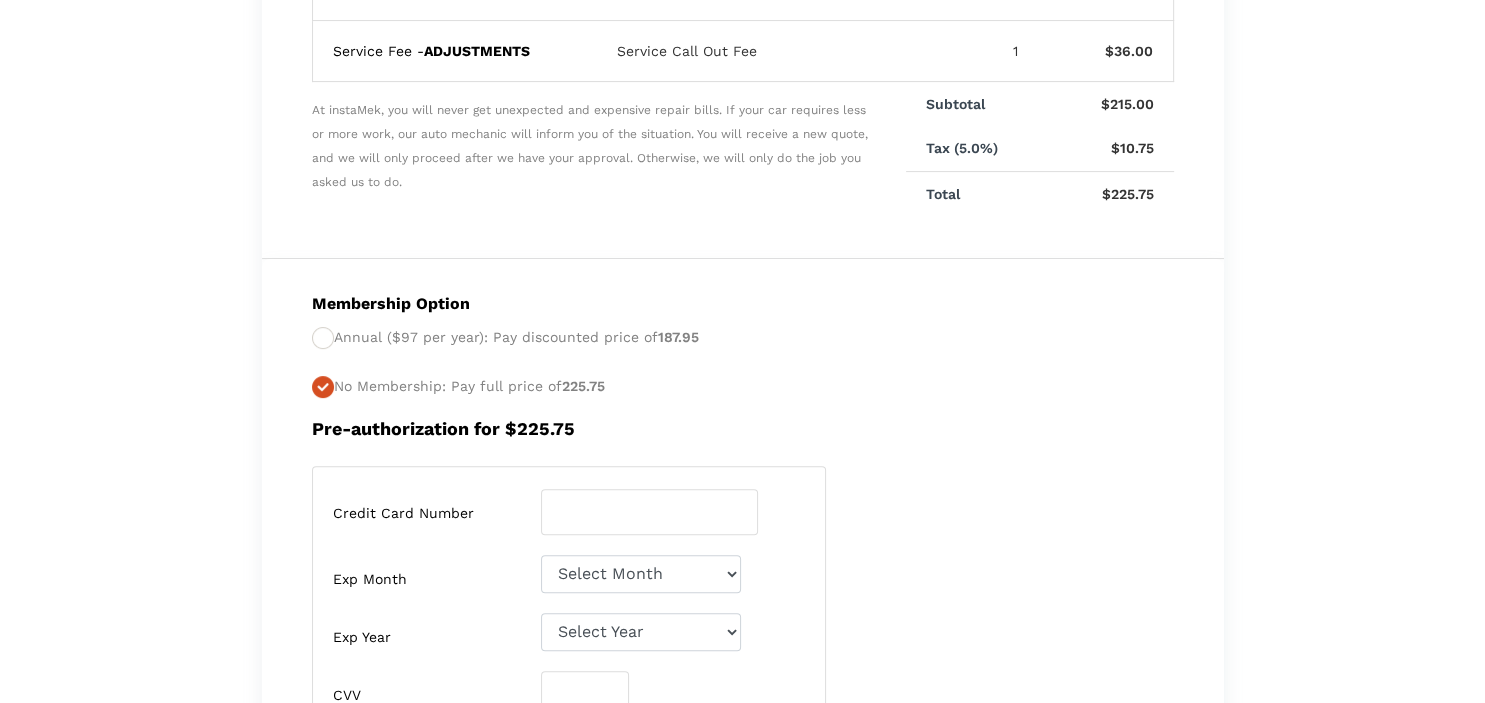 scroll, scrollTop: 556, scrollLeft: 0, axis: vertical 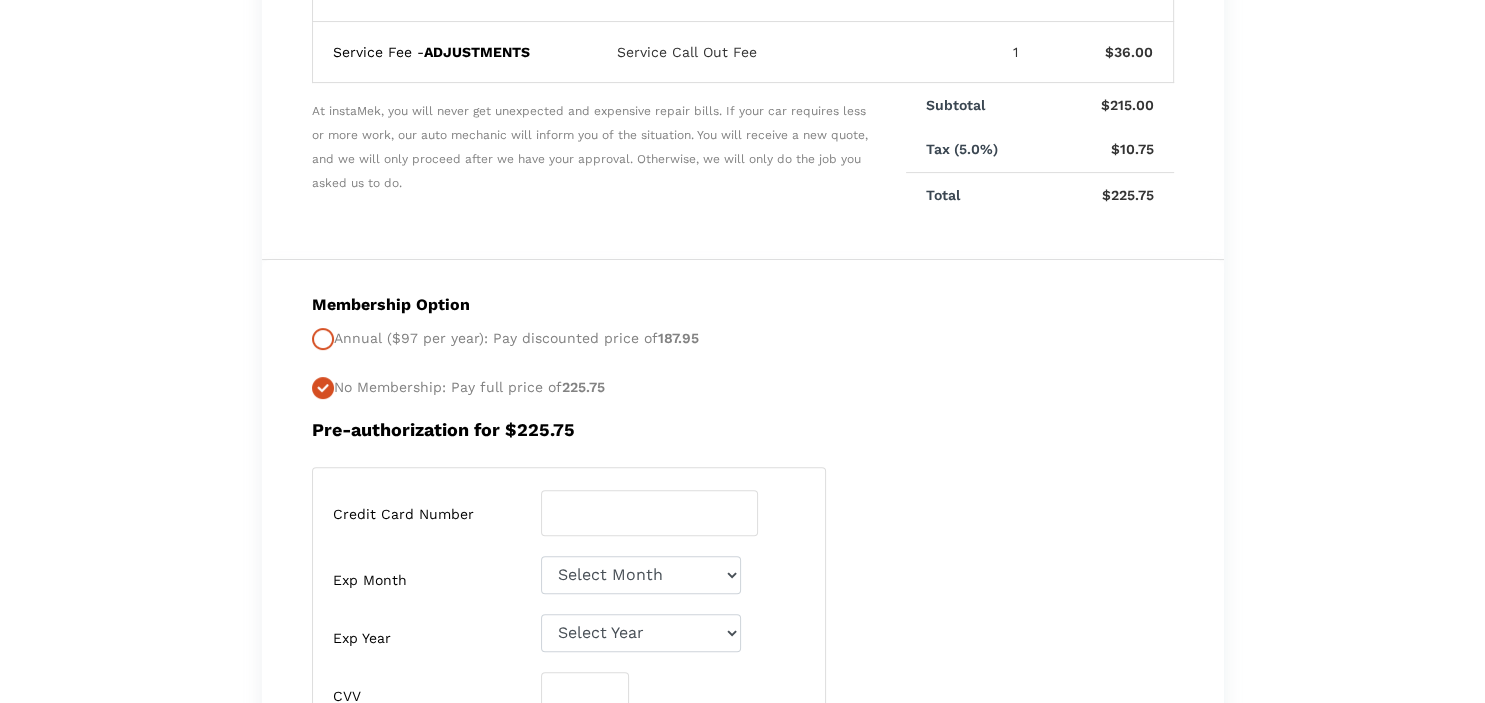 click at bounding box center (323, 339) 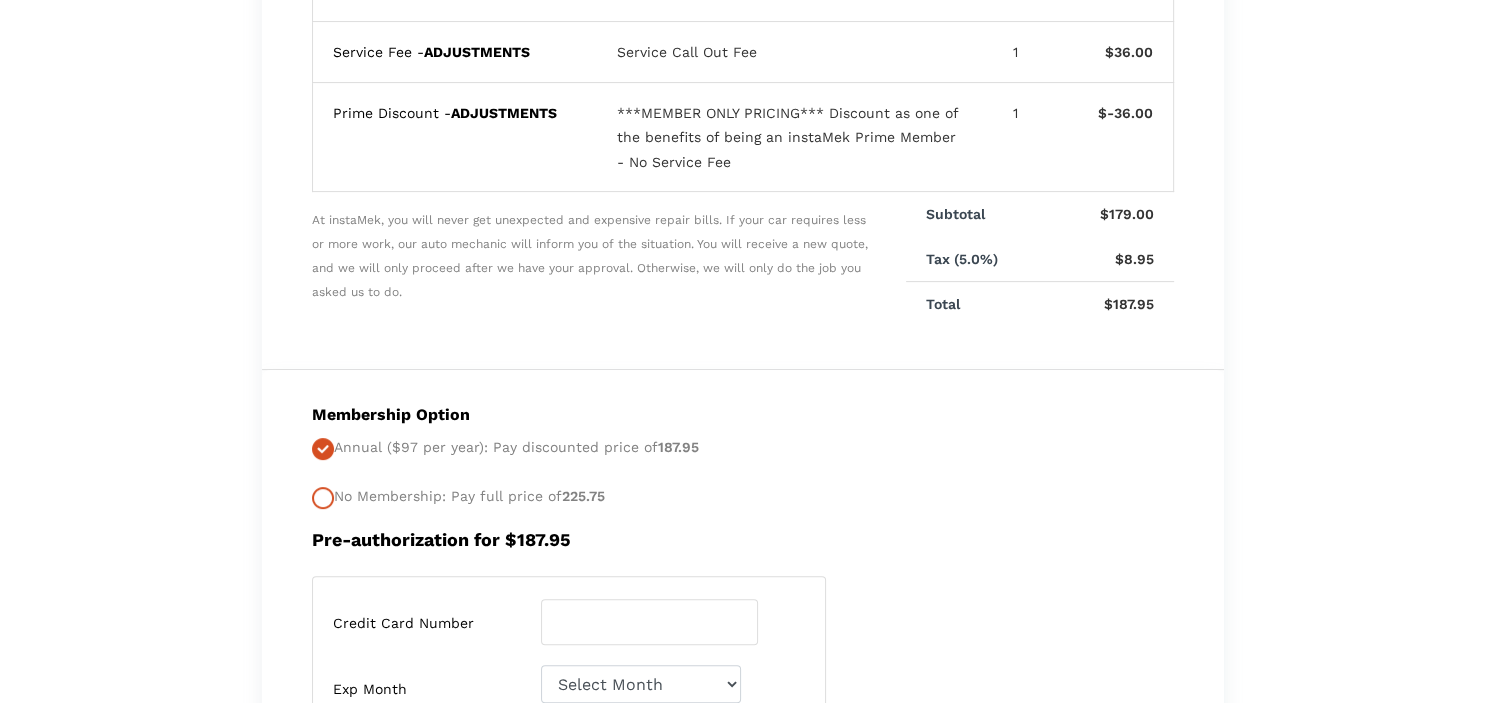 click at bounding box center [323, 498] 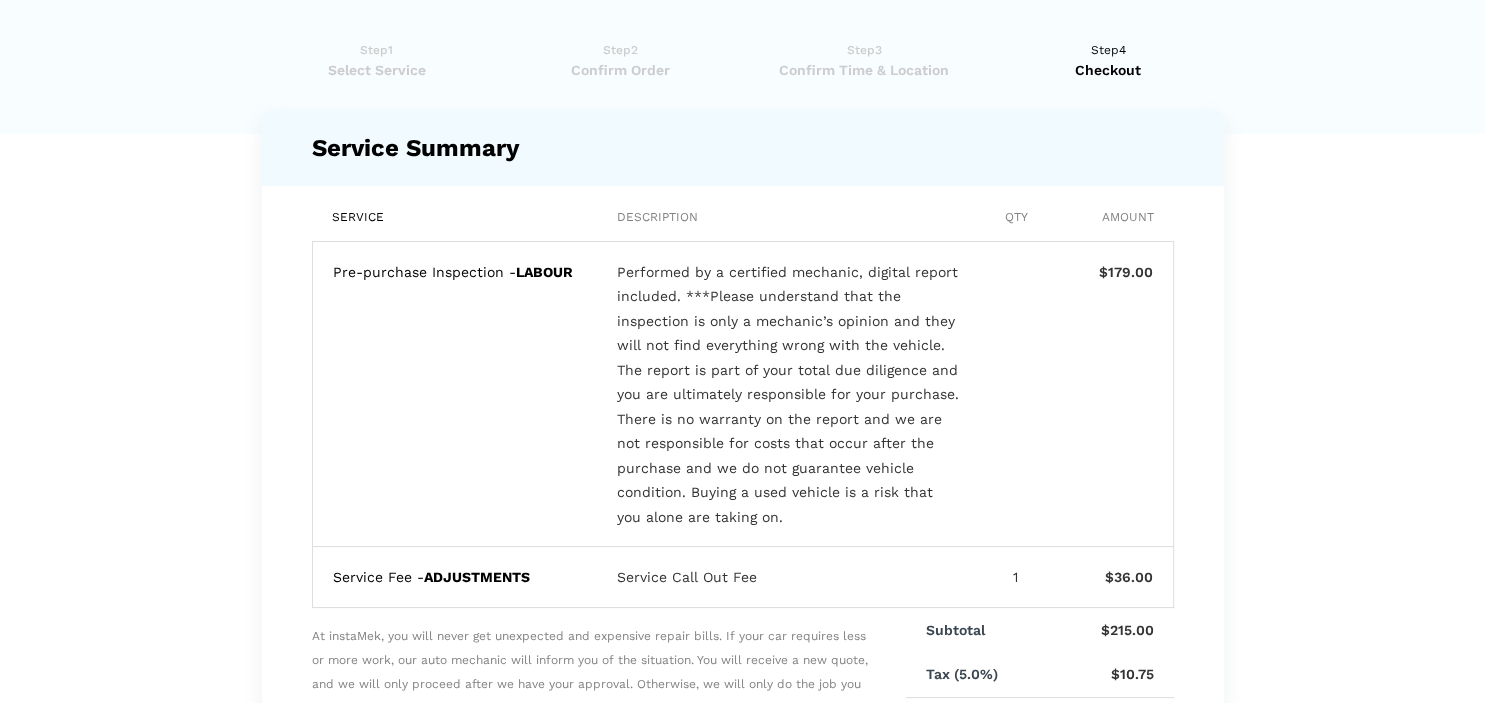 scroll, scrollTop: 32, scrollLeft: 0, axis: vertical 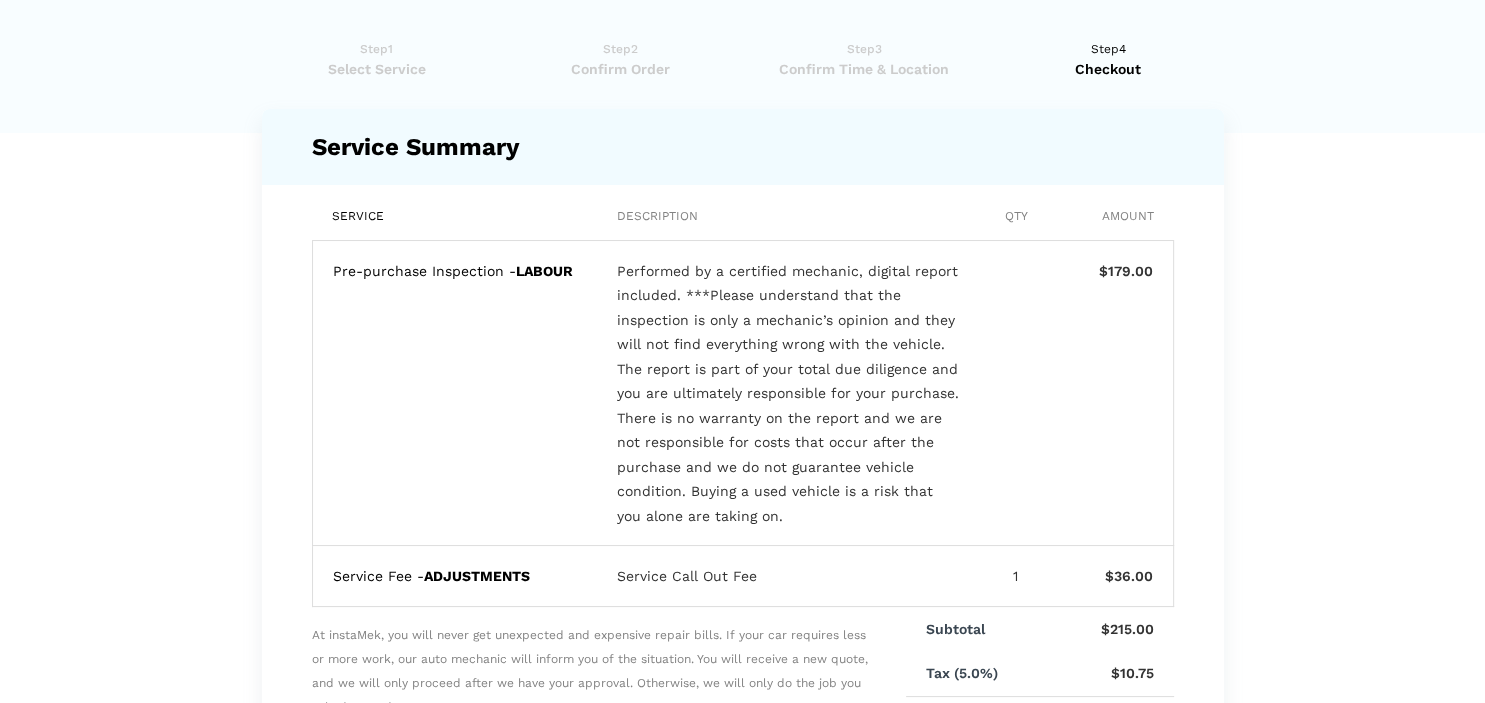 click on "Have you used instaMek service before?
No, I am a new customer
Yes, I am a returning customer
Returning Customer
Email" at bounding box center (742, 865) 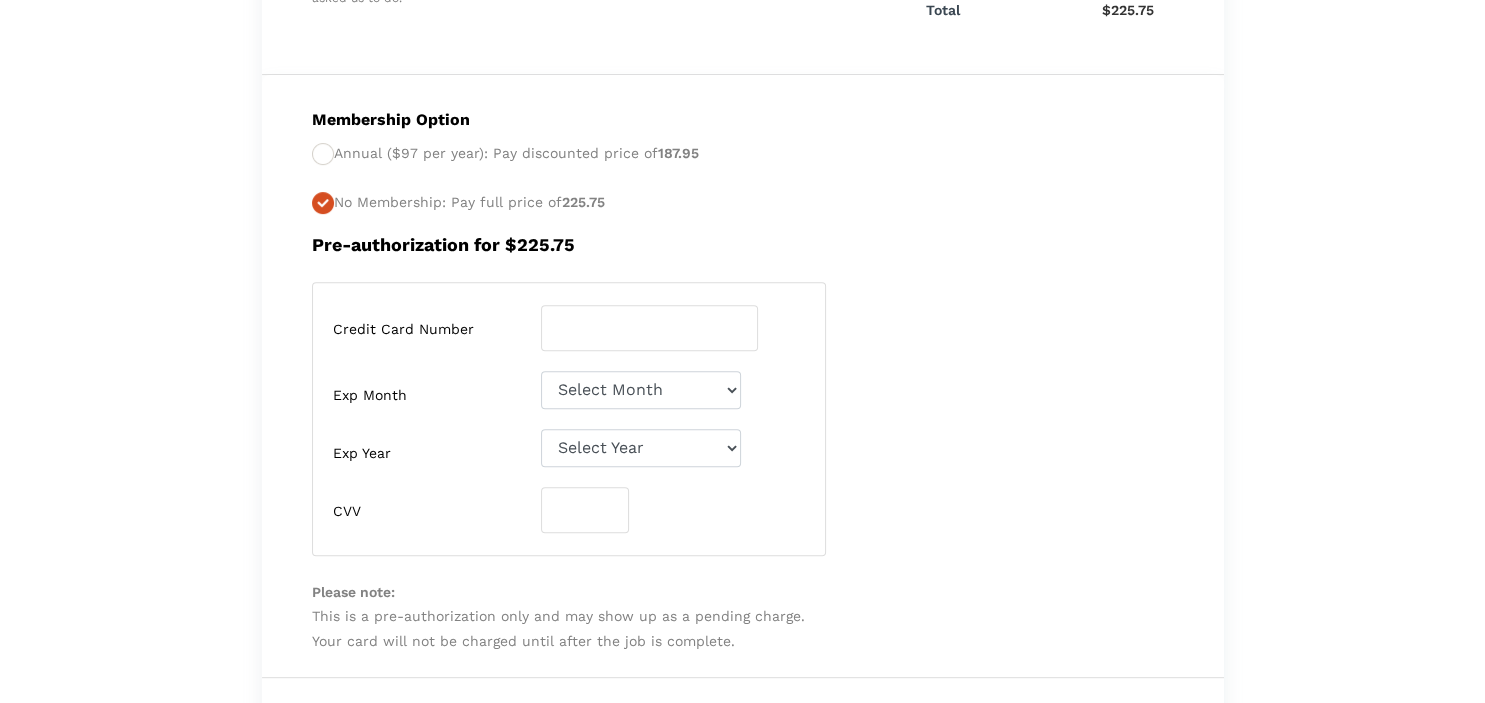scroll, scrollTop: 778, scrollLeft: 0, axis: vertical 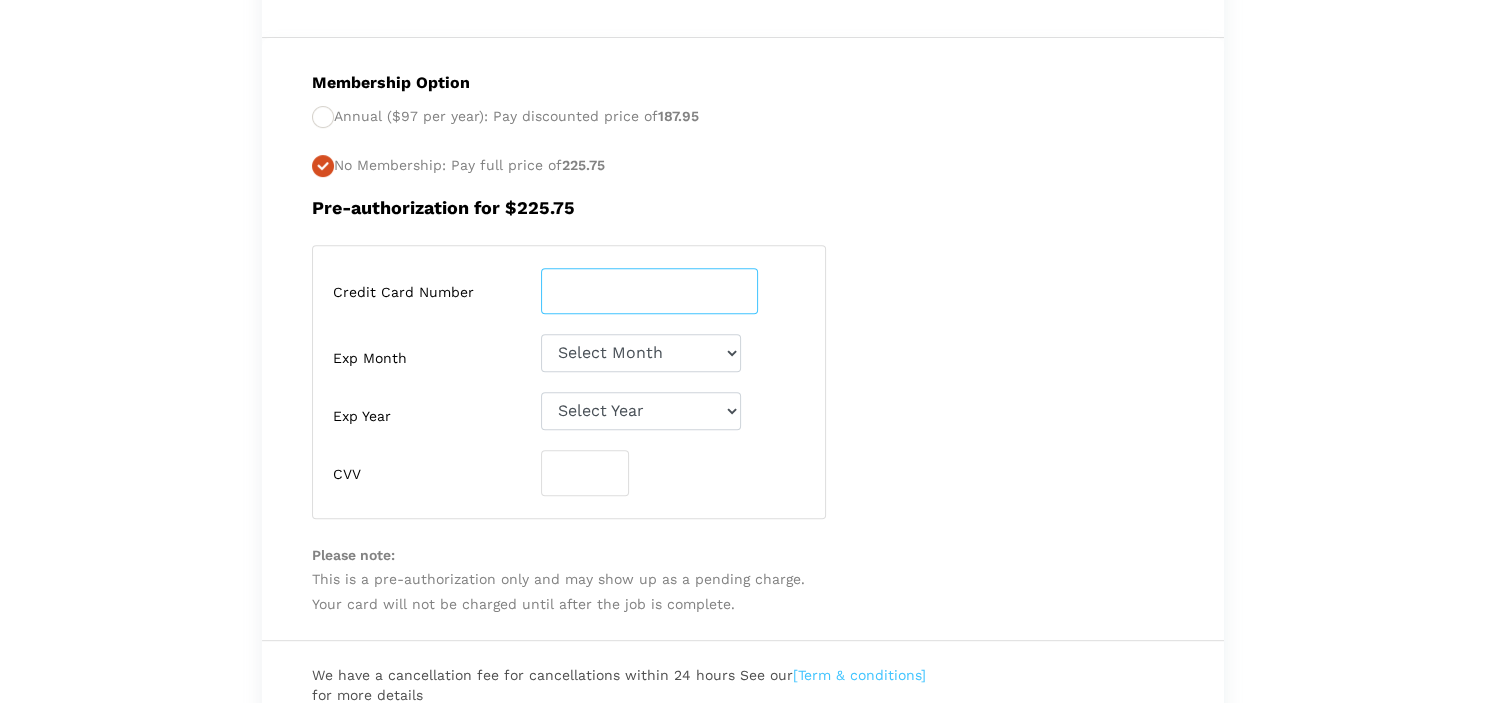 click at bounding box center (649, 291) 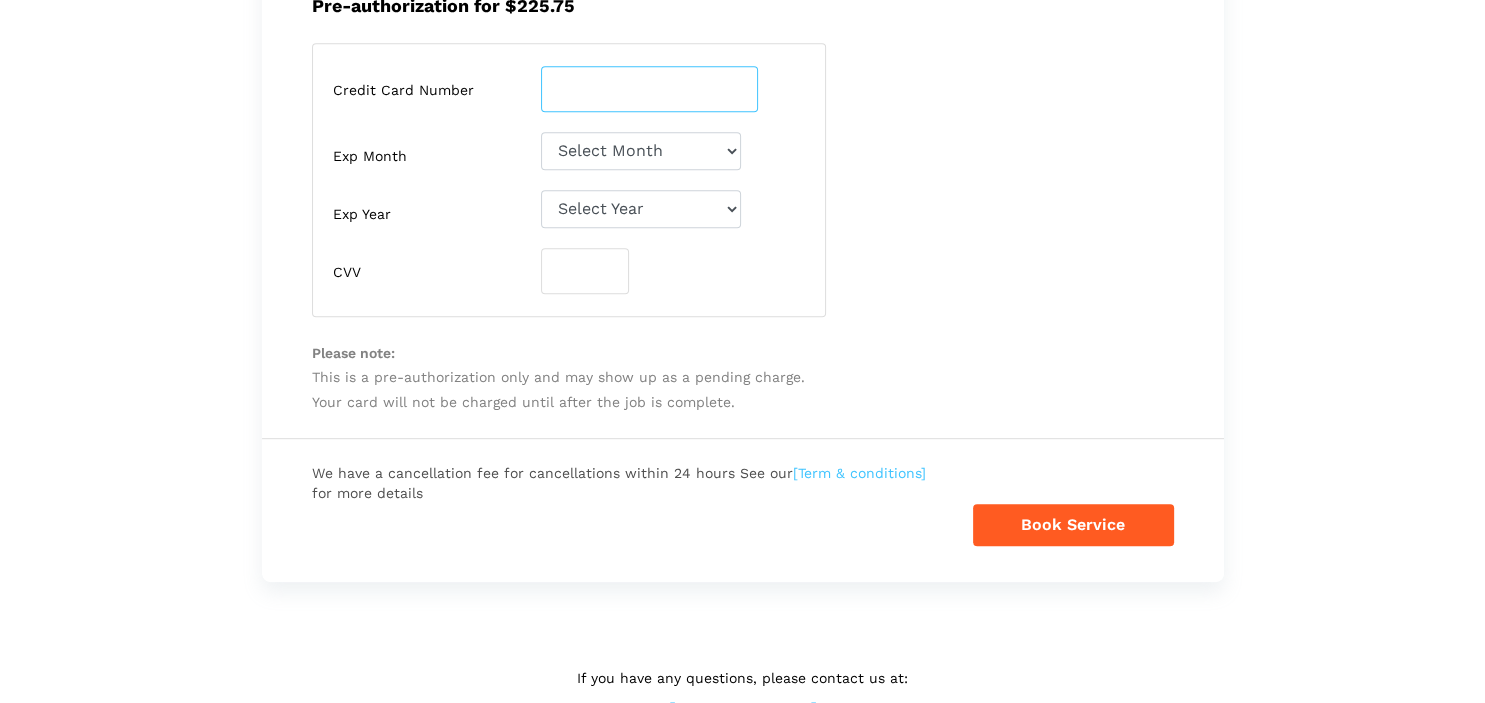 scroll, scrollTop: 1020, scrollLeft: 0, axis: vertical 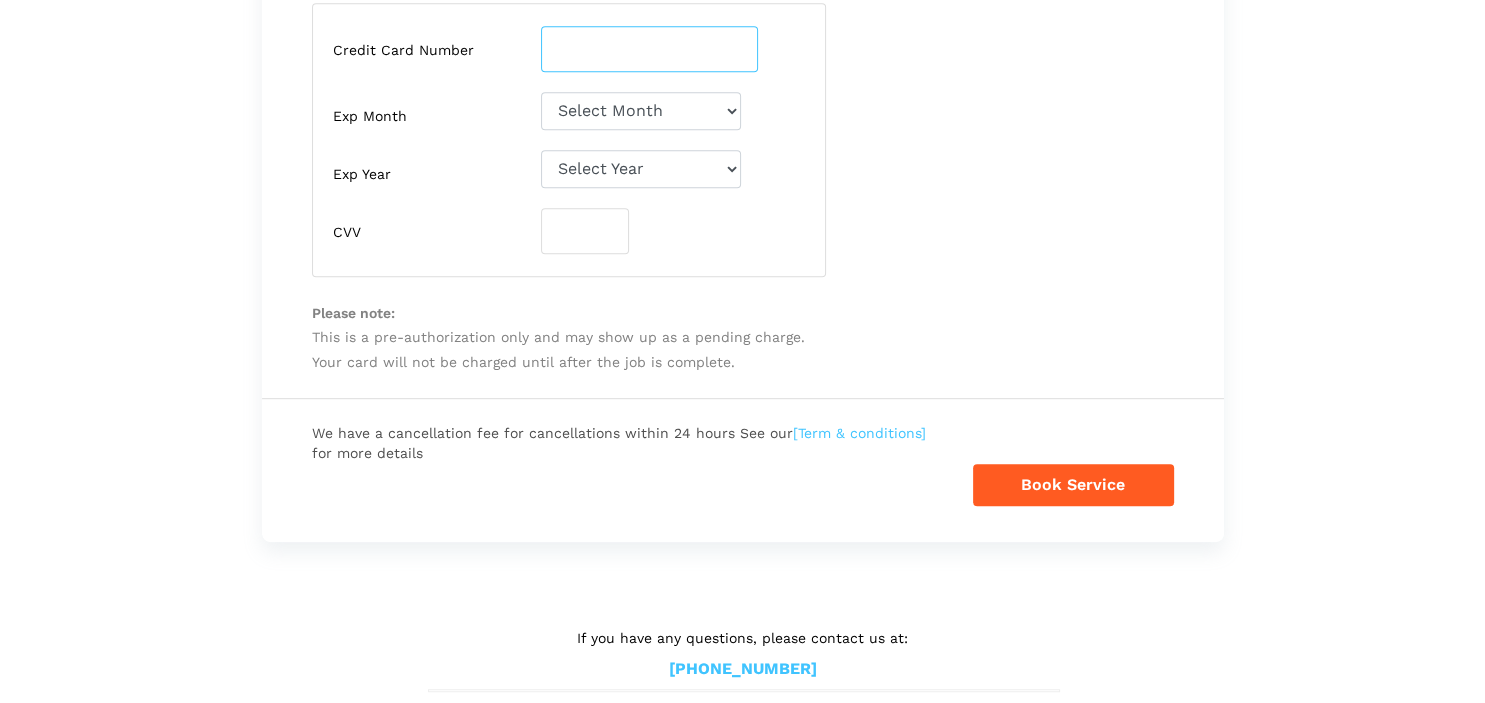 type on "[CREDIT_CARD_NUMBER]" 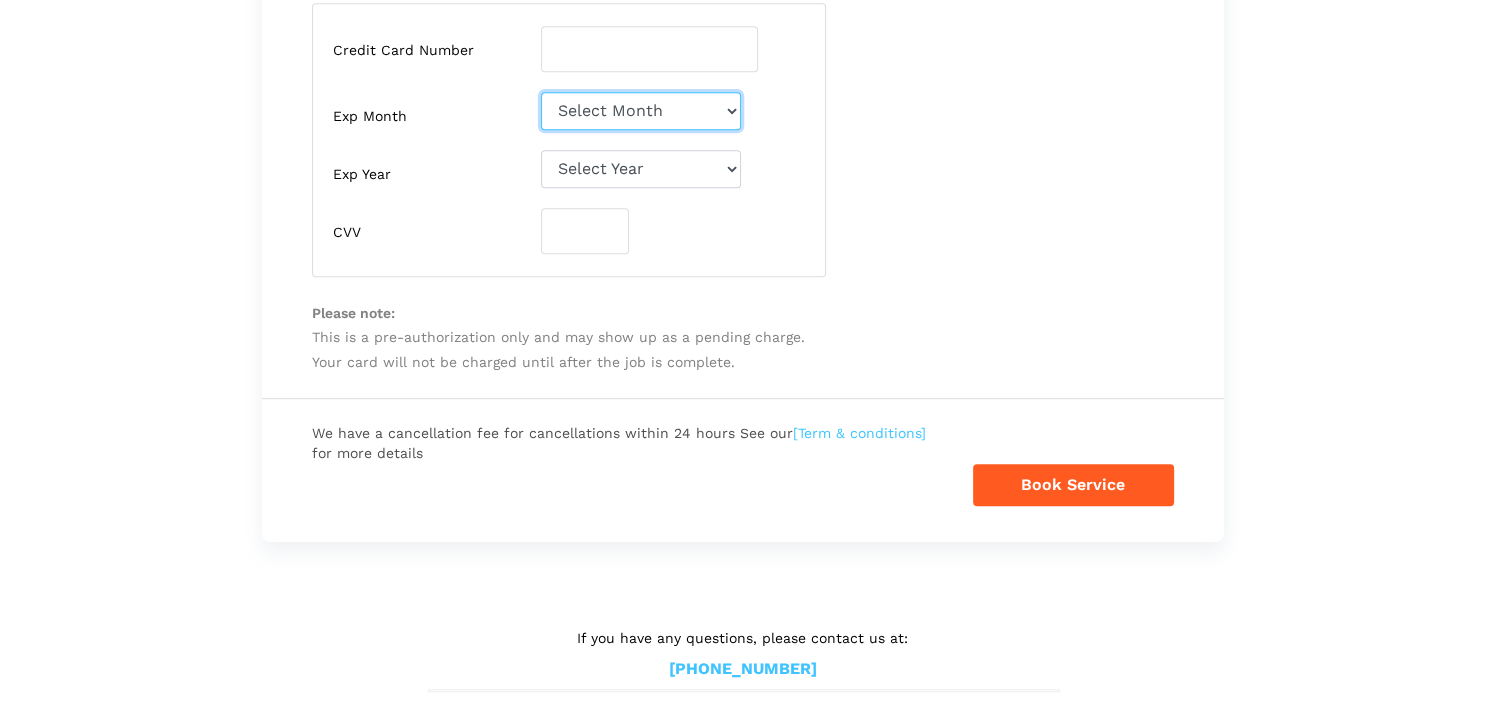 click on "Select Month
[DATE]-[DATE]-[DATE]-[DATE]-[DATE]-[DATE]-[DATE]-[DATE]-[DATE]-[DATE]-[DATE]-December" at bounding box center [641, 111] 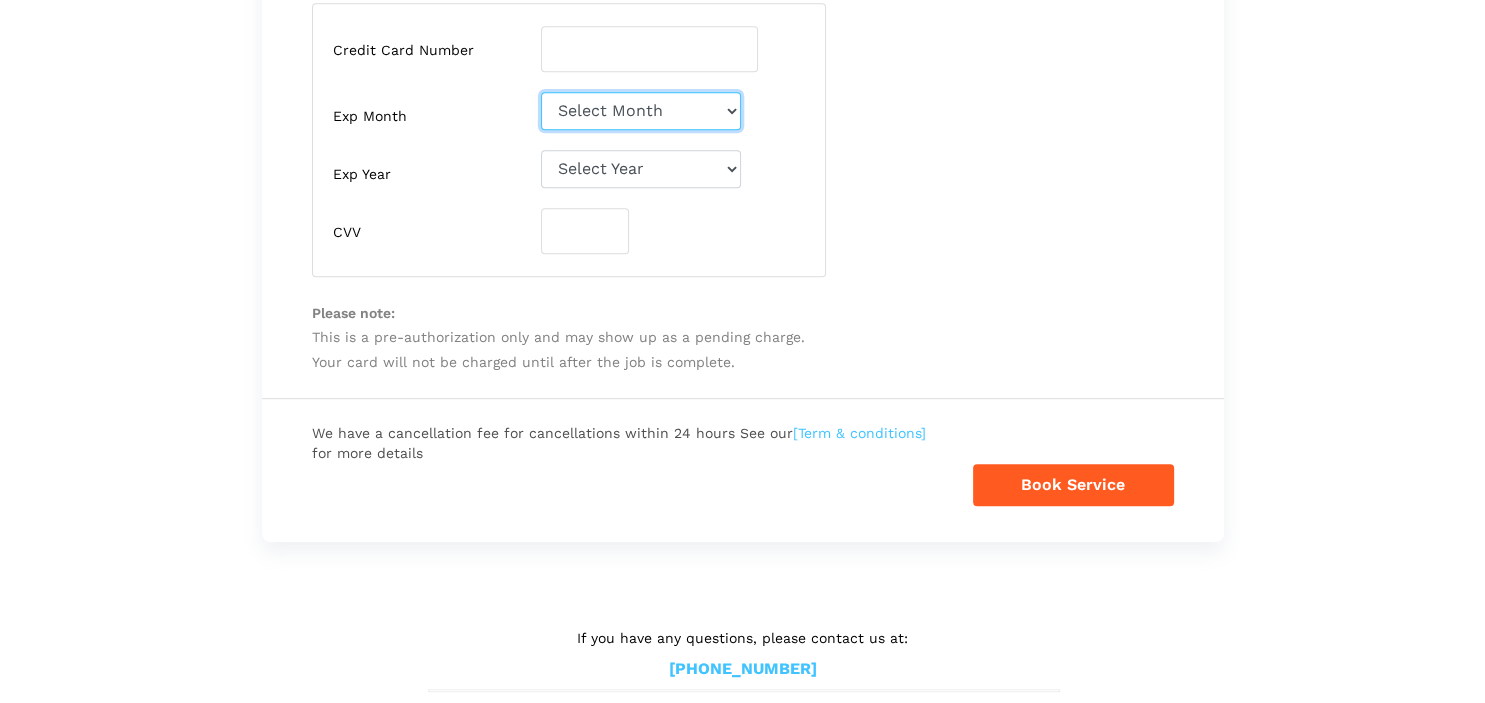 select on "02" 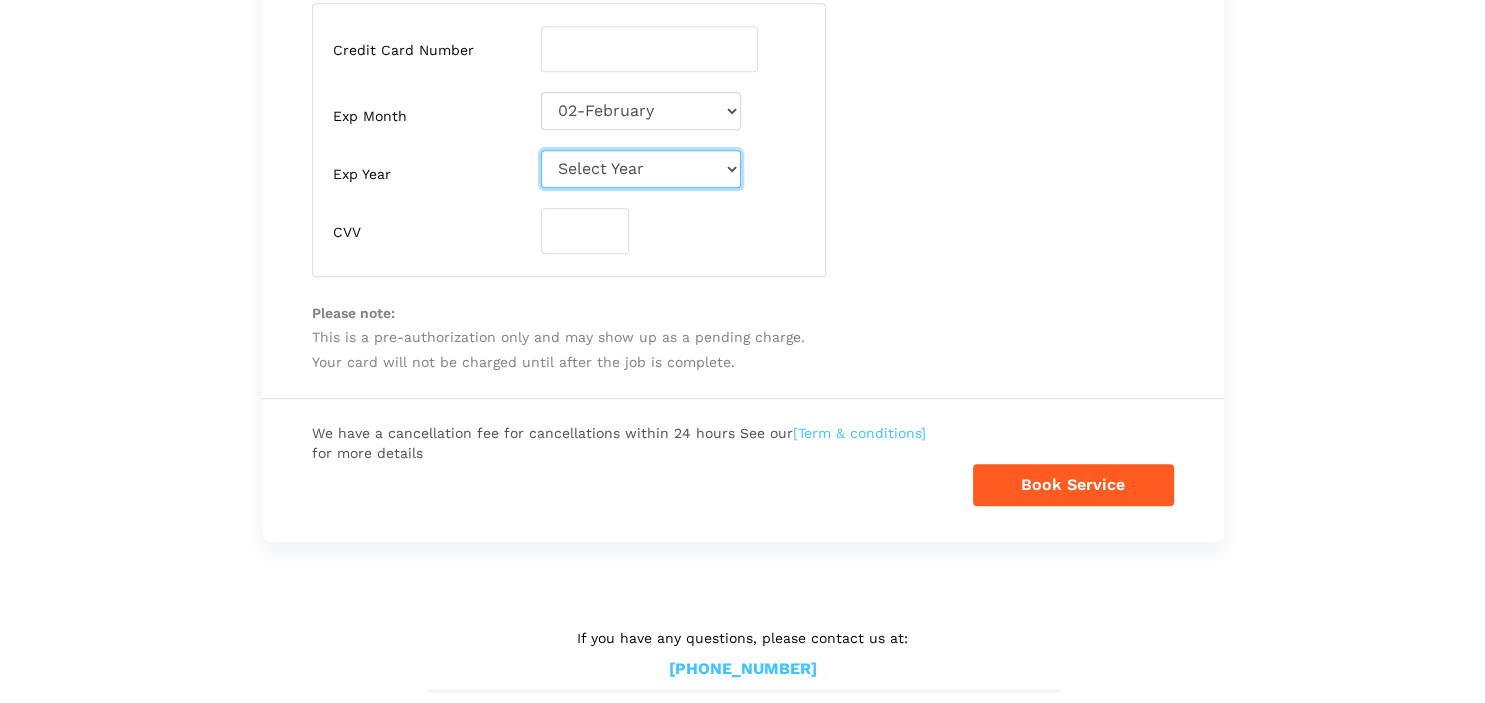 click on "Select Year
[DATE]
2026
2027
2028
2029
2030
2031
2032
2033
2034
2035
2036
2037
2038
2039
2040
2041
2042
2043
2044
2045" at bounding box center [641, 169] 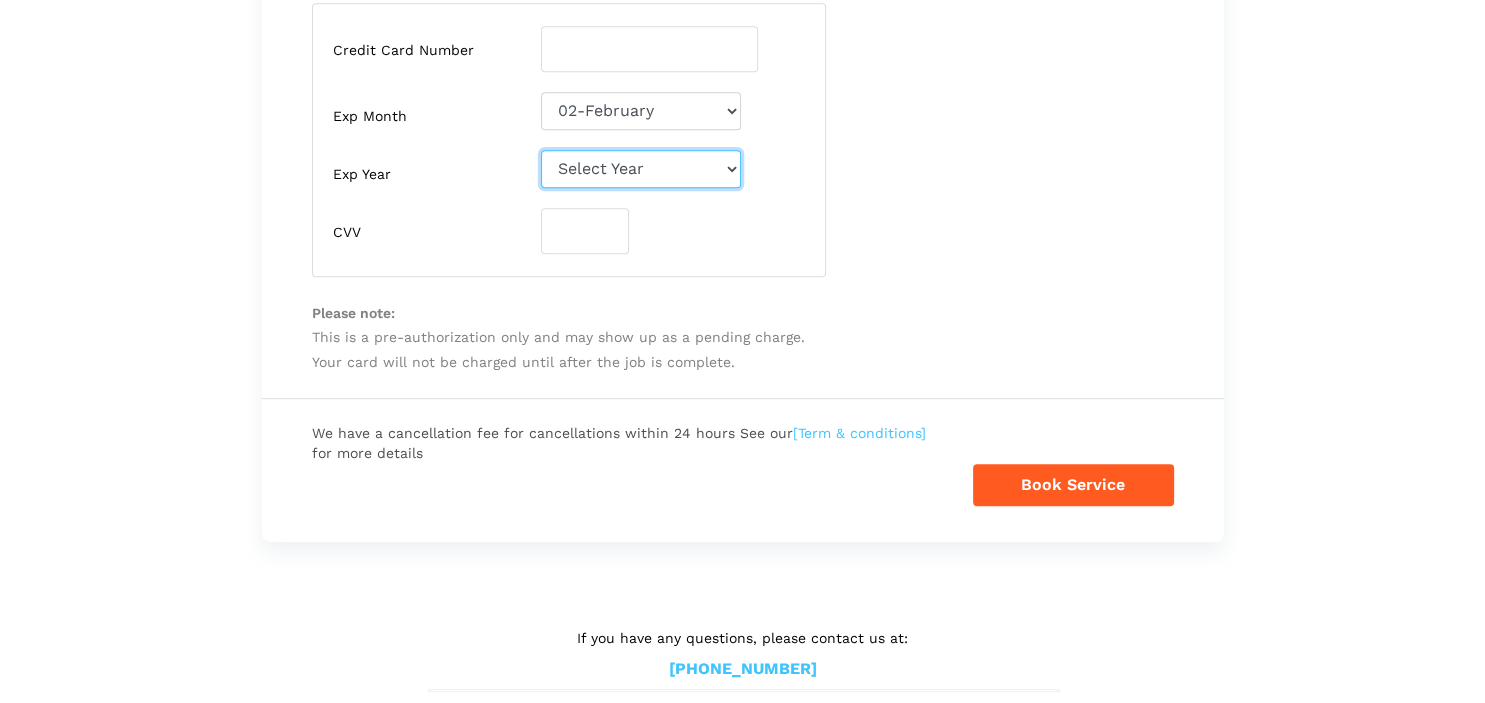 select on "2029" 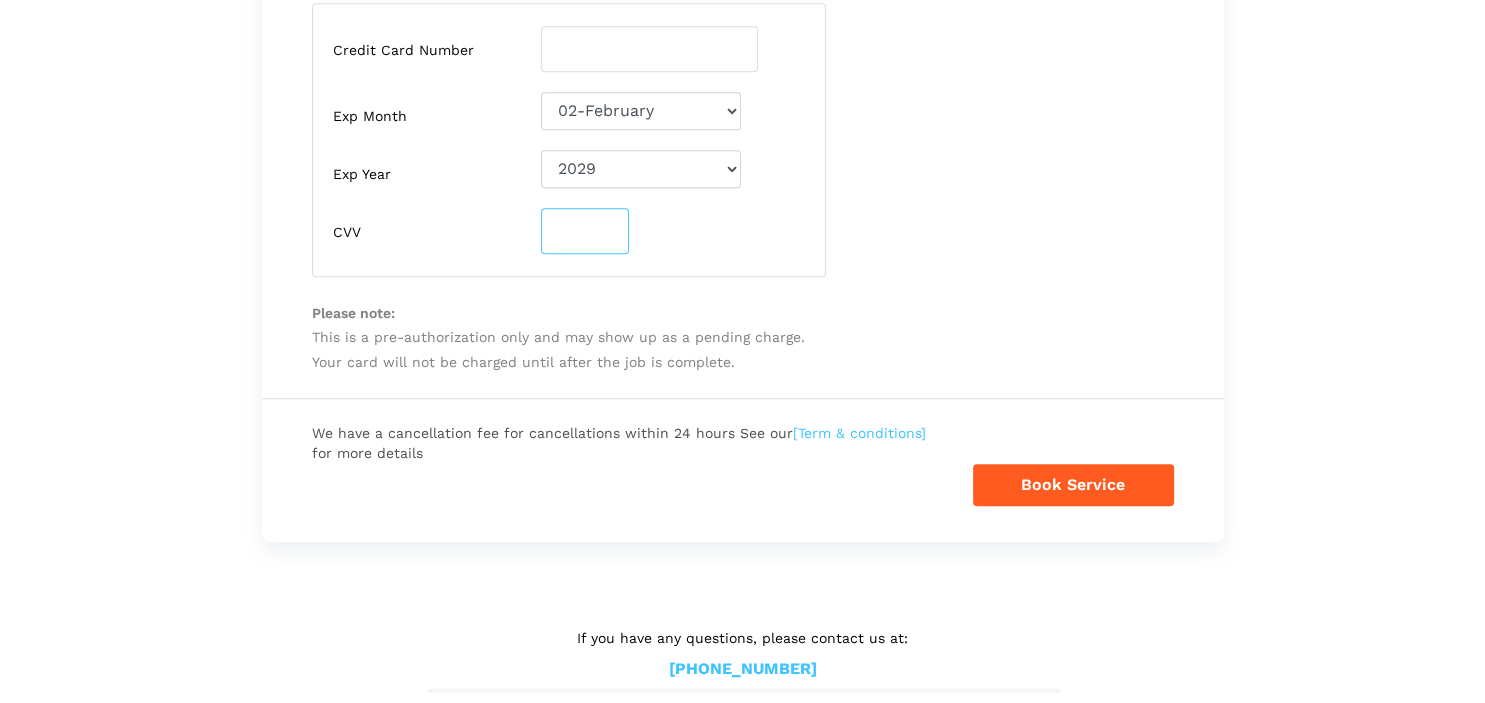 click at bounding box center [585, 231] 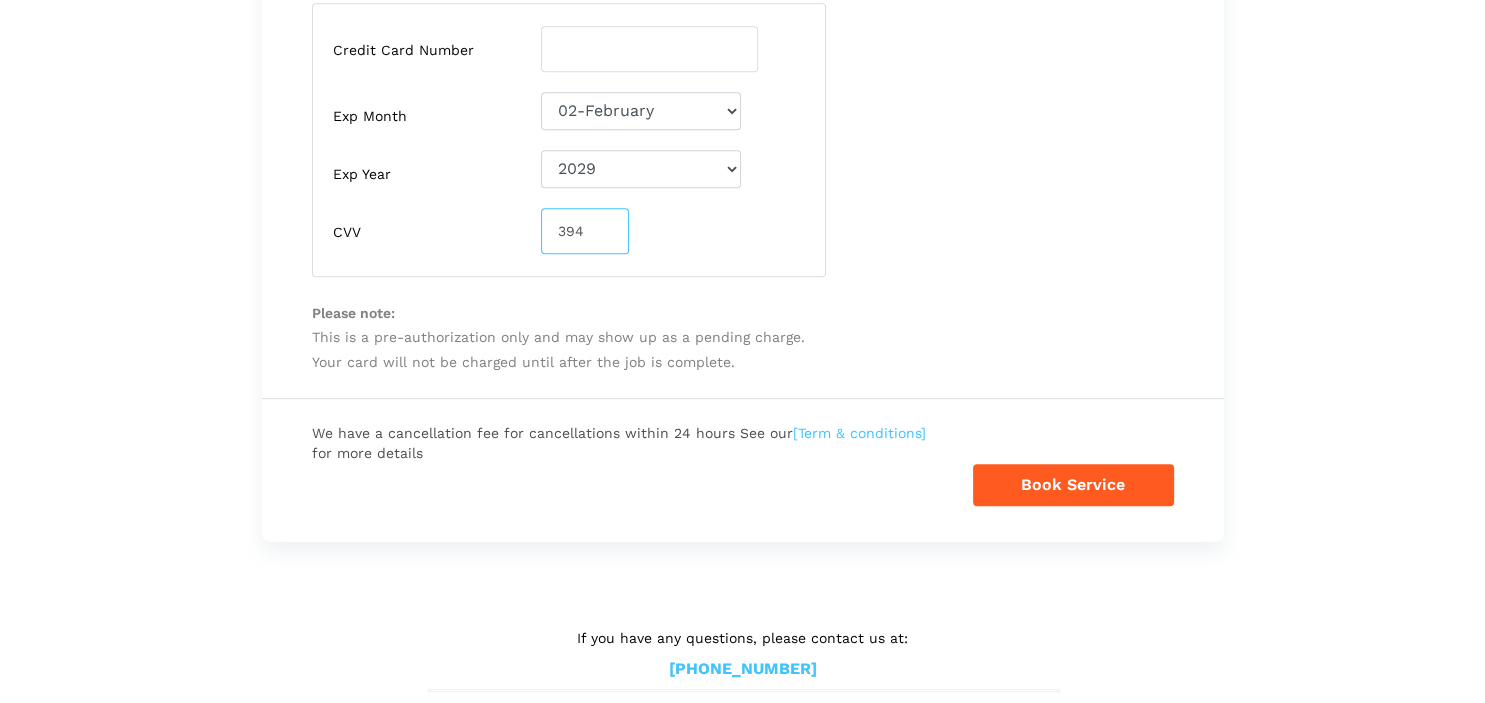 type on "394" 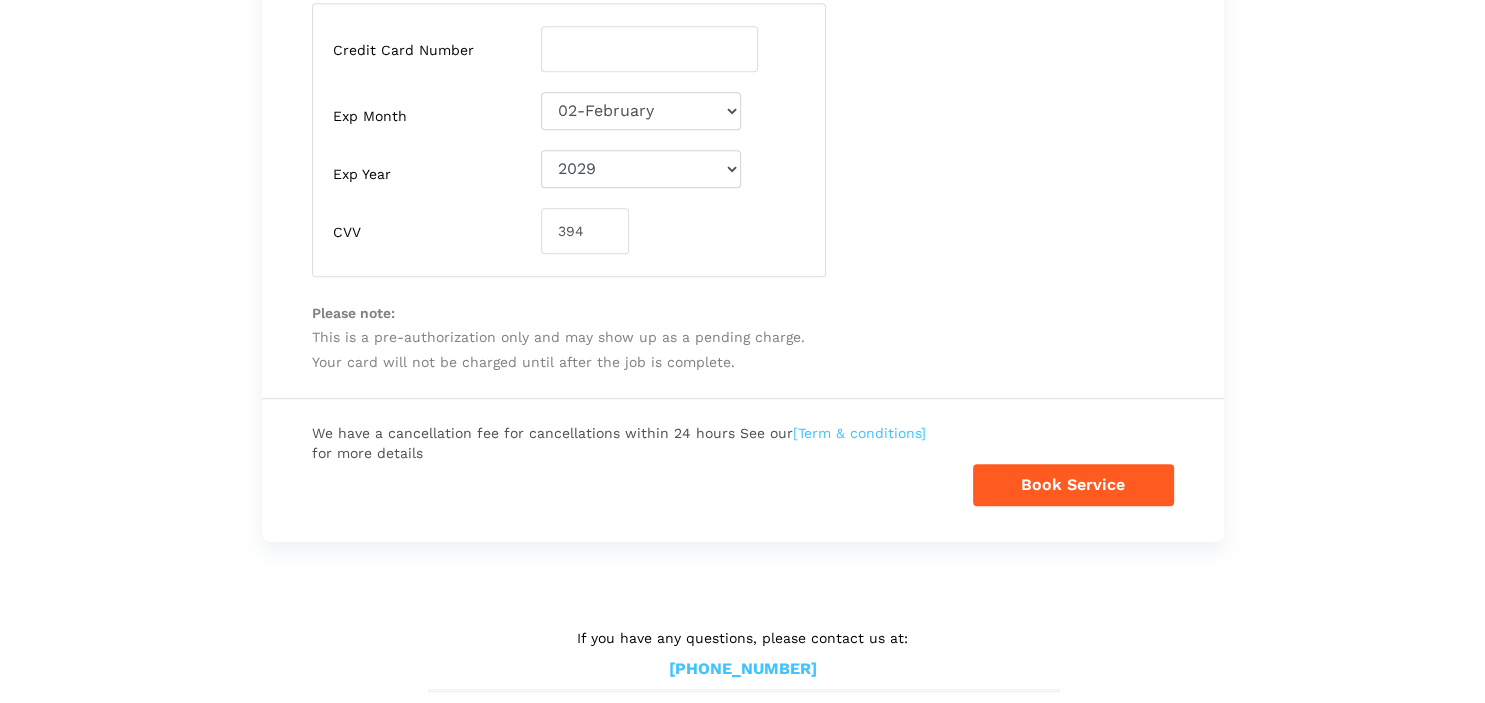 click on "Credit Card Number
[CREDIT_CARD_NUMBER]
Exp Month
Select Month
[DATE]-[DATE]-March" at bounding box center [743, 140] 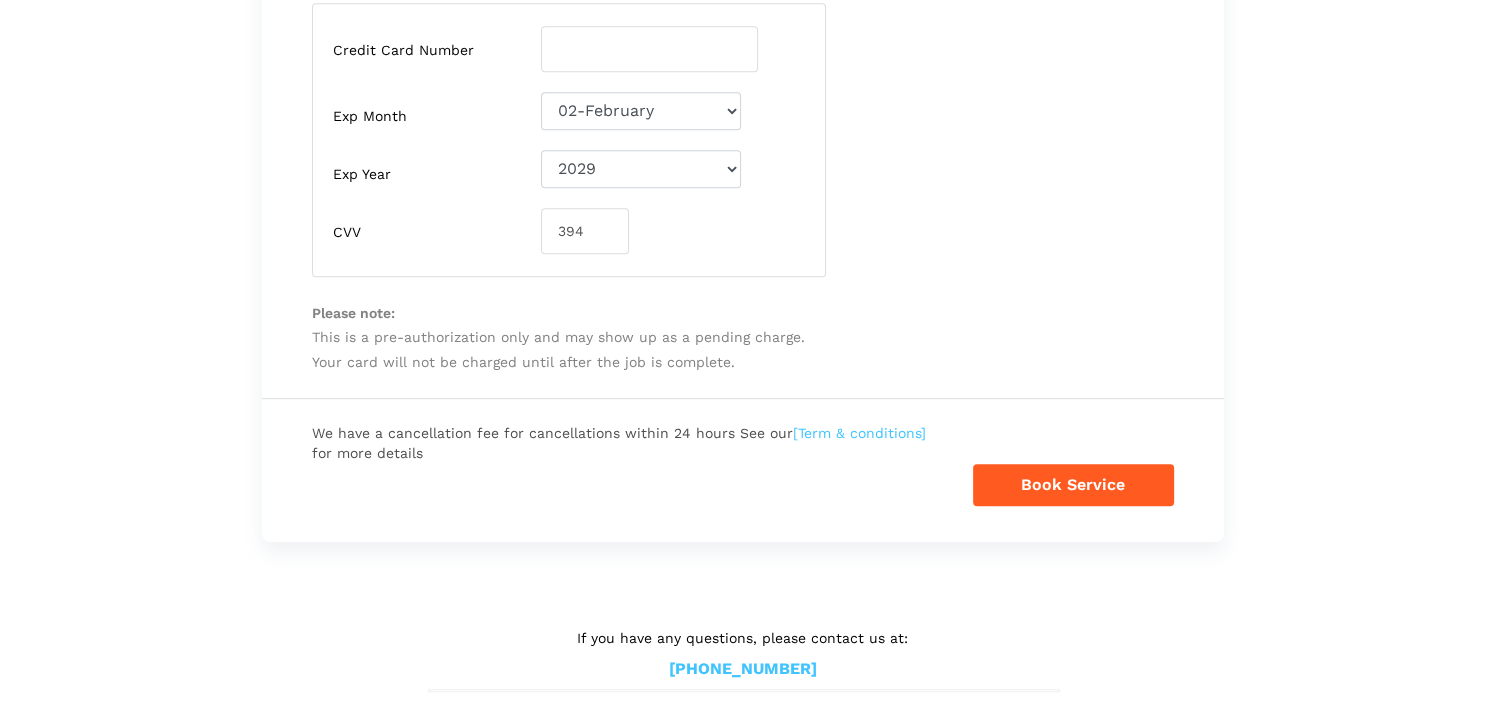 click on "Have you used instaMek service before?
No, I am a new customer
Yes, I am a returning customer
Returning Customer
Email" at bounding box center [742, -123] 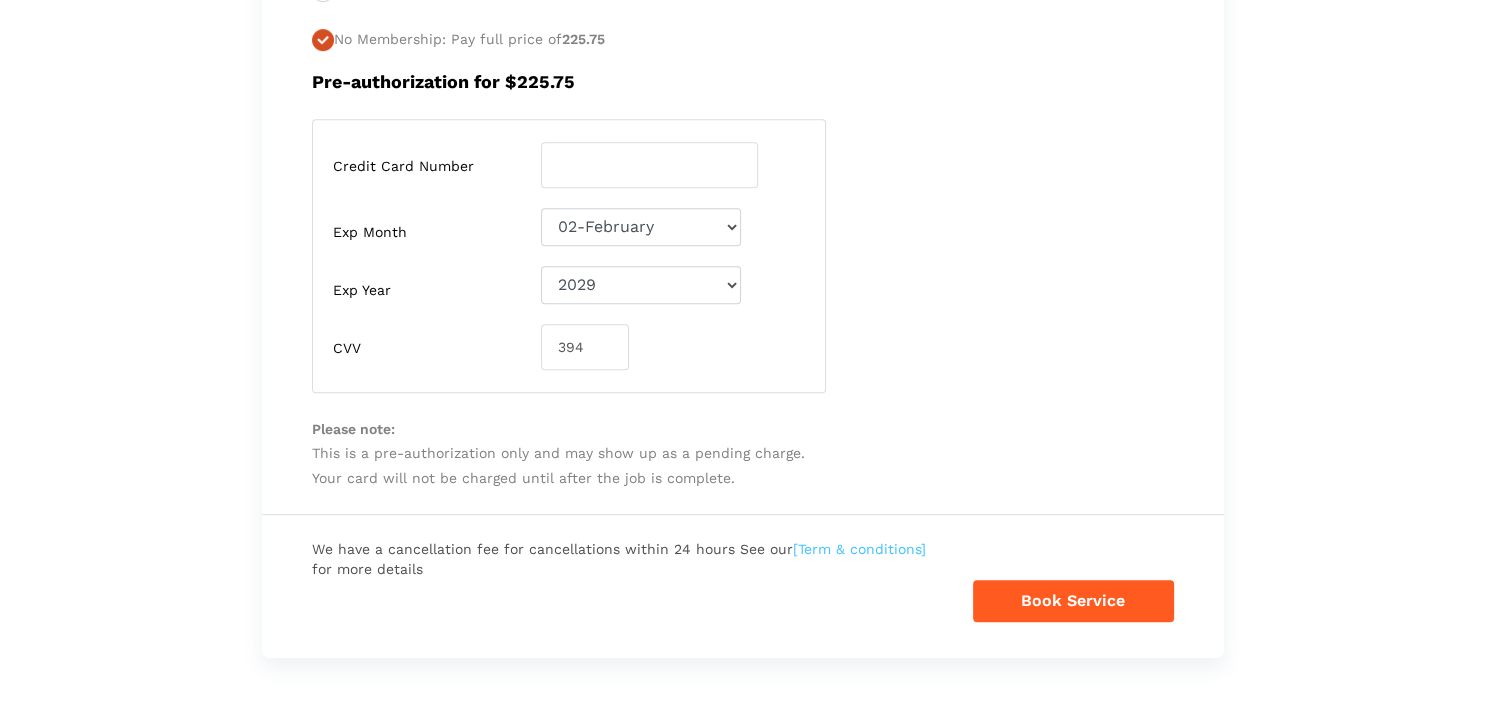 scroll, scrollTop: 1037, scrollLeft: 0, axis: vertical 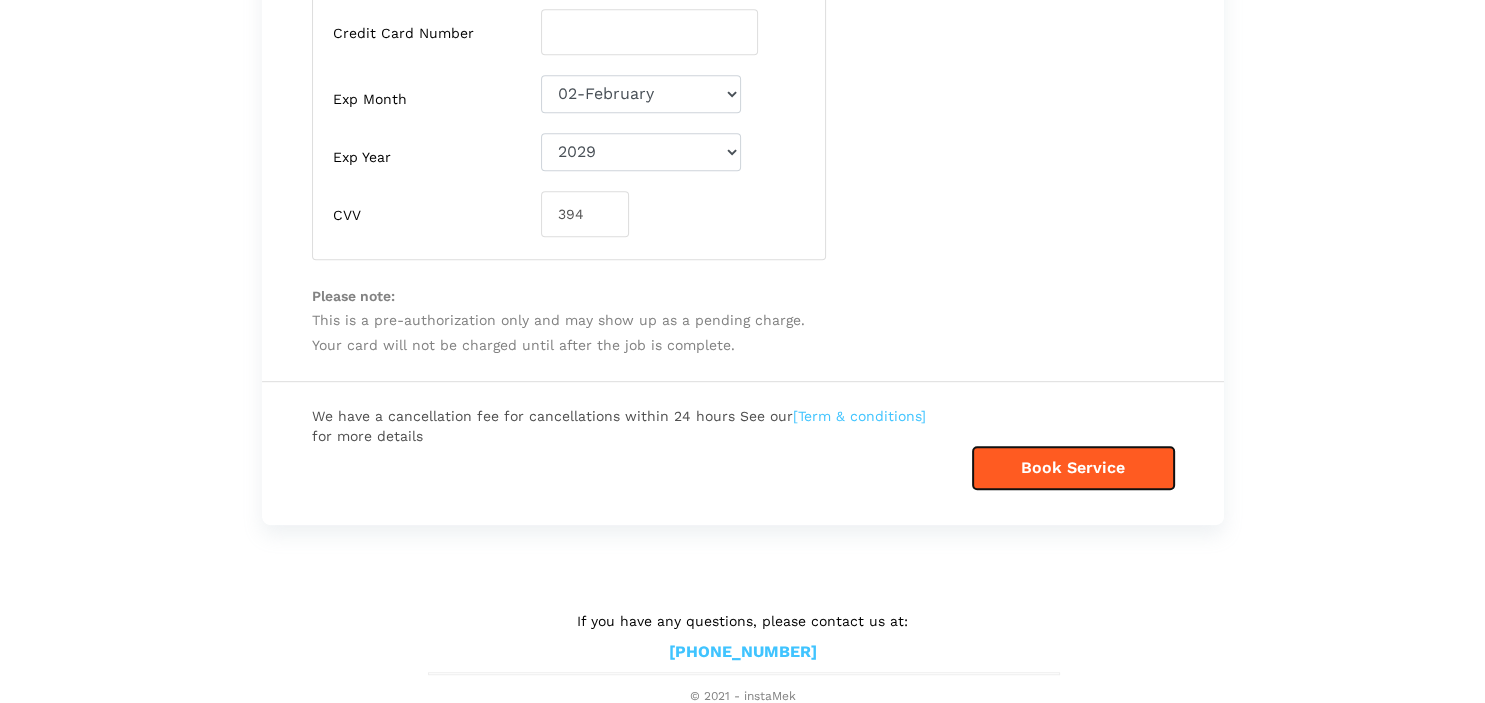 click on "Book Service" at bounding box center (1073, 468) 